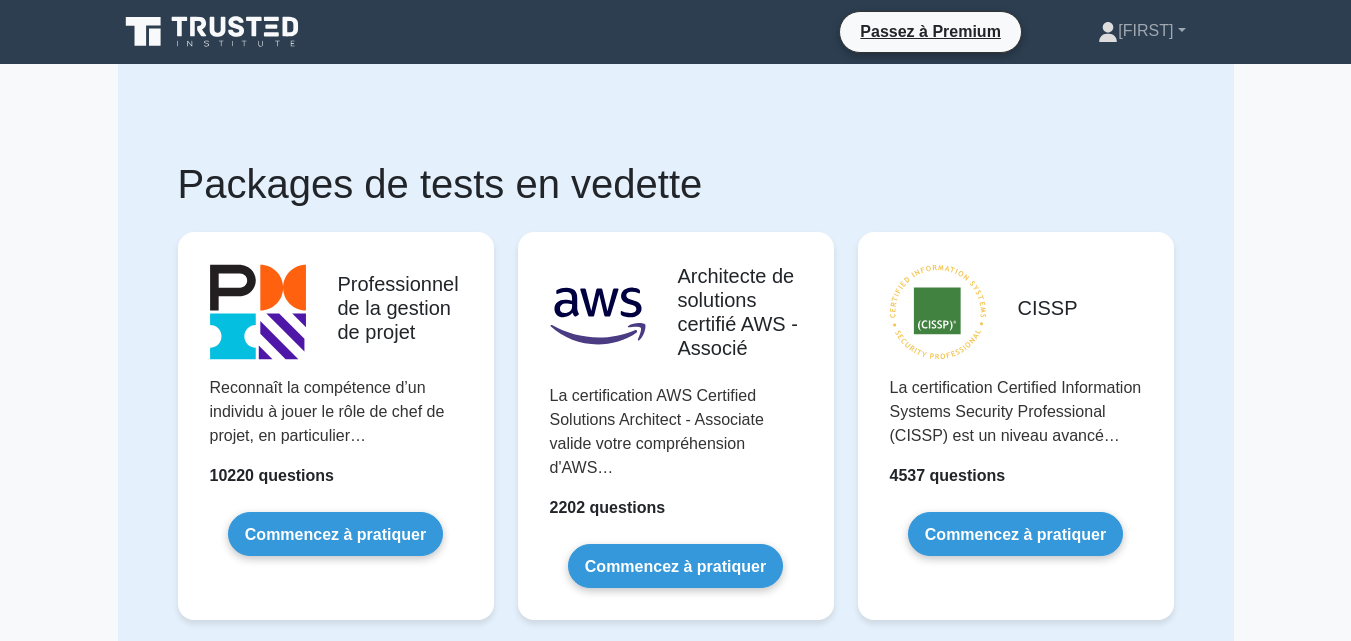 scroll, scrollTop: 534, scrollLeft: 0, axis: vertical 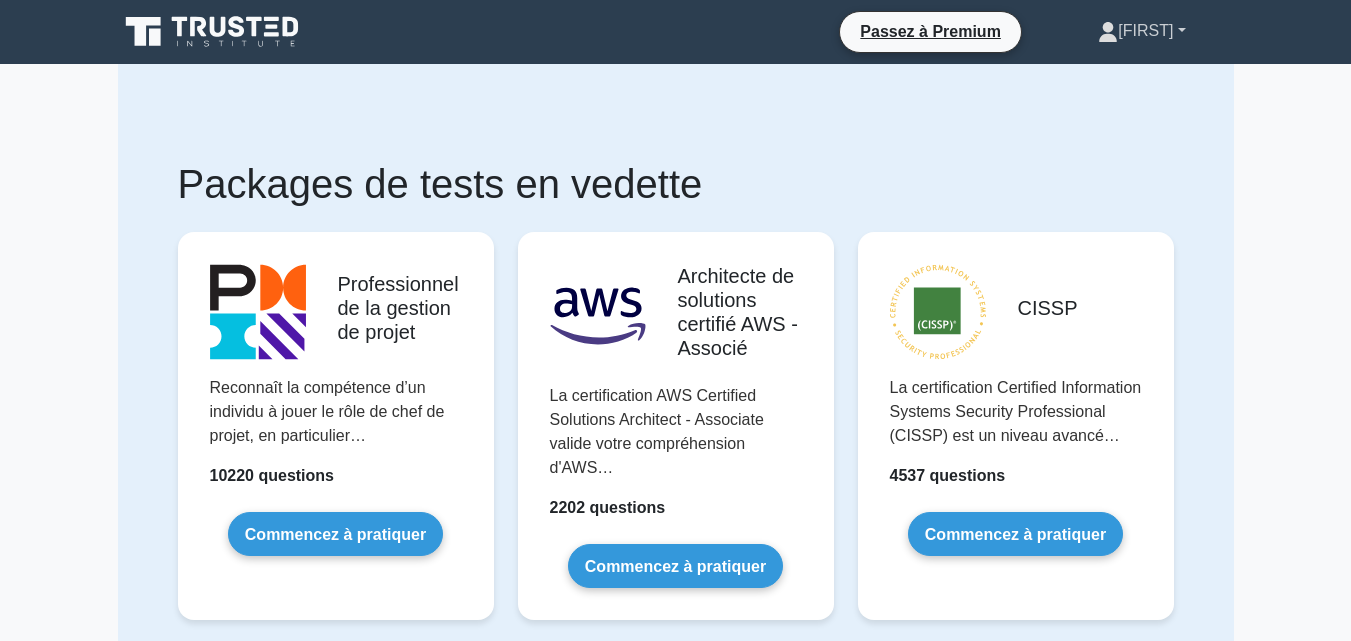 click on "[NAME]" at bounding box center [1141, 31] 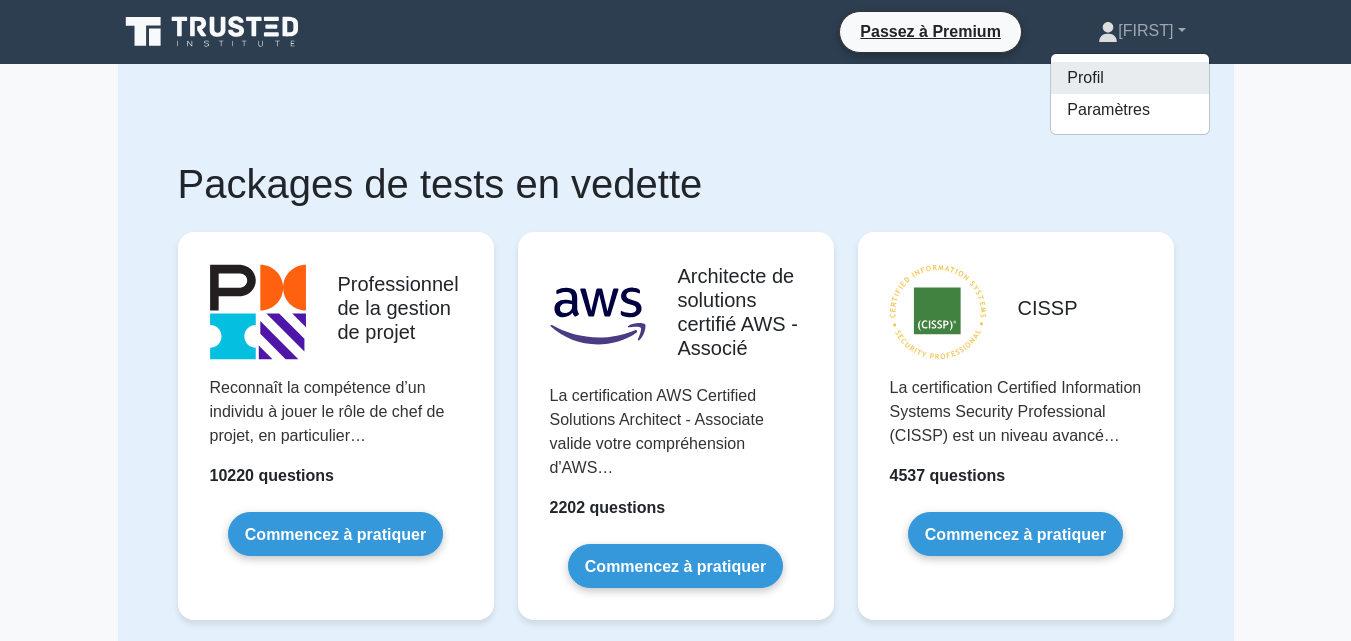 click on "Profil" at bounding box center (1130, 78) 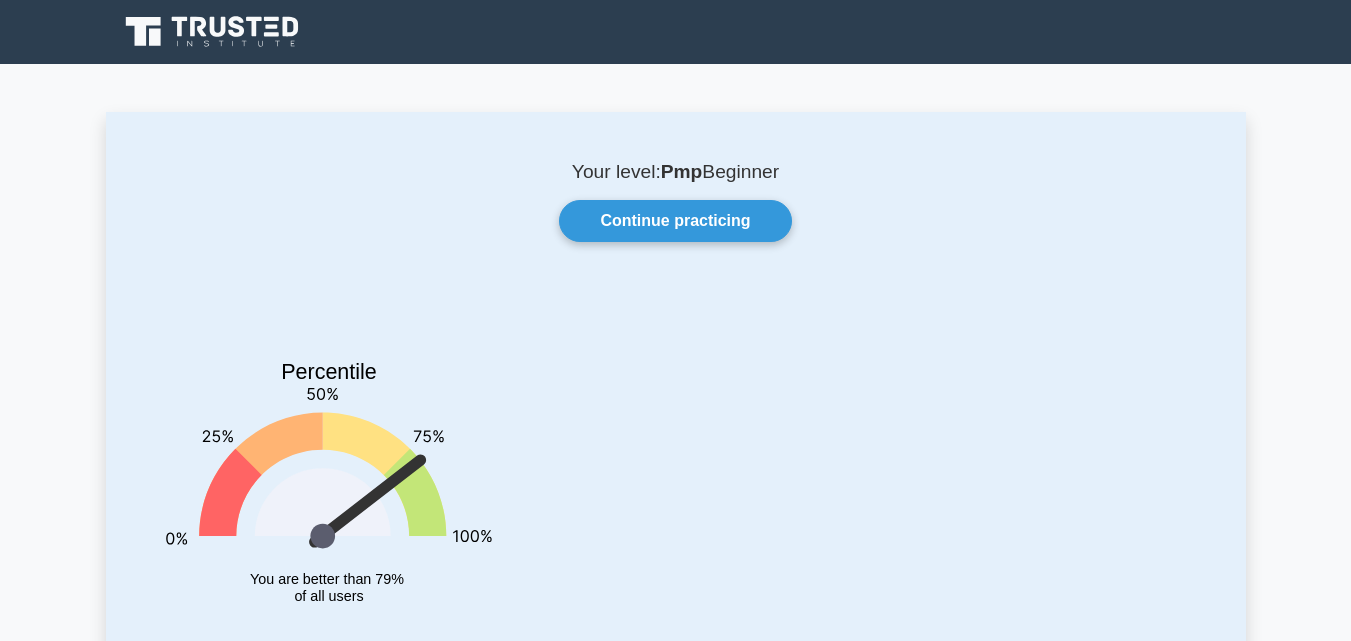 scroll, scrollTop: 0, scrollLeft: 0, axis: both 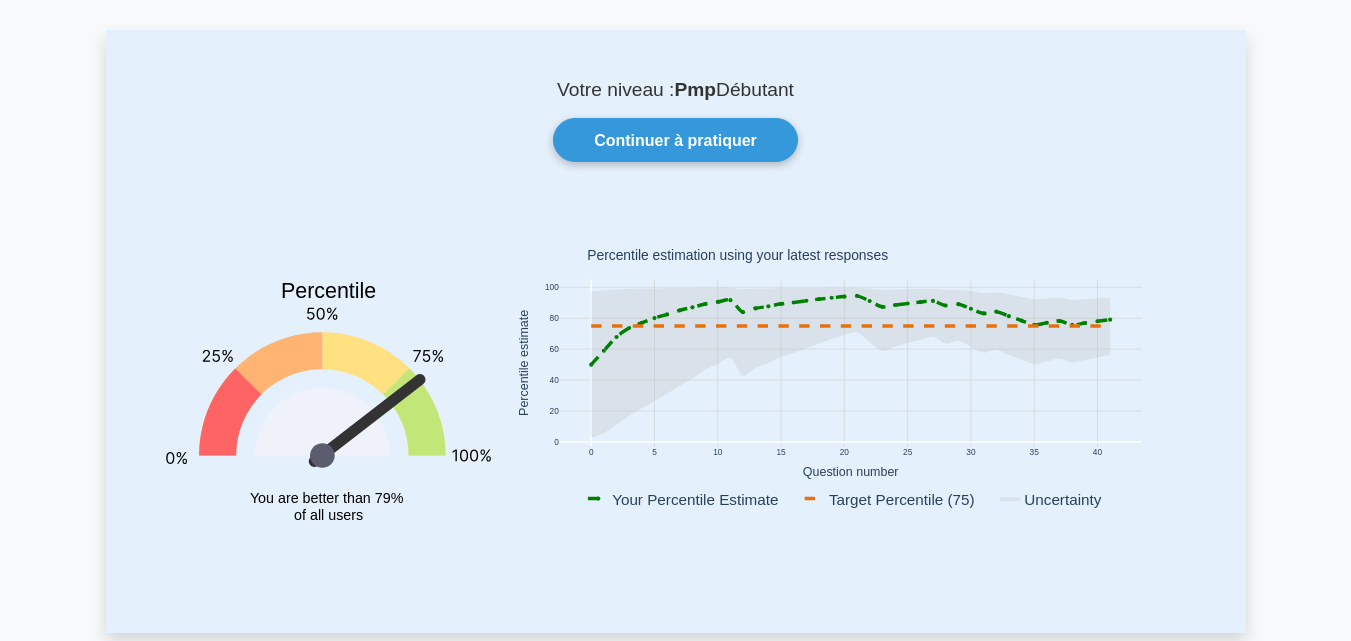 click 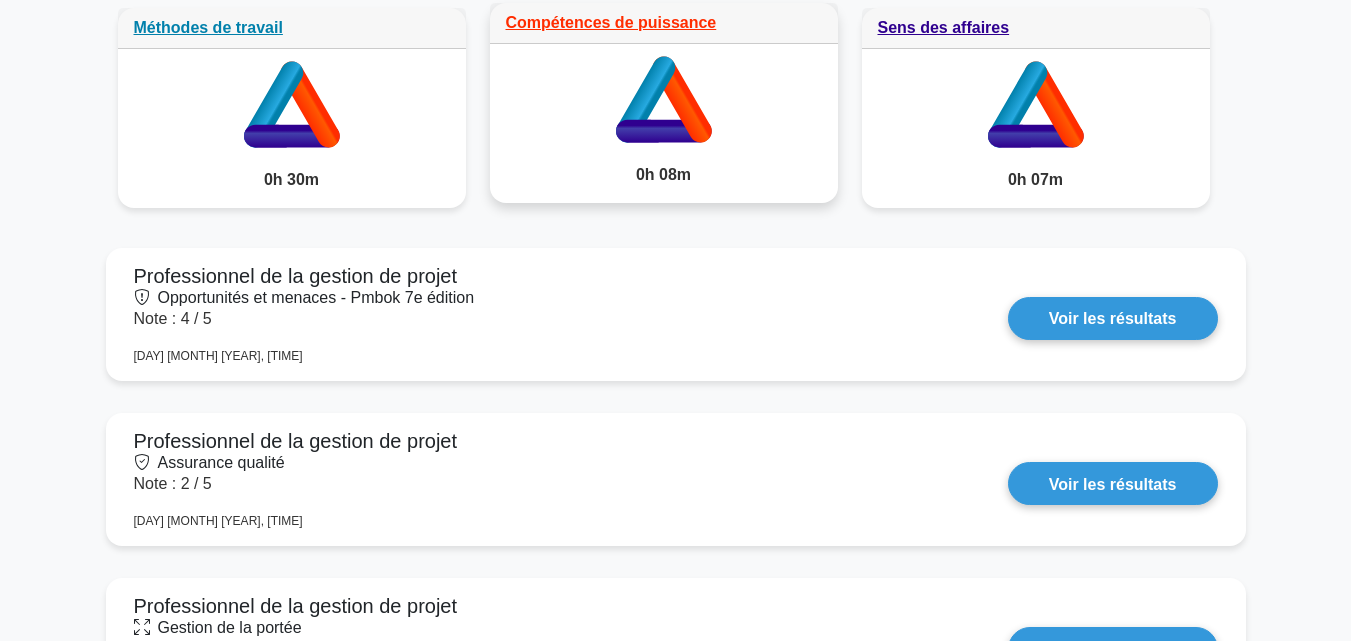 scroll, scrollTop: 1746, scrollLeft: 0, axis: vertical 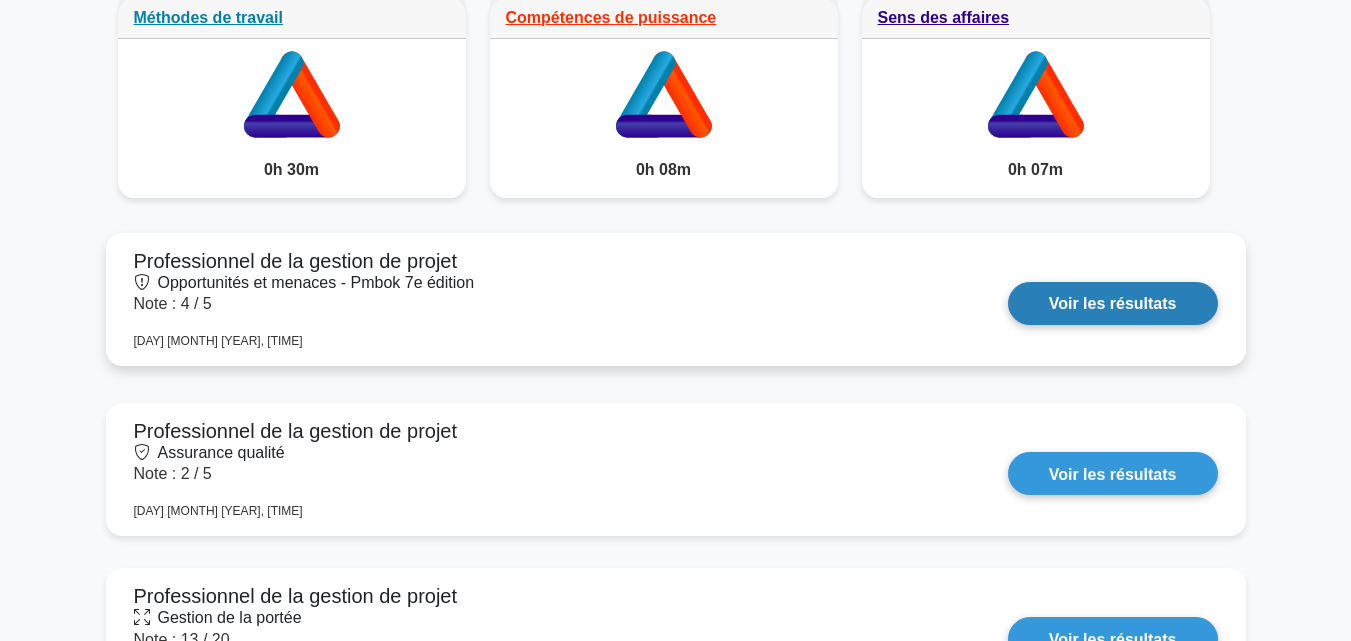 click on "Voir les résultats" at bounding box center (1113, 303) 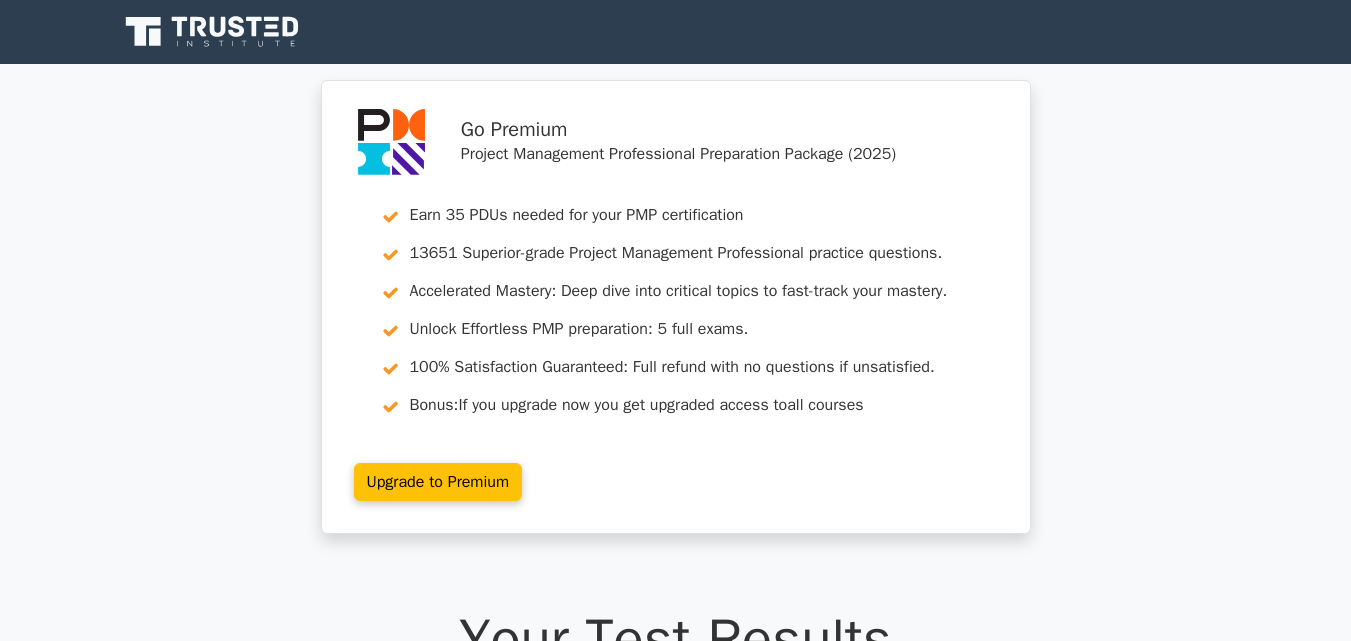 scroll, scrollTop: 0, scrollLeft: 0, axis: both 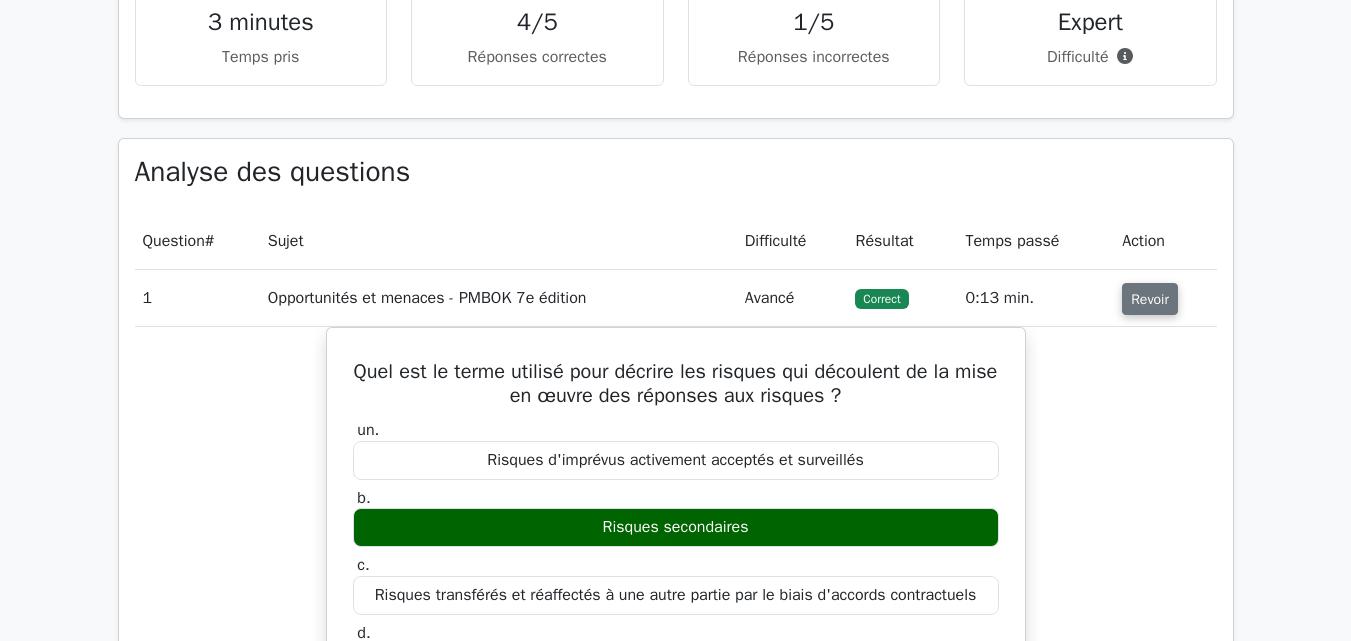 click on "Revoir" at bounding box center (1150, 299) 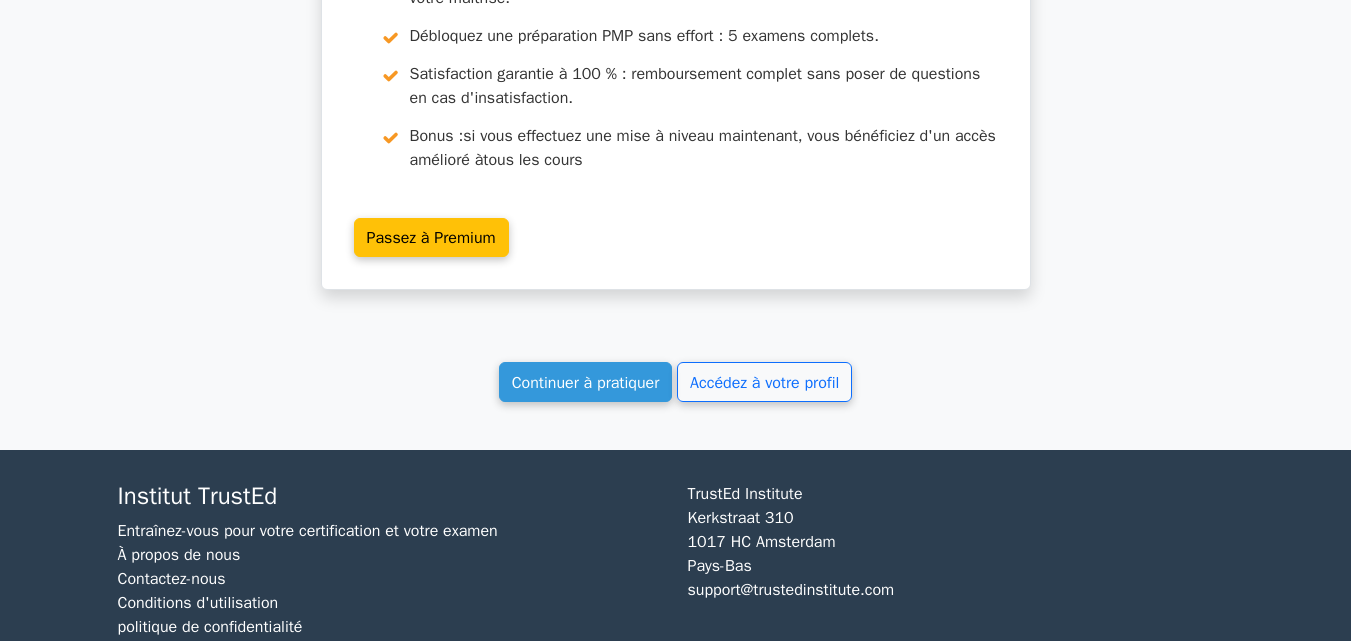 scroll, scrollTop: 2306, scrollLeft: 0, axis: vertical 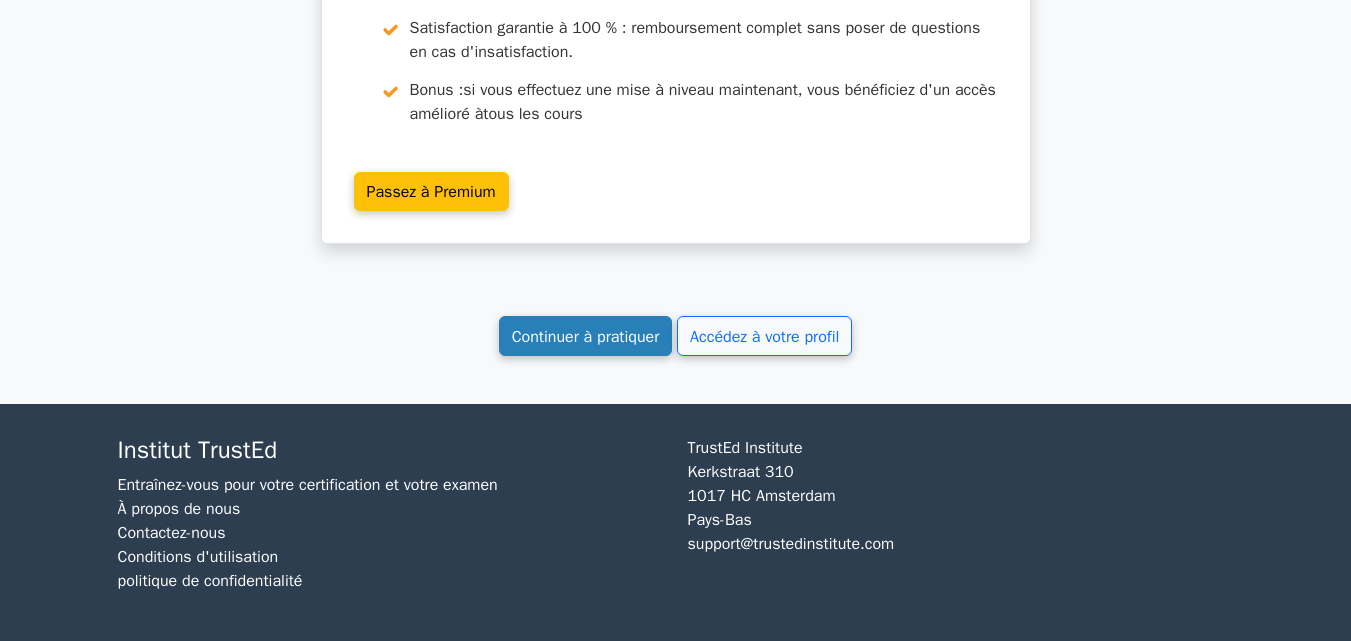 click on "Continuer à pratiquer" at bounding box center (586, 337) 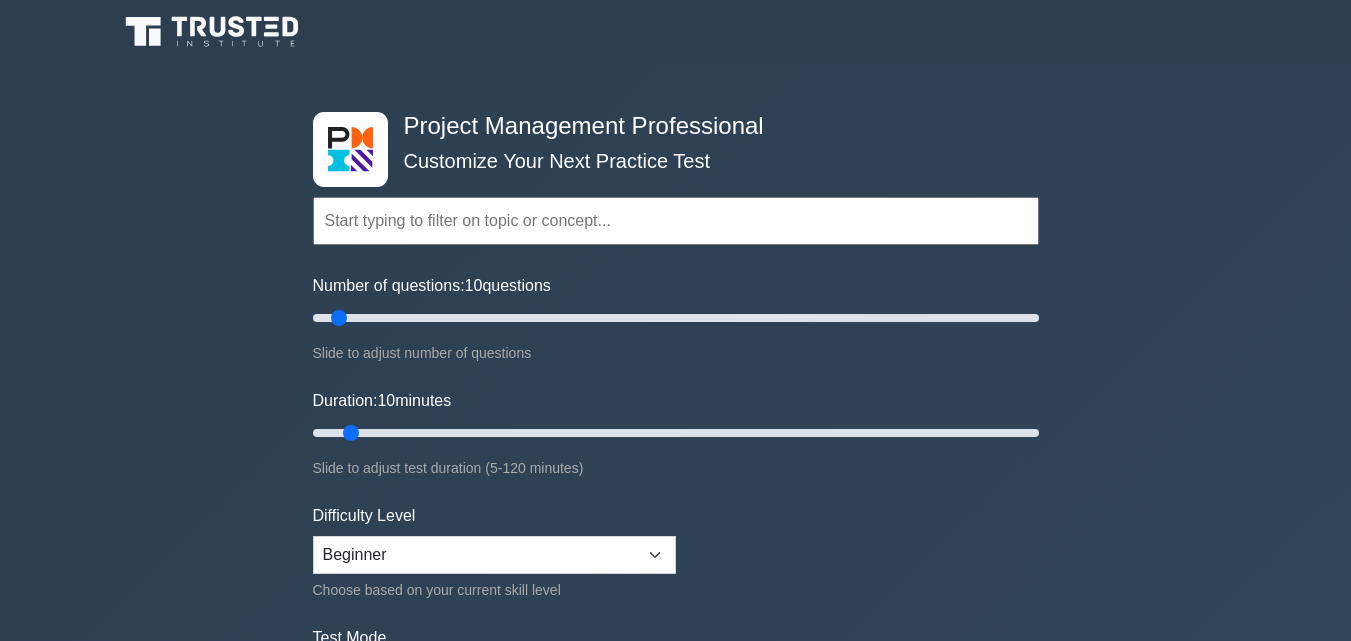 scroll, scrollTop: 0, scrollLeft: 0, axis: both 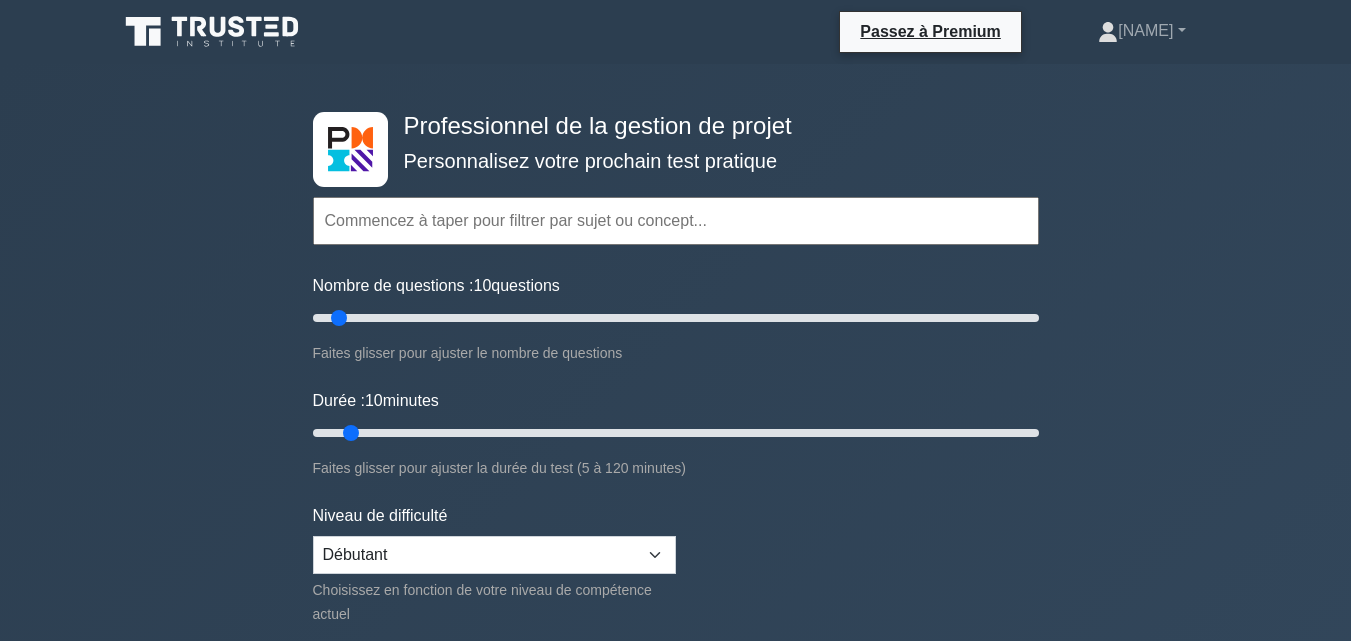 click at bounding box center (676, 221) 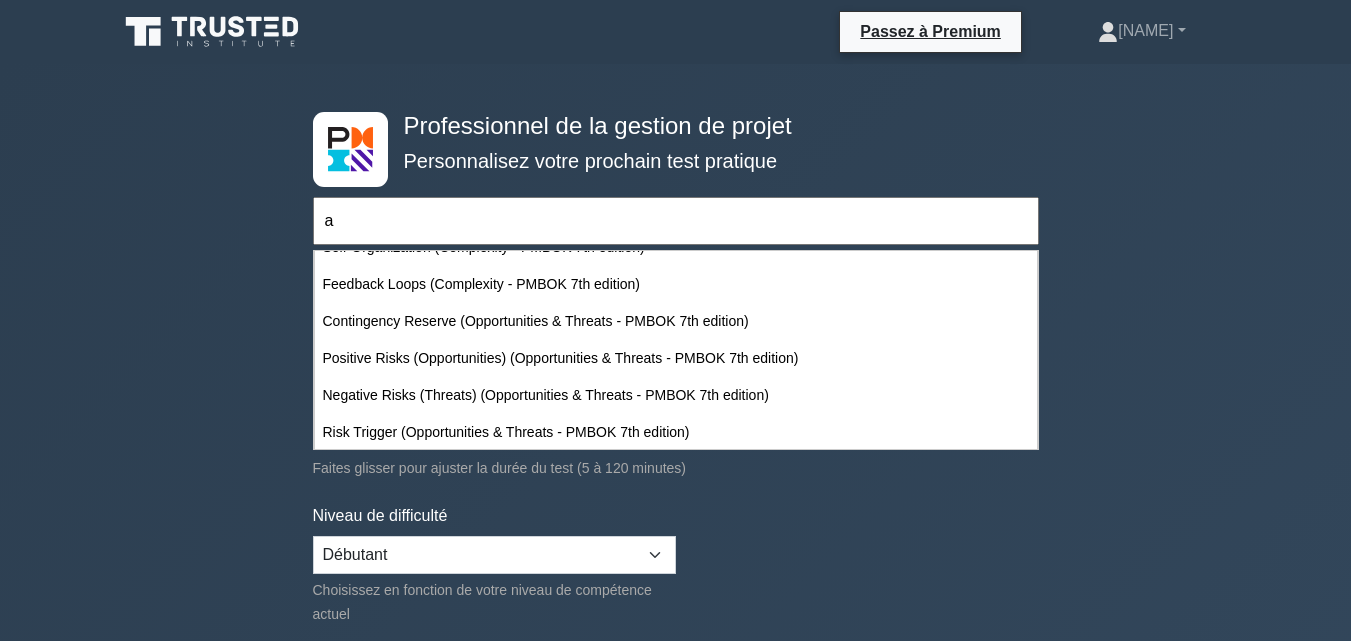 scroll, scrollTop: 16123, scrollLeft: 0, axis: vertical 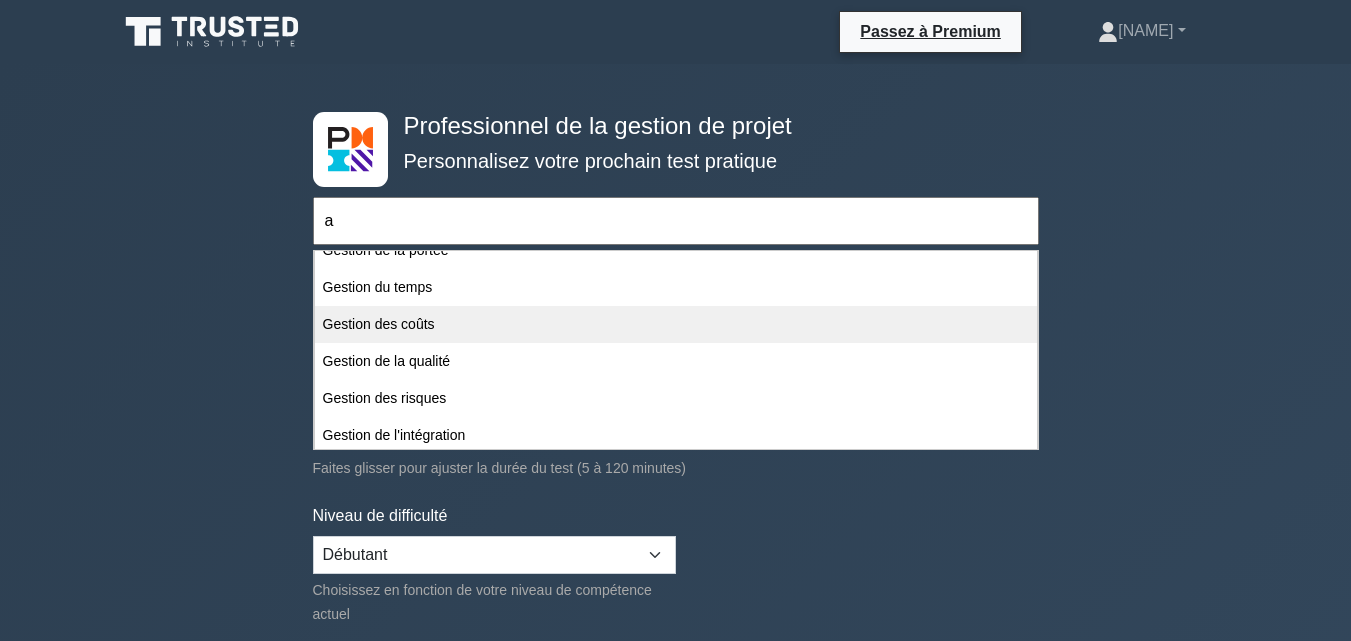 click on "Gestion des coûts" at bounding box center (676, 324) 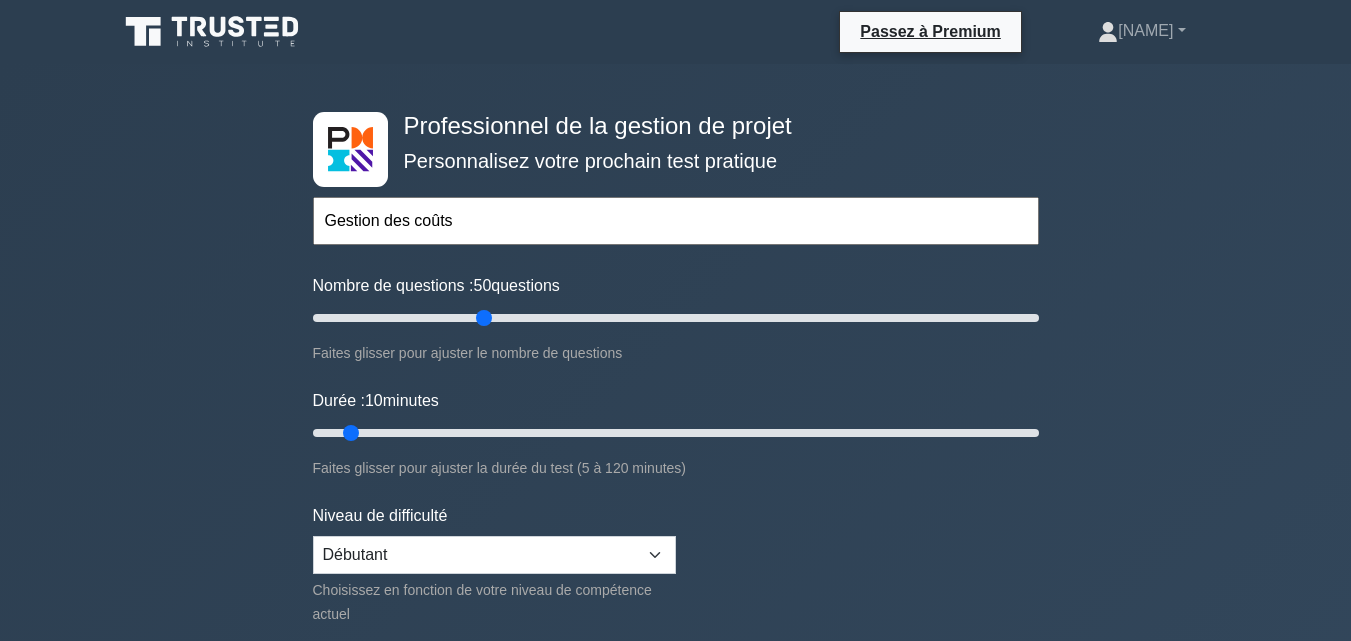 drag, startPoint x: 337, startPoint y: 312, endPoint x: 488, endPoint y: 338, distance: 153.22206 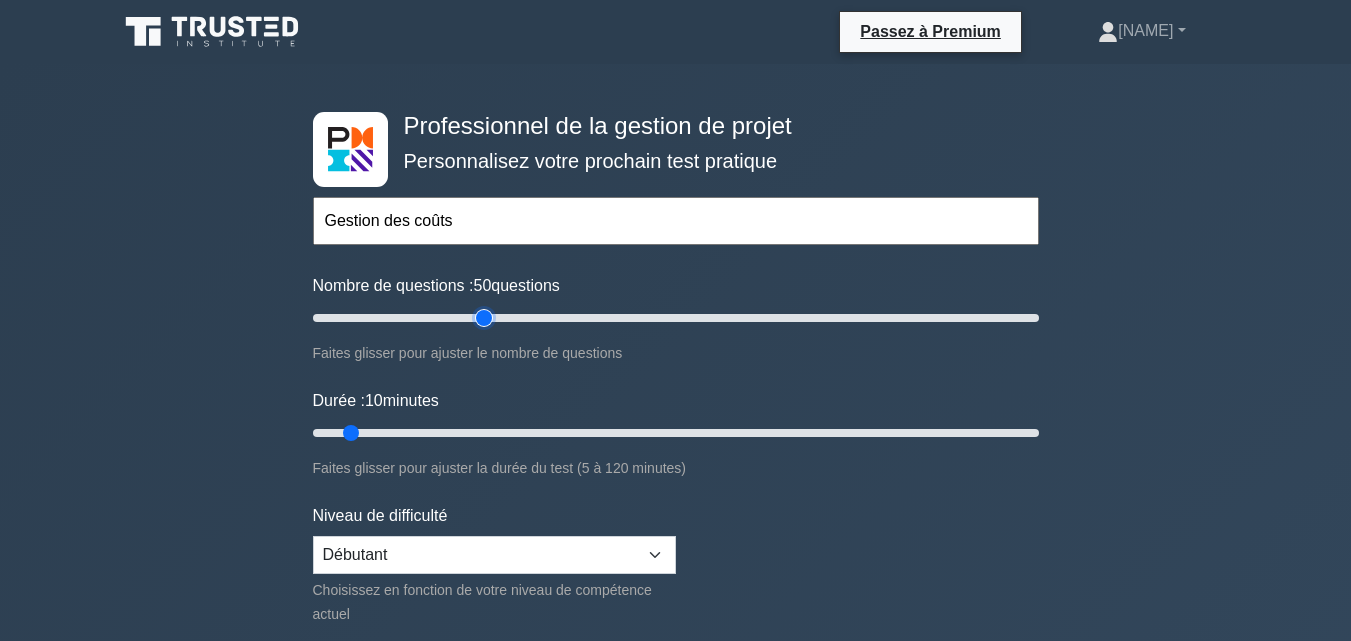 type on "50" 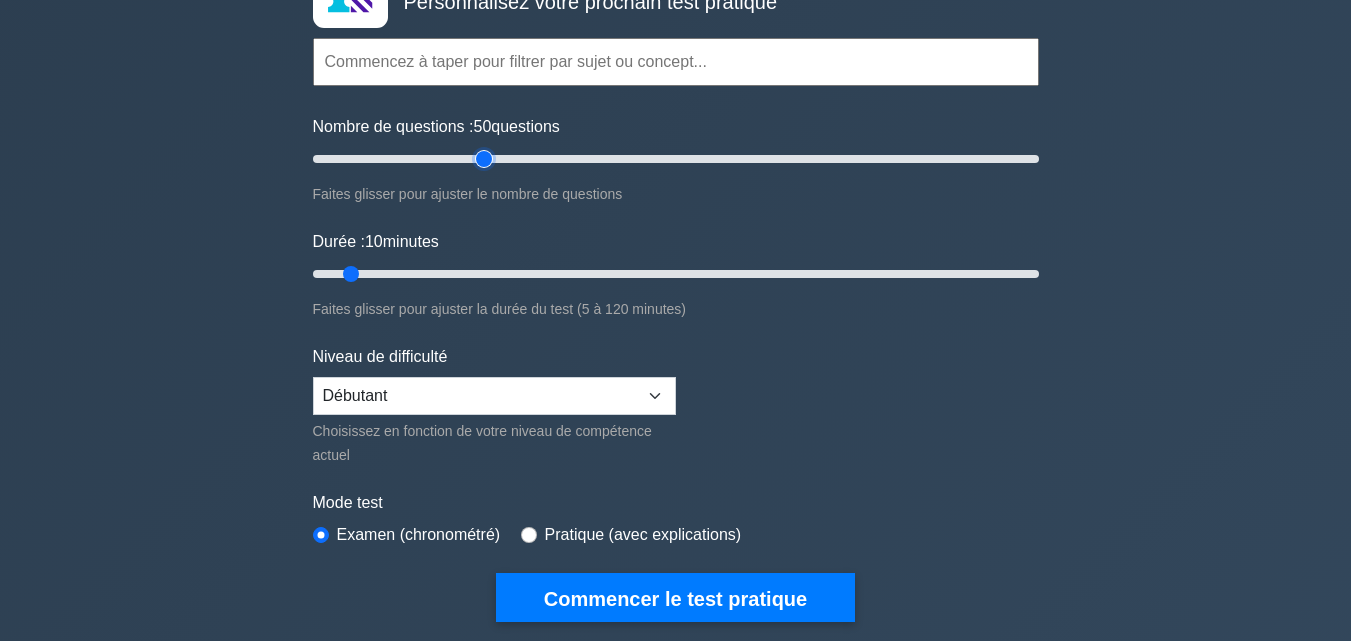 scroll, scrollTop: 177, scrollLeft: 0, axis: vertical 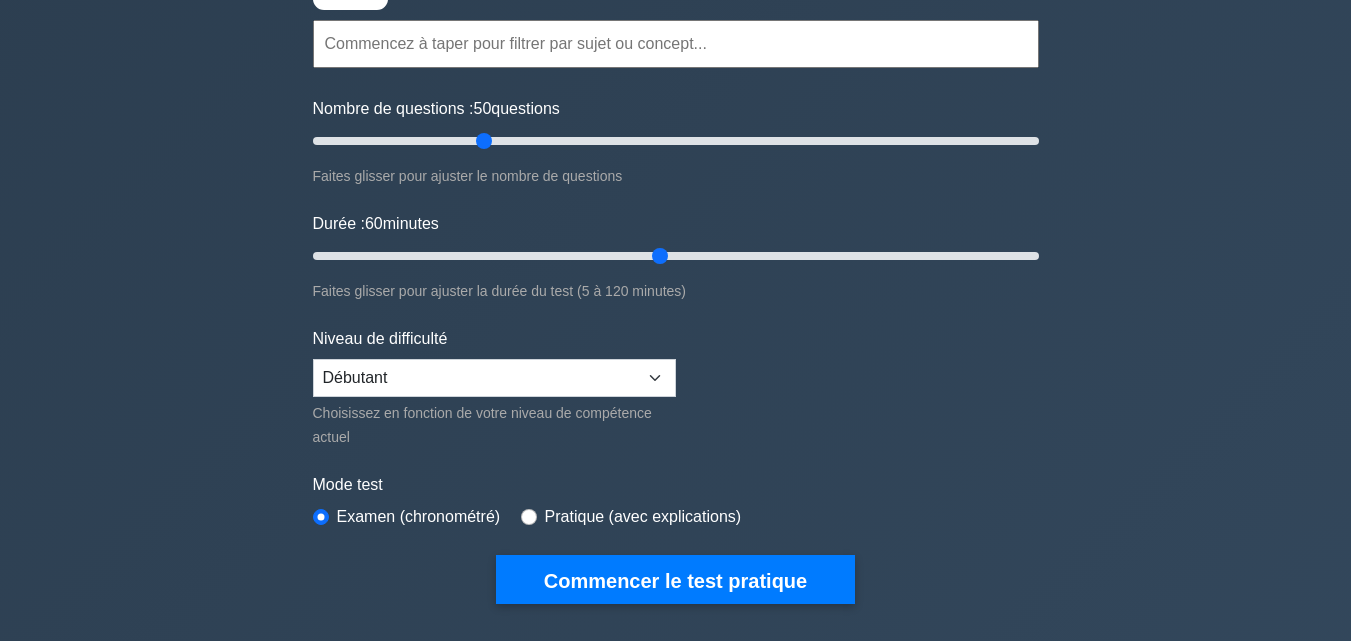 drag, startPoint x: 349, startPoint y: 252, endPoint x: 649, endPoint y: 270, distance: 300.53952 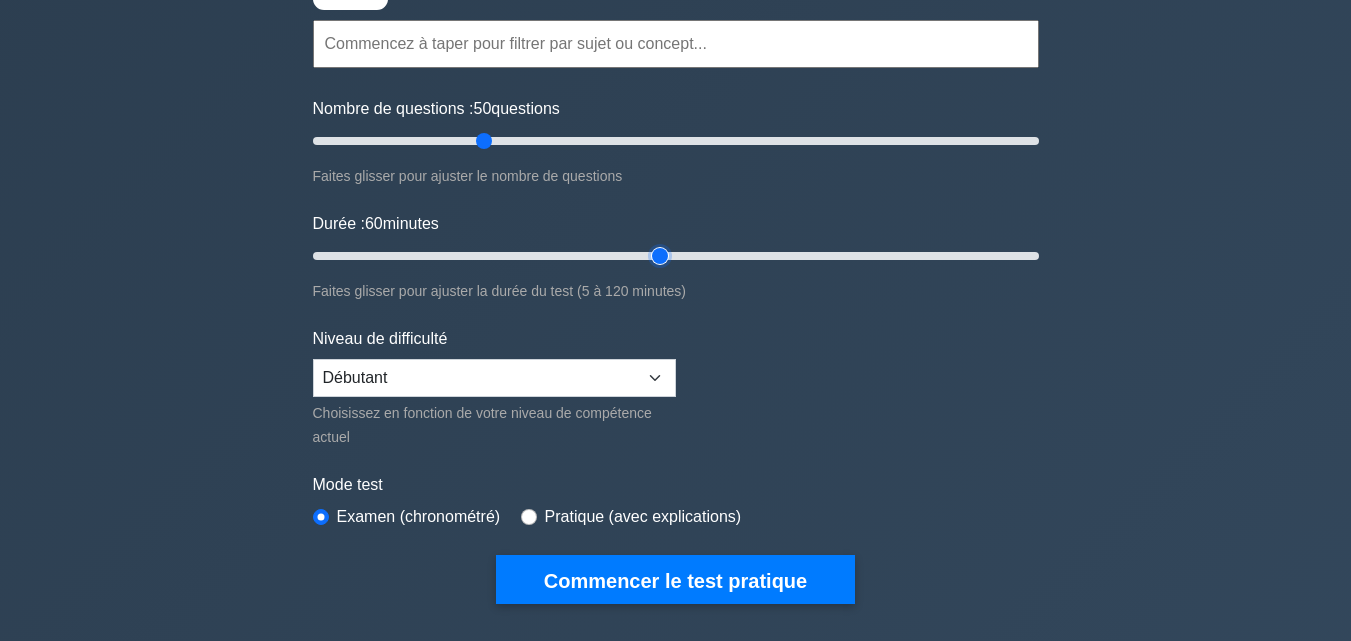 type on "60" 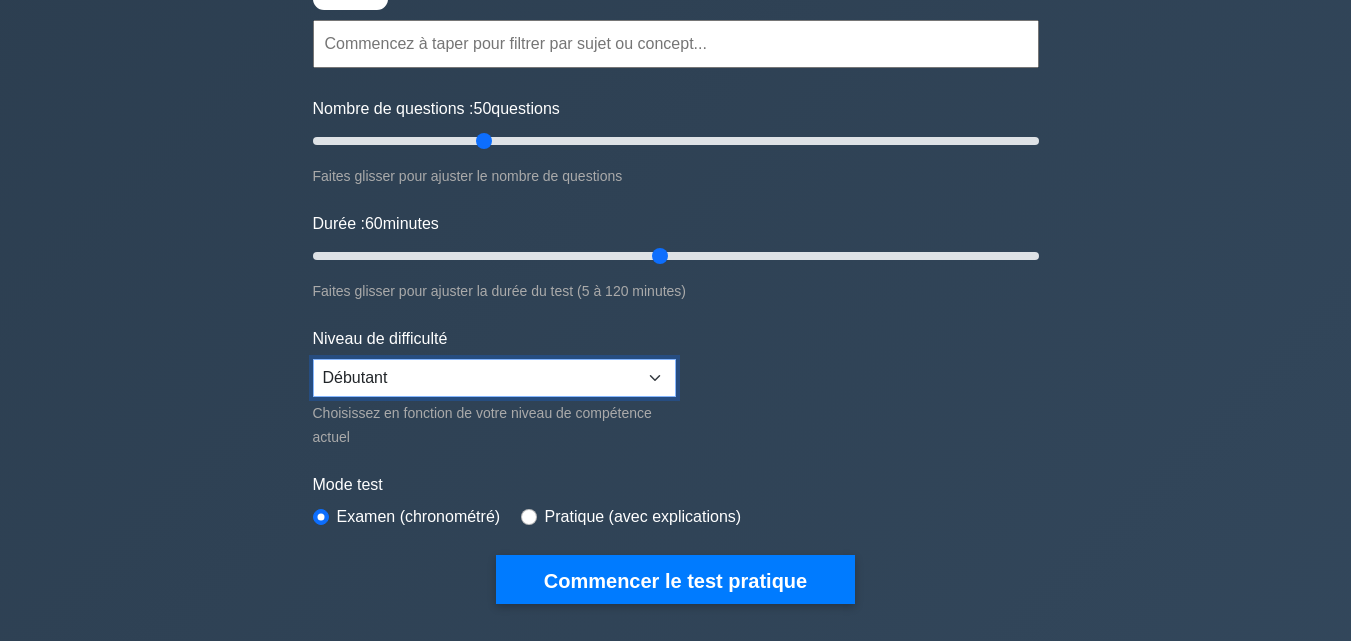 click on "Débutant
Intermédiaire
Expert" at bounding box center [494, 378] 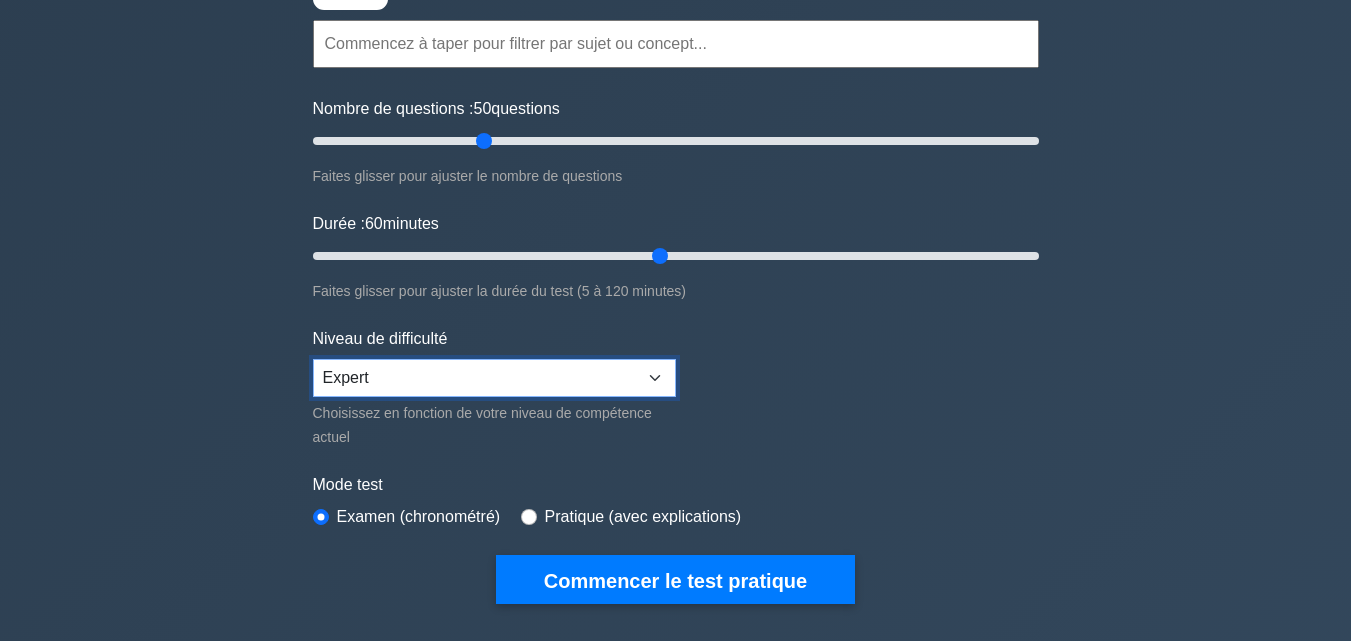click on "Débutant
Intermédiaire
Expert" at bounding box center (494, 378) 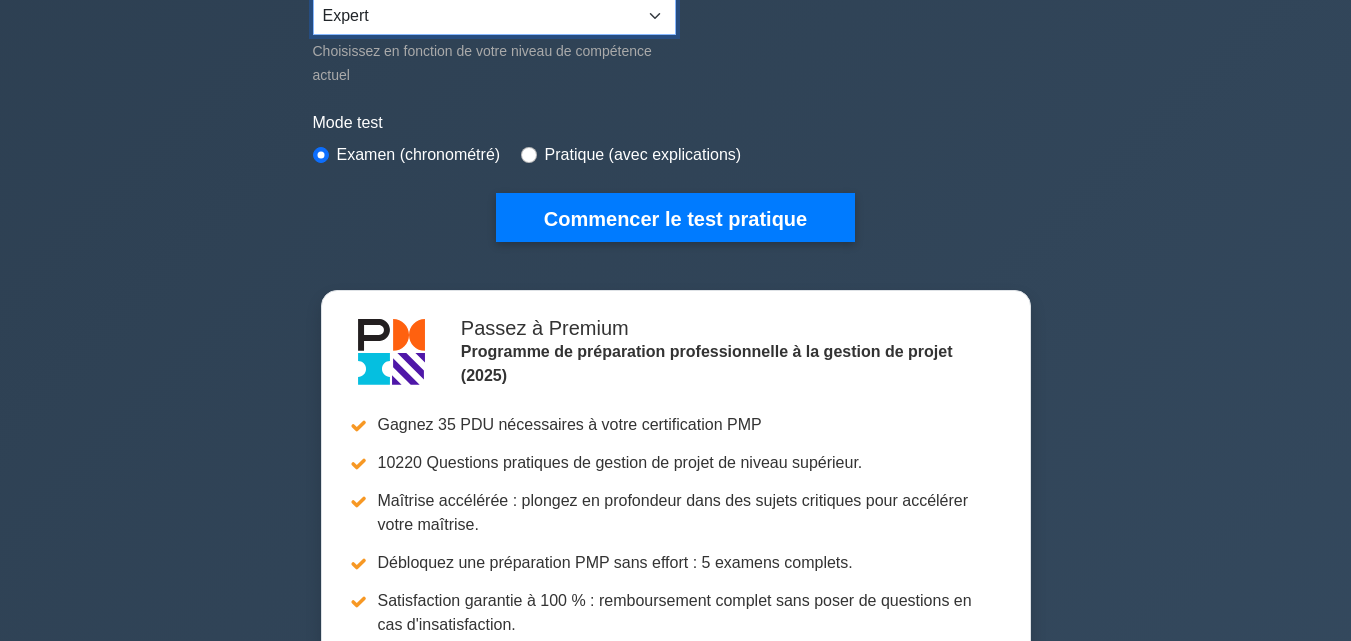 scroll, scrollTop: 541, scrollLeft: 0, axis: vertical 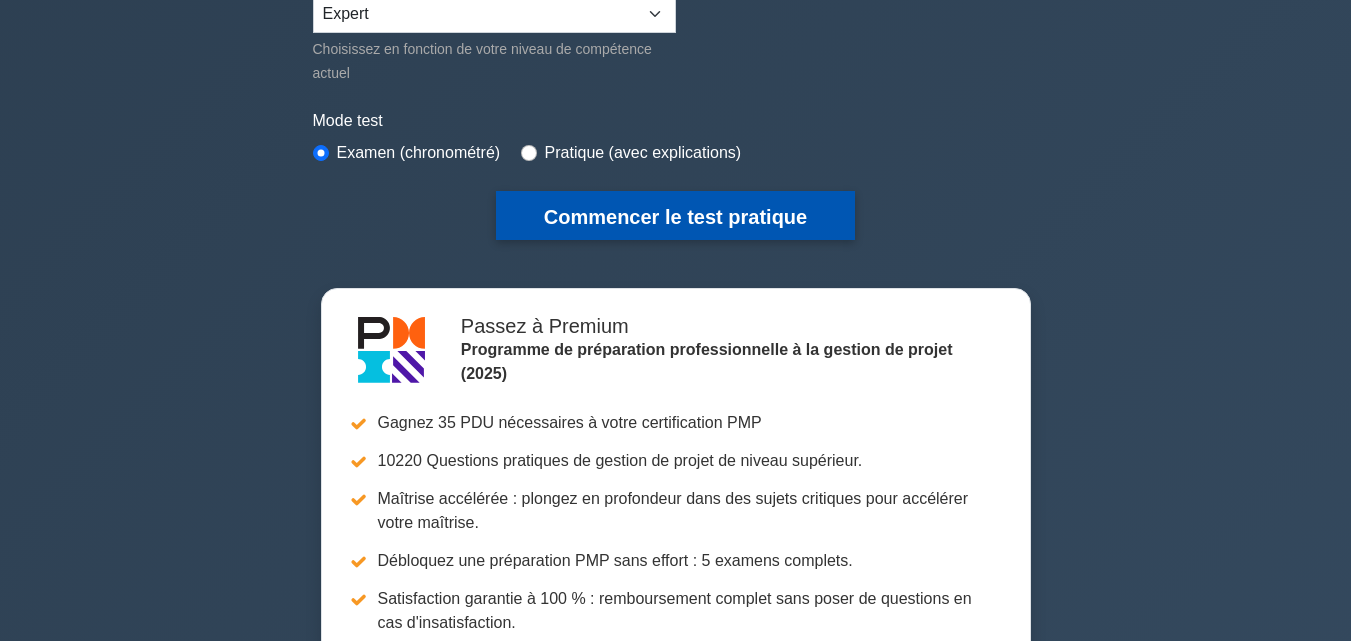 click on "Commencer le test pratique" at bounding box center [675, 217] 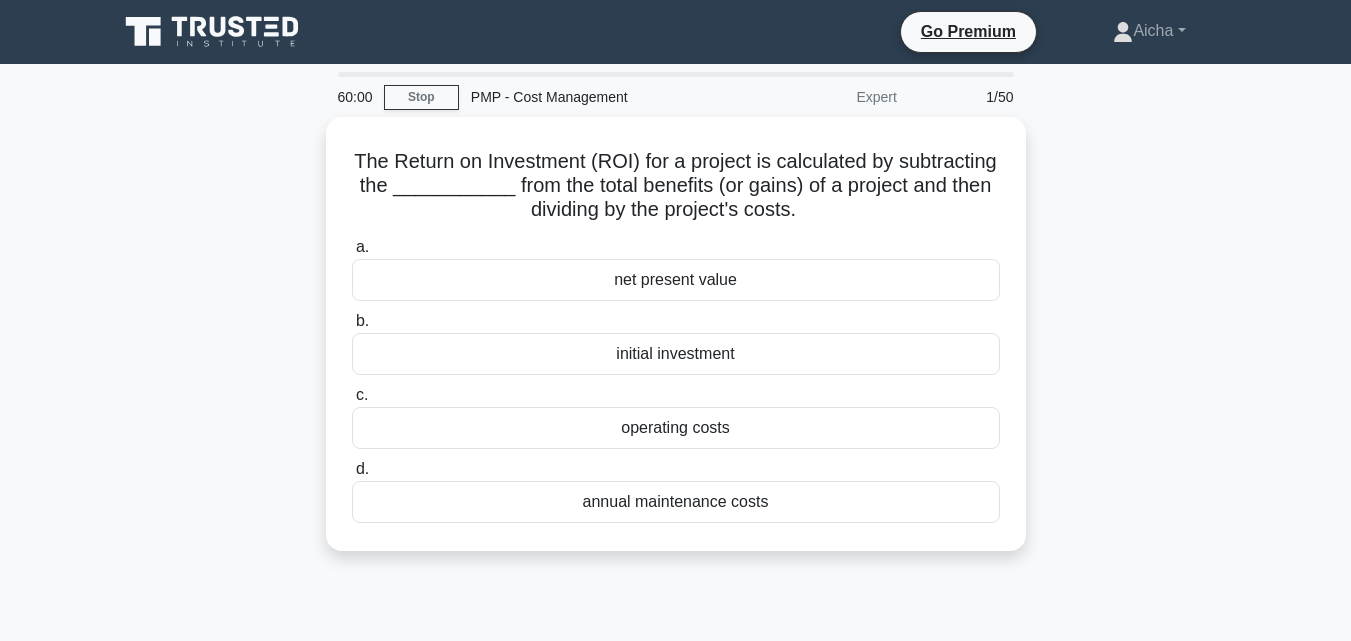 scroll, scrollTop: 0, scrollLeft: 0, axis: both 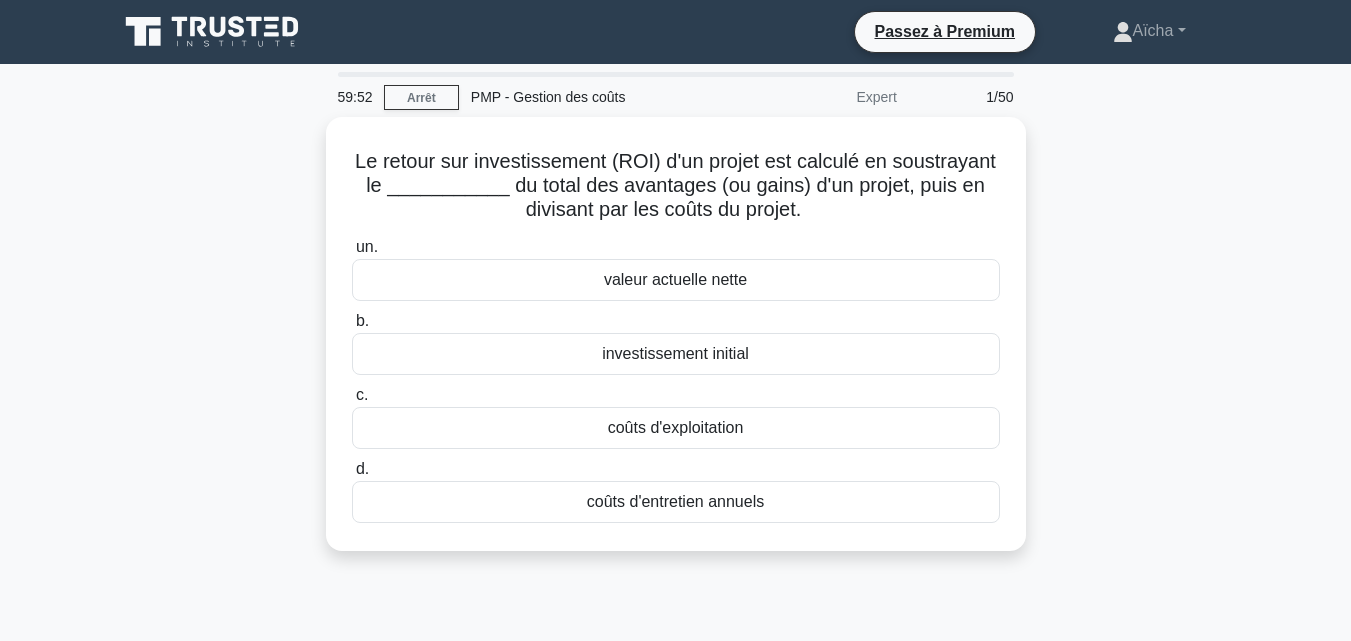 click on "Le retour sur investissement (ROI) d'un projet est calculé en soustrayant le ___________ du total des avantages (ou gains) d'un projet, puis en divisant par les coûts du projet.
.spinner_0XTQ{transform-origin:center;animation:spinner_y6GP .75s linear infinite}@keyframes spinner_y6GP{100%{transform:rotate(360deg)}}
un.
valeur actuelle nette" at bounding box center (676, 346) 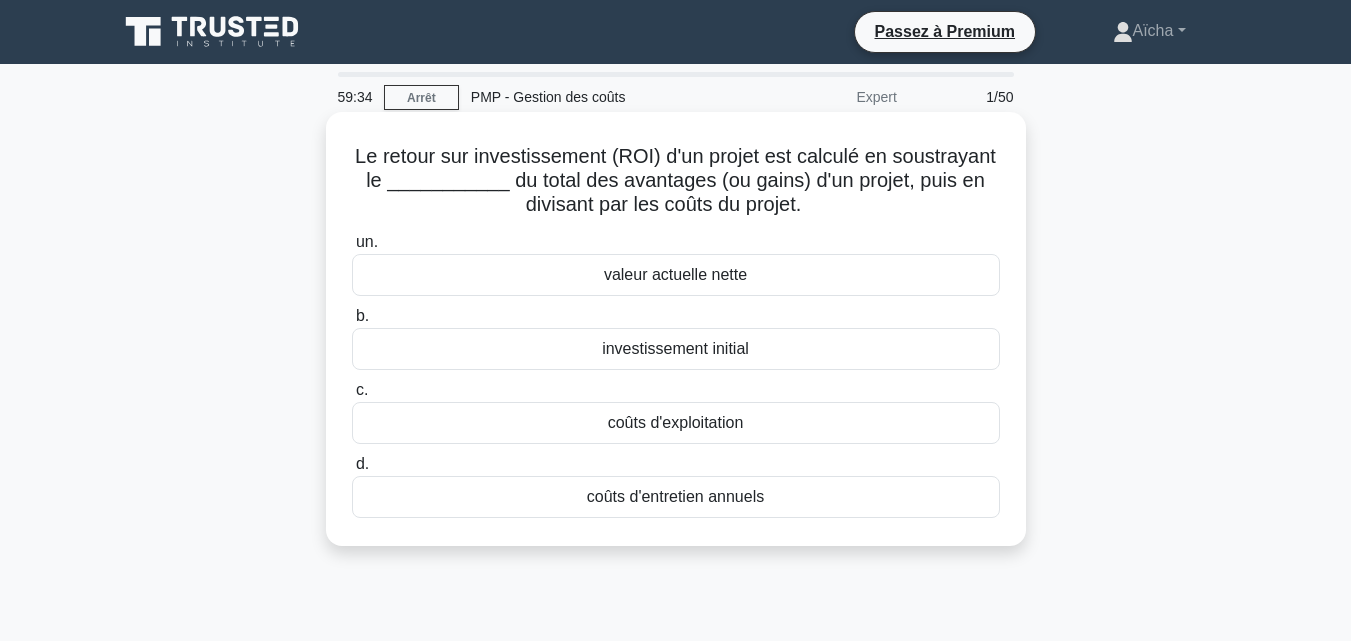click on "valeur actuelle nette" at bounding box center [675, 274] 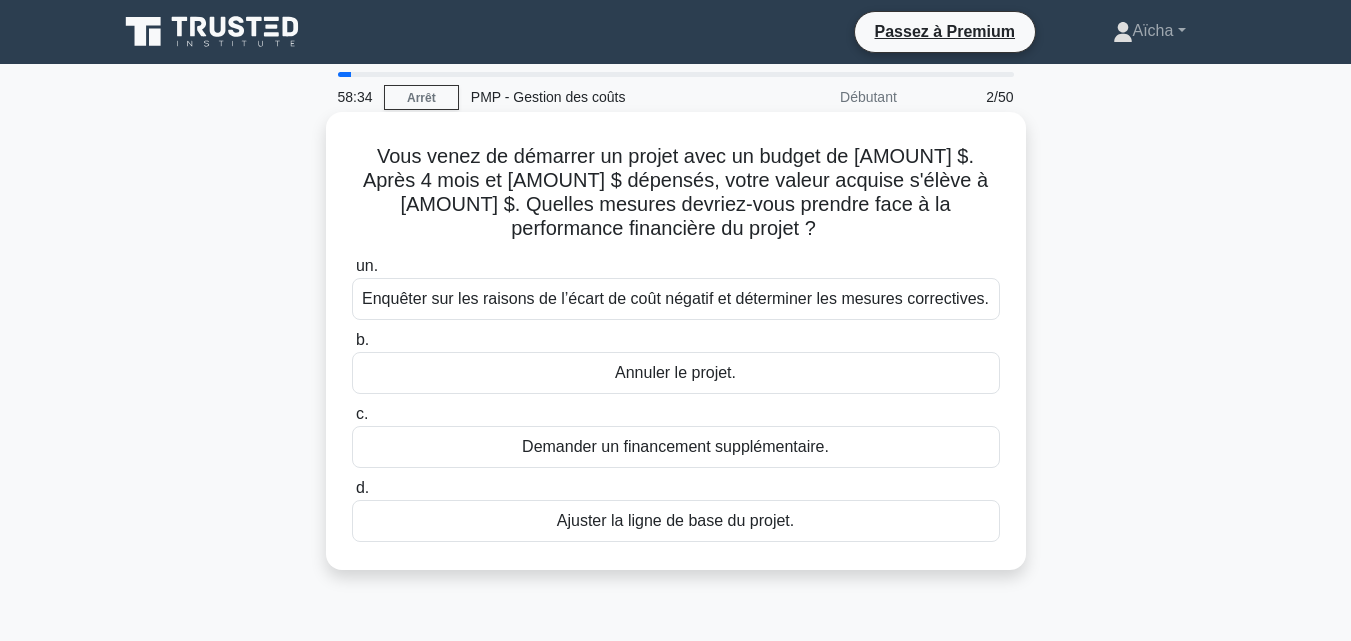 click on "Enquêter sur les raisons de l’écart de coût négatif et déterminer les mesures correctives." at bounding box center (675, 298) 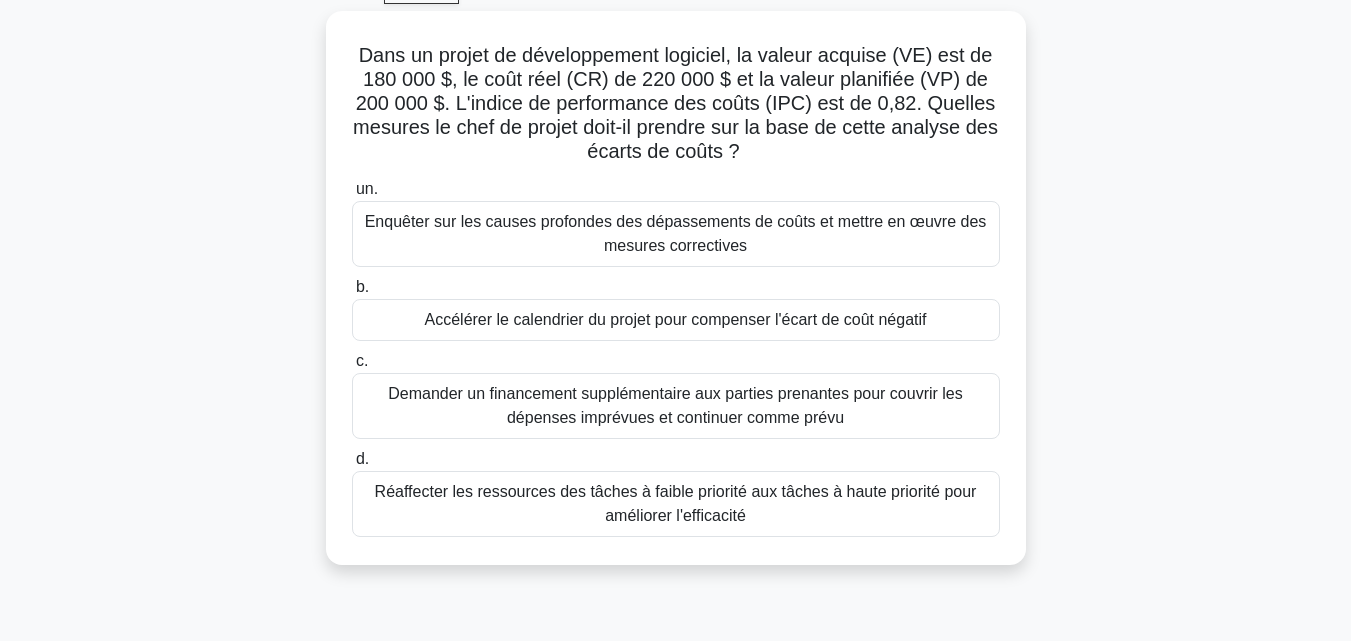 scroll, scrollTop: 107, scrollLeft: 0, axis: vertical 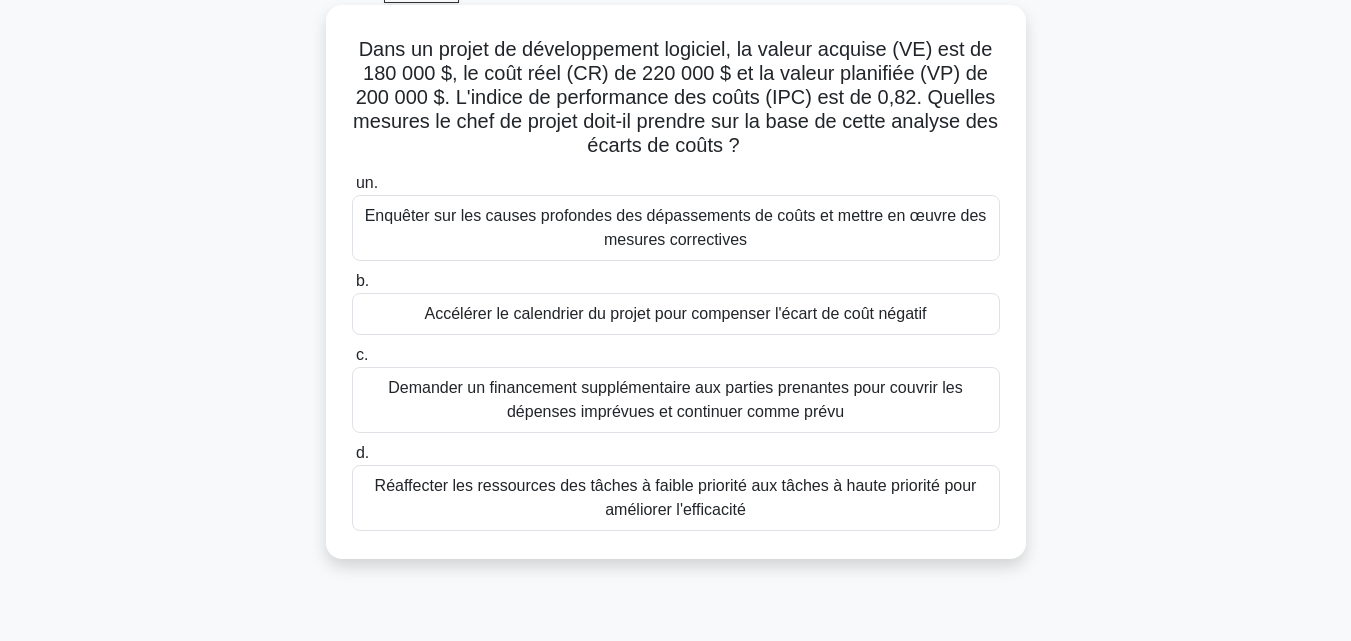 click on "Enquêter sur les causes profondes des dépassements de coûts et mettre en œuvre des mesures correctives" at bounding box center (676, 227) 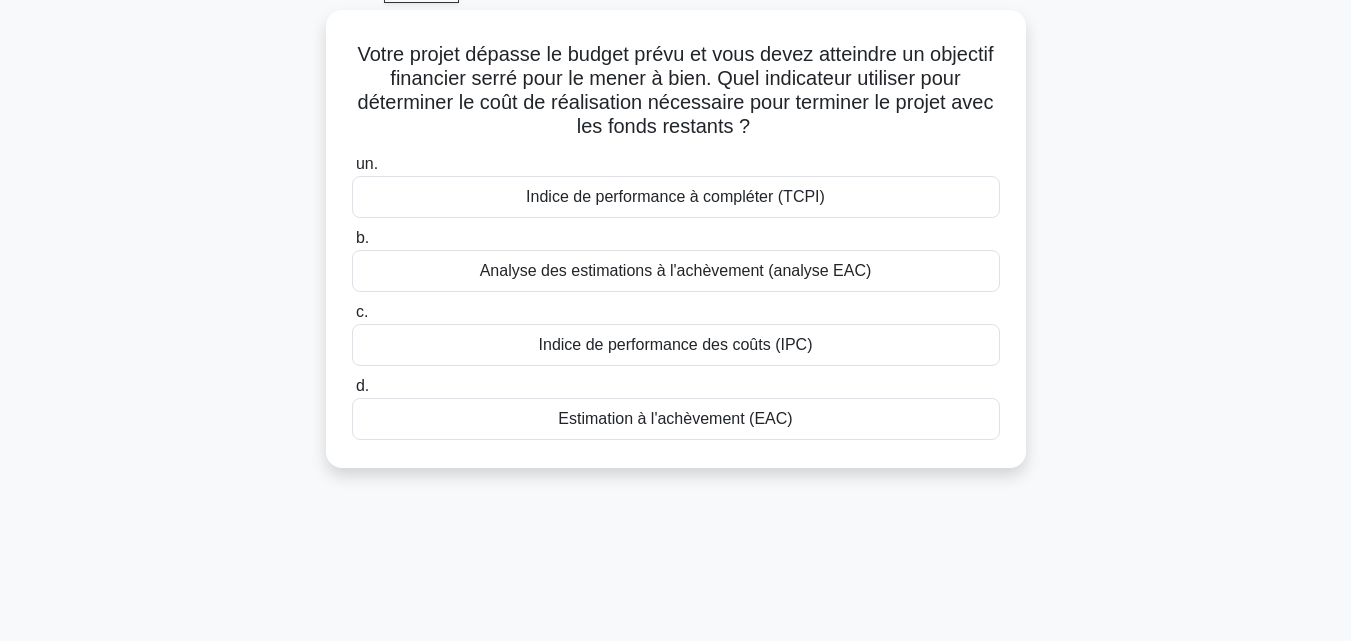scroll, scrollTop: 0, scrollLeft: 0, axis: both 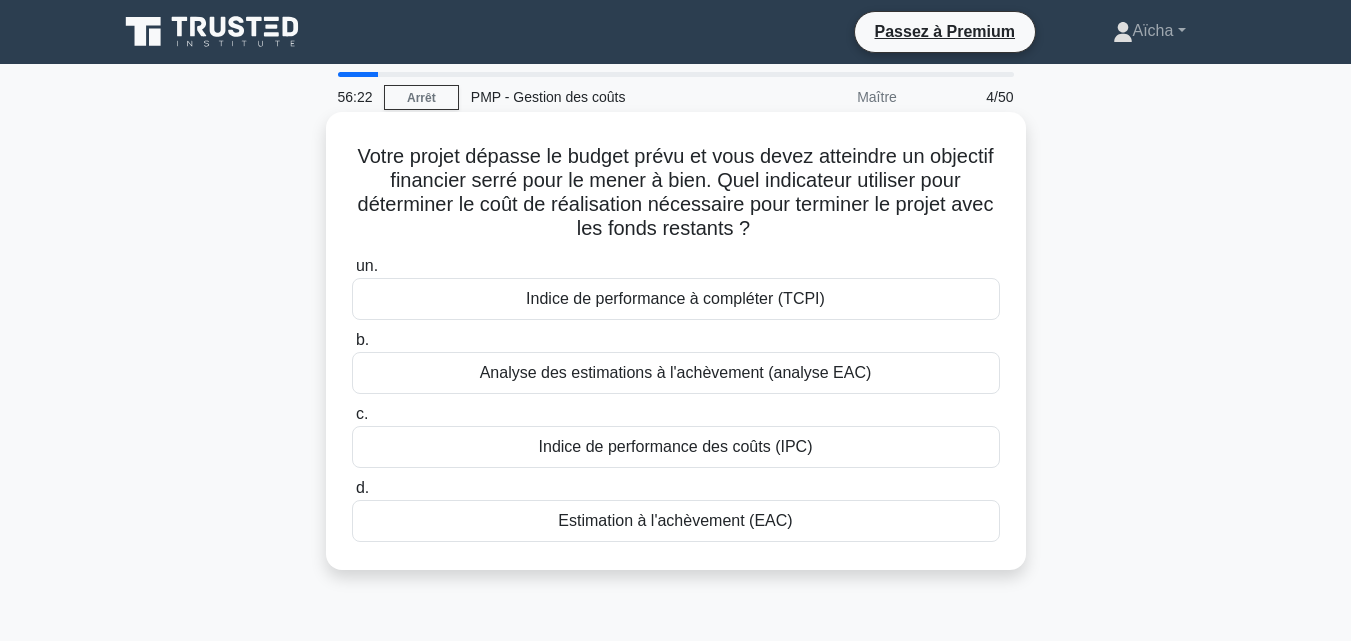 click on "Indice de performance des coûts (IPC)" at bounding box center [676, 446] 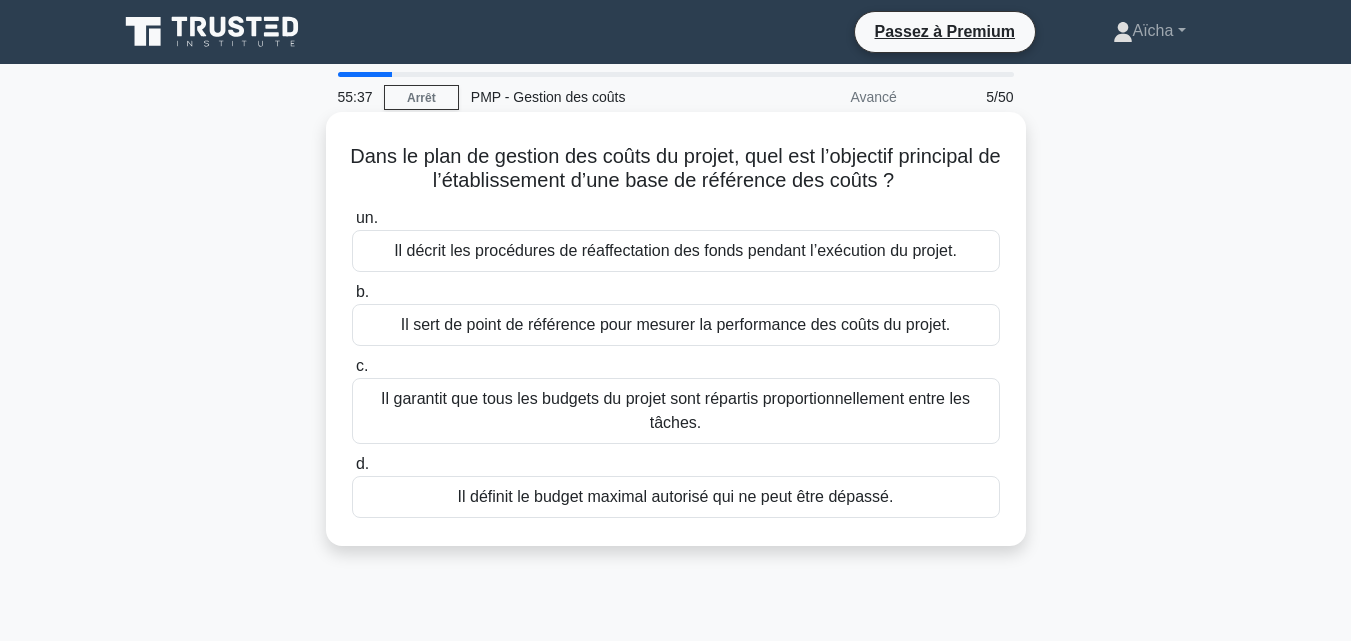click on "Il sert de point de référence pour mesurer la performance des coûts du projet." at bounding box center (676, 324) 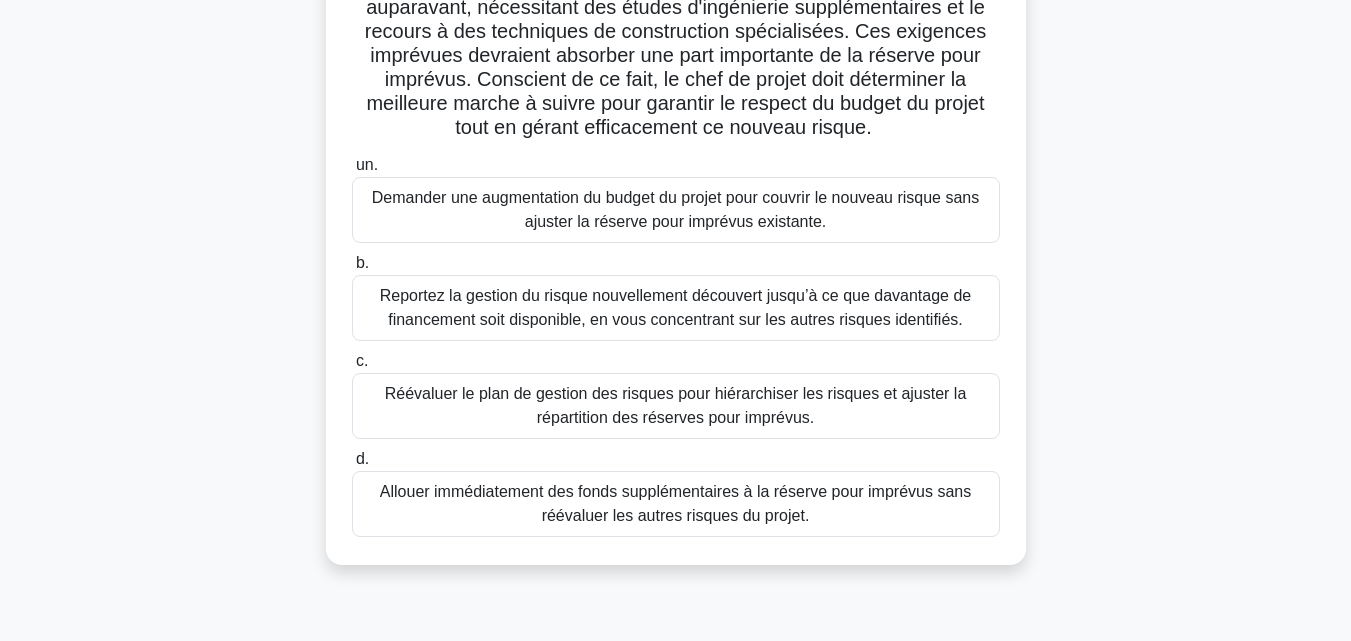 scroll, scrollTop: 275, scrollLeft: 0, axis: vertical 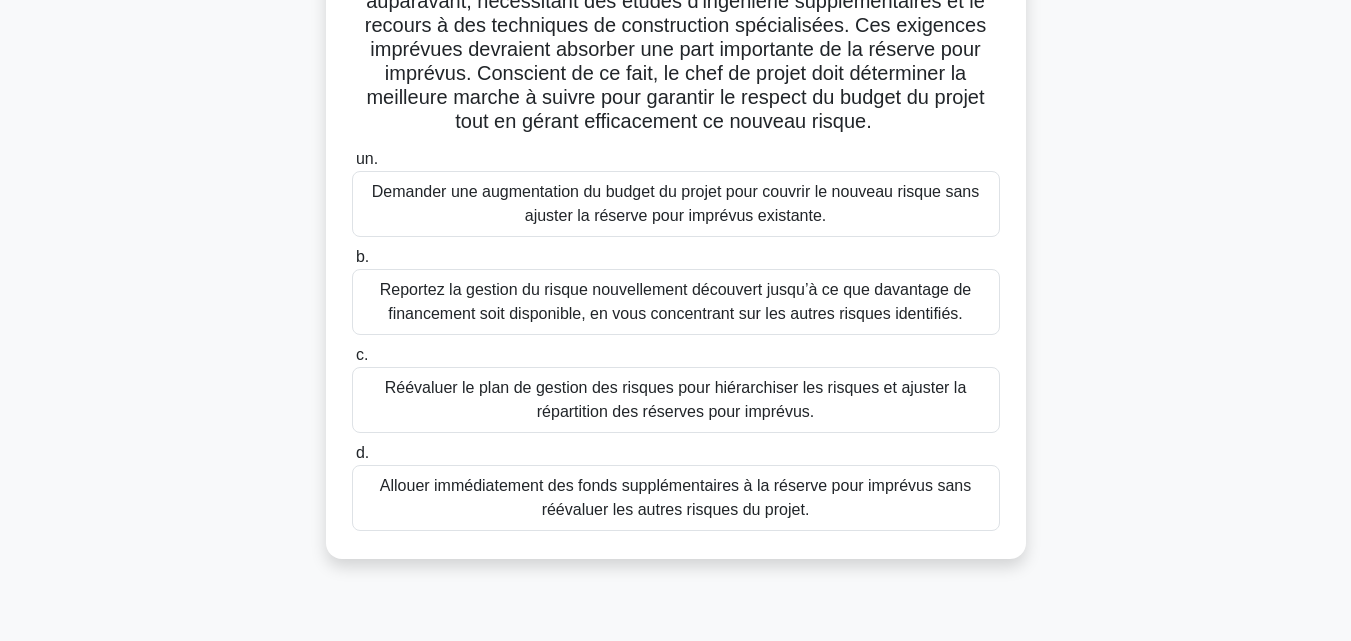 click on "Réévaluer le plan de gestion des risques pour hiérarchiser les risques et ajuster la répartition des réserves pour imprévus." at bounding box center (676, 399) 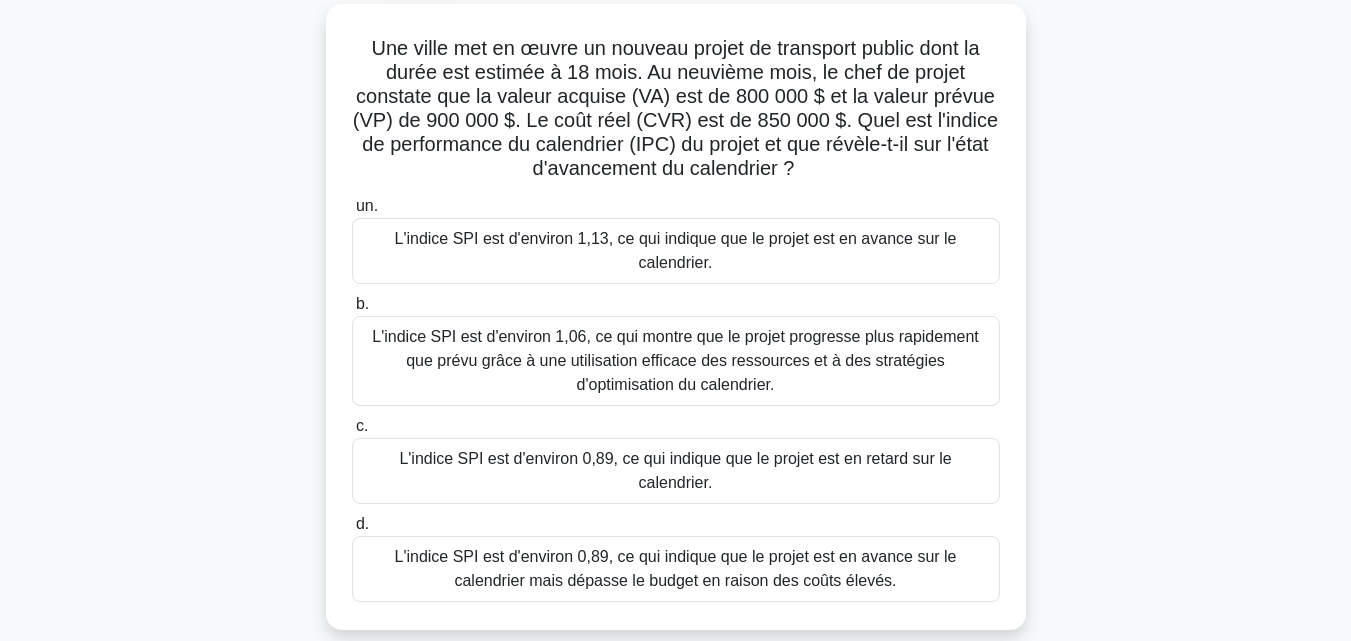 scroll, scrollTop: 116, scrollLeft: 0, axis: vertical 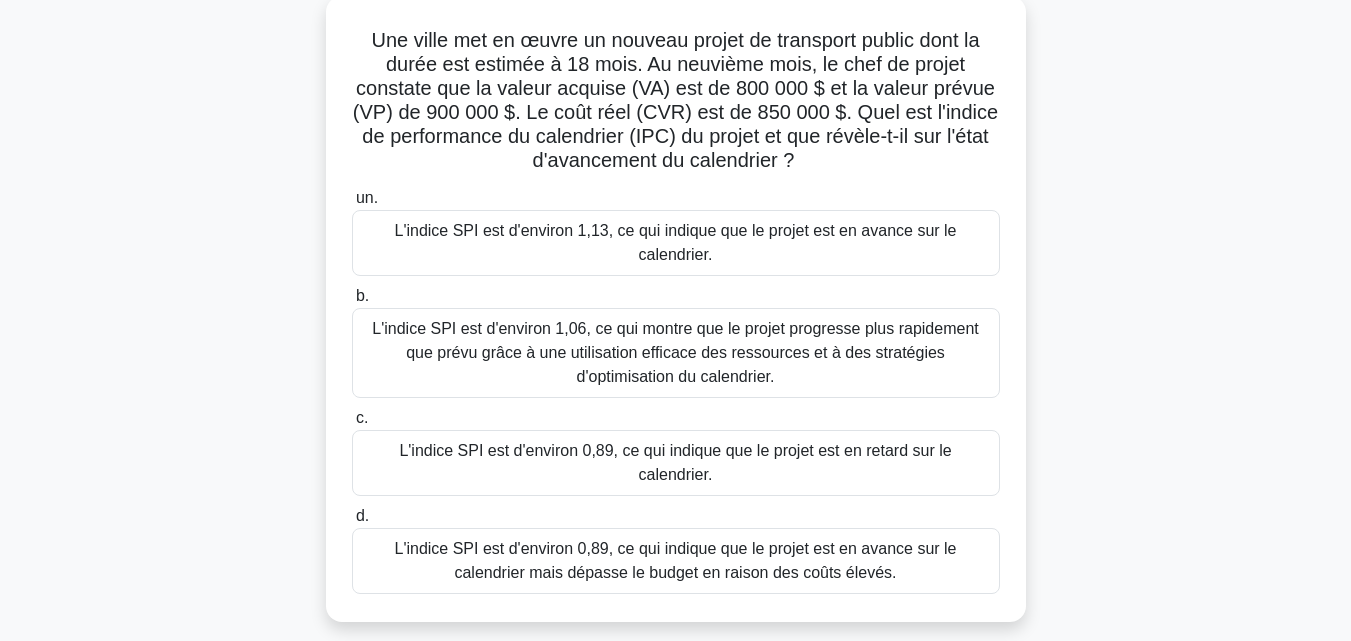 click on "L'indice SPI est d'environ 0,89, ce qui indique que le projet est en retard sur le calendrier." at bounding box center (675, 462) 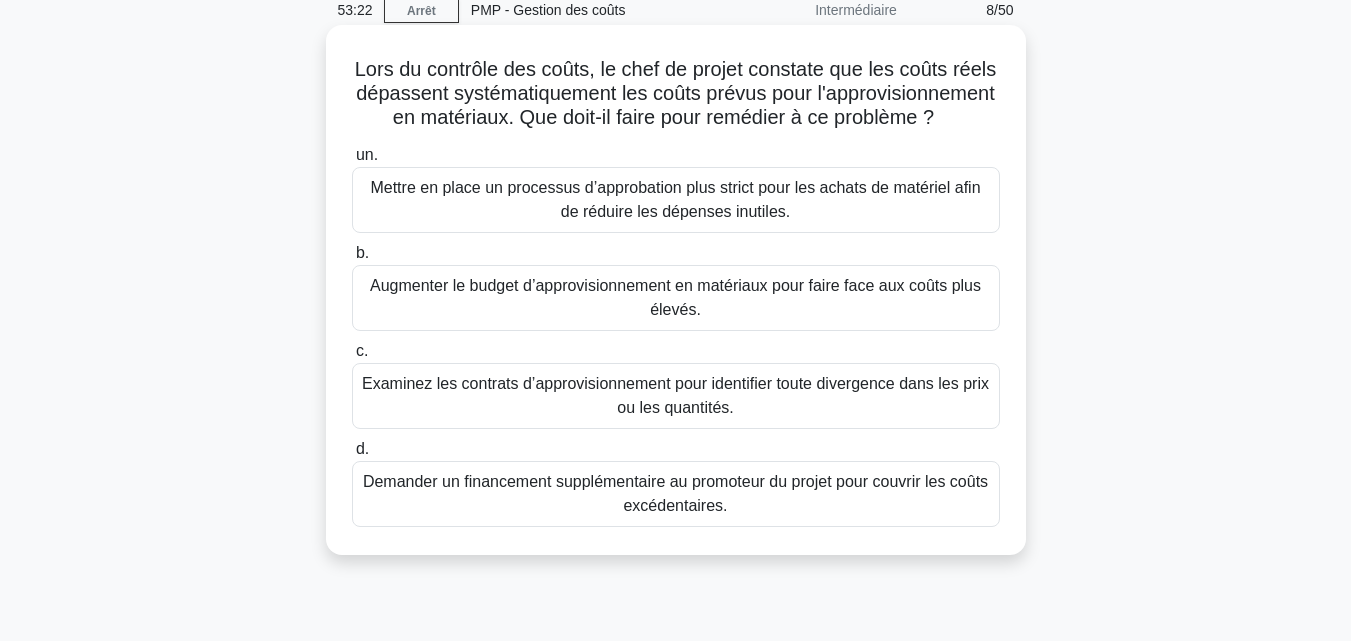 scroll, scrollTop: 107, scrollLeft: 0, axis: vertical 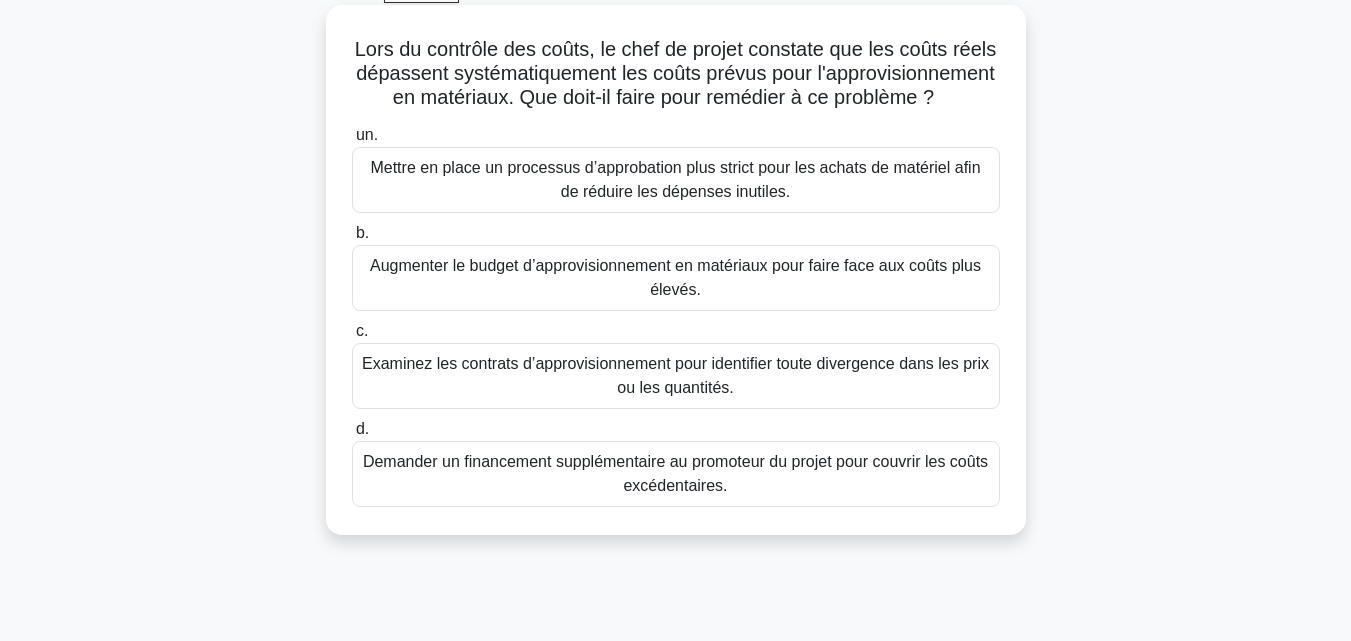click on "Examinez les contrats d’approvisionnement pour identifier toute divergence dans les prix ou les quantités." at bounding box center (675, 375) 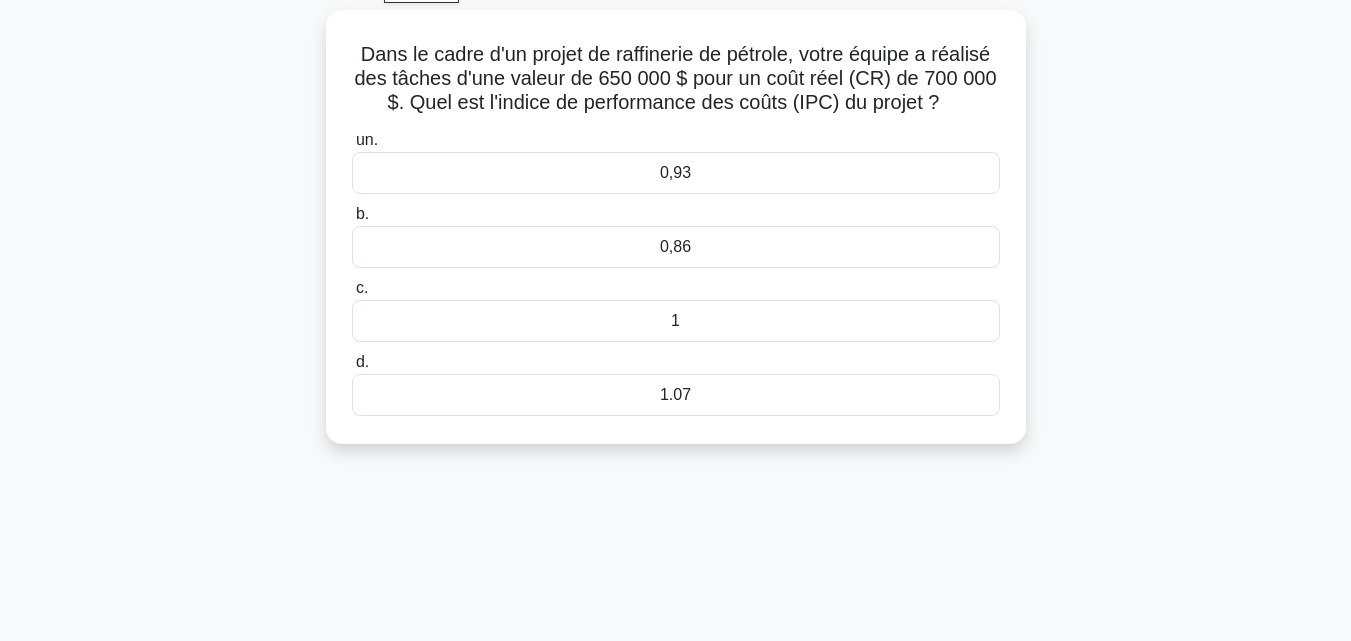 scroll, scrollTop: 0, scrollLeft: 0, axis: both 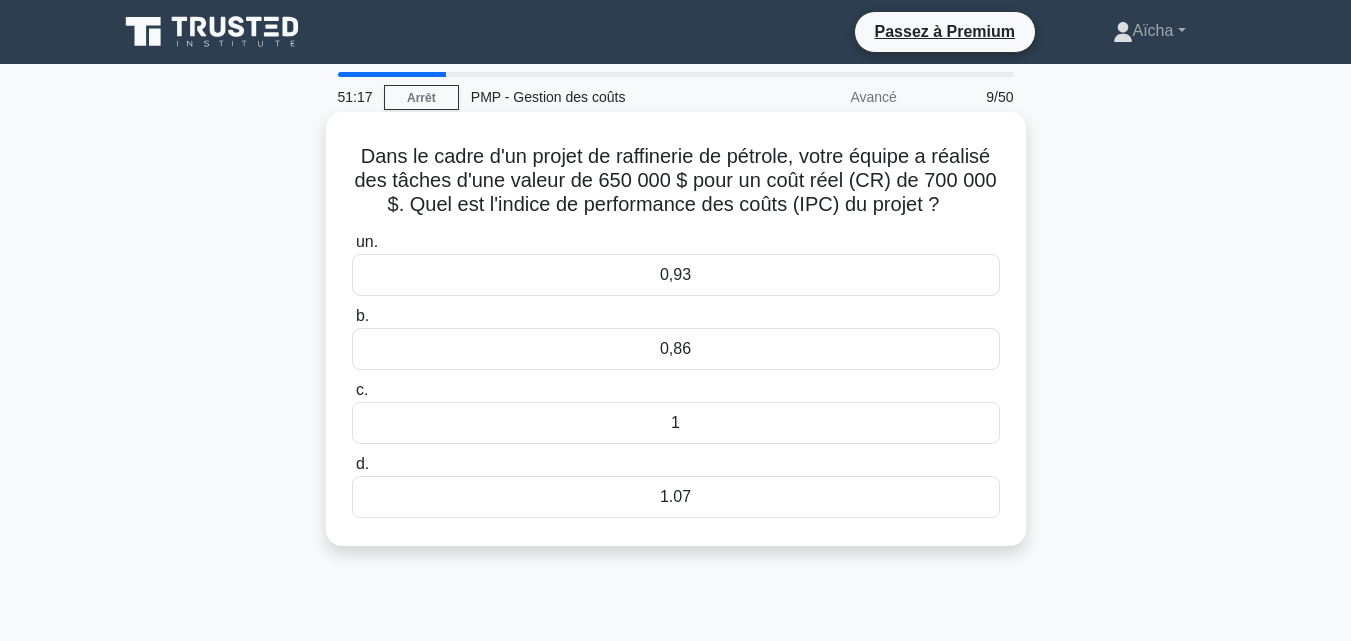 click on "1.07" at bounding box center [675, 496] 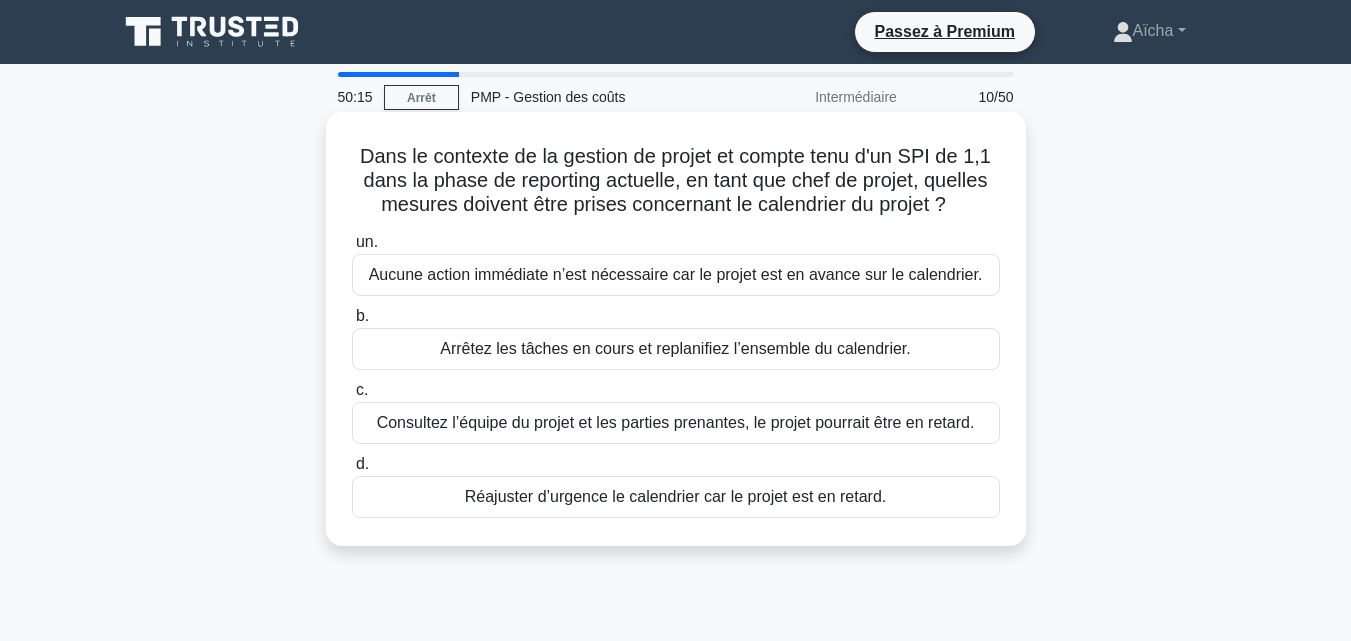 click on "Aucune action immédiate n’est nécessaire car le projet est en avance sur le calendrier." at bounding box center [676, 274] 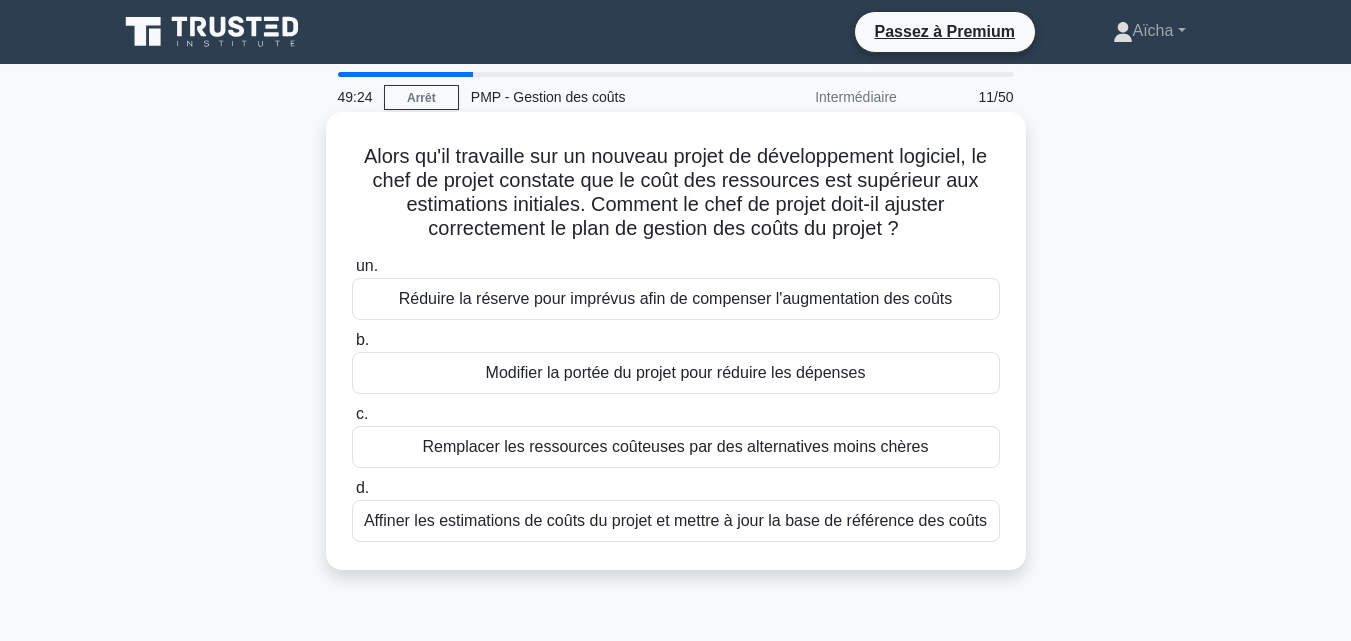 click on "Affiner les estimations de coûts du projet et mettre à jour la base de référence des coûts" at bounding box center [675, 520] 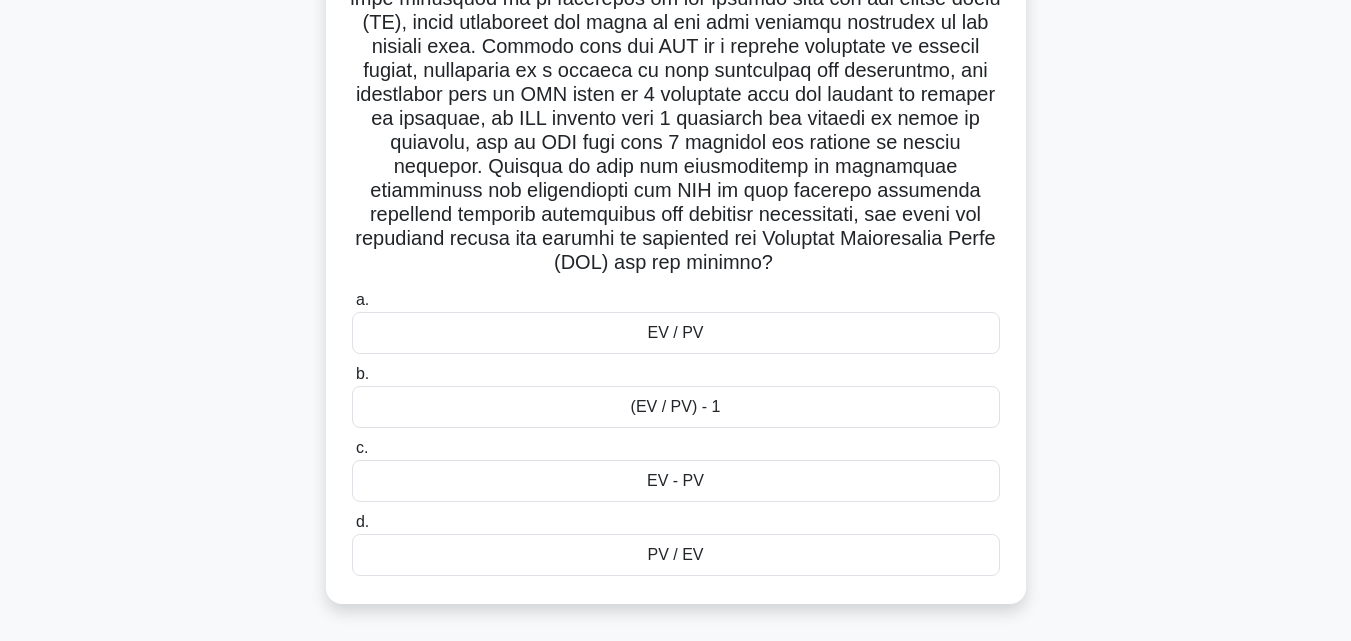 scroll, scrollTop: 471, scrollLeft: 0, axis: vertical 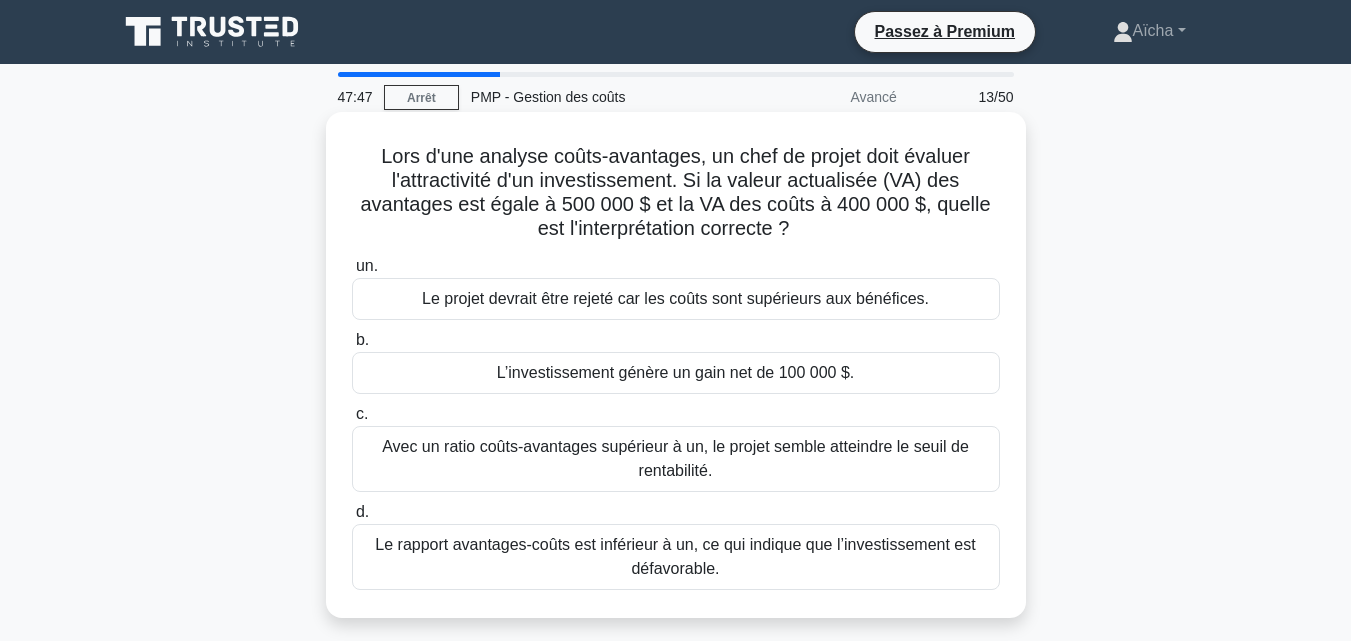 click on "Lors d'une analyse coûts-avantages, un chef de projet doit évaluer l'attractivité d'un investissement. Si la valeur actualisée (VA) des avantages est égale à 500 000 $ et la VA des coûts à 400 000 $, quelle est l'interprétation correcte ?" at bounding box center [675, 192] 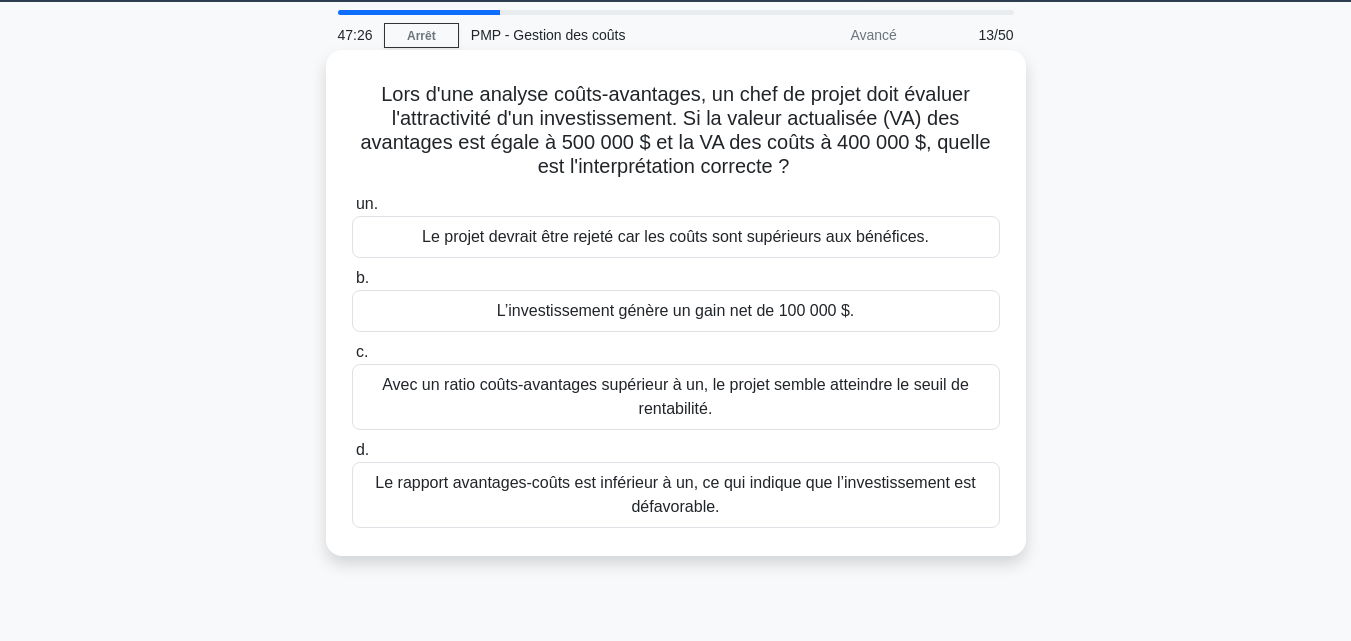 scroll, scrollTop: 61, scrollLeft: 0, axis: vertical 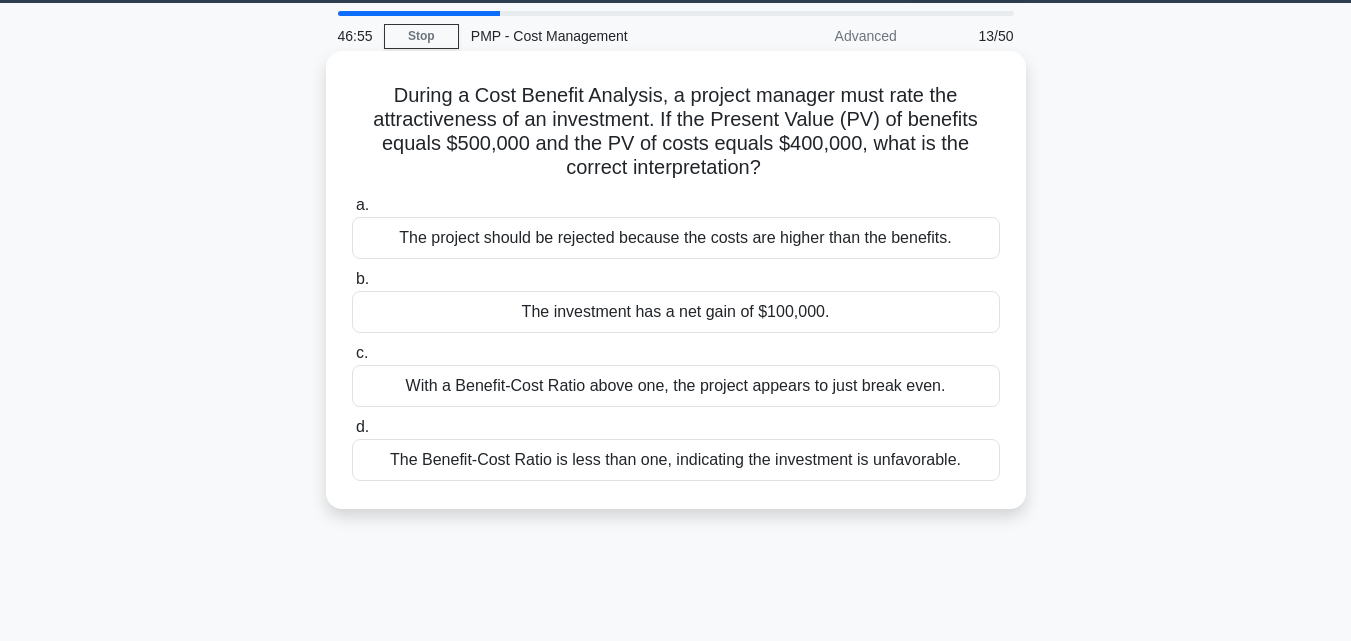 click on "During a Cost Benefit Analysis, a project manager must rate the attractiveness of an investment. If the Present Value (PV) of benefits equals $500,000 and the PV of costs equals $400,000, what is the correct interpretation?
.spinner_0XTQ{transform-origin:center;animation:spinner_y6GP .75s linear infinite}@keyframes spinner_y6GP{100%{transform:rotate(360deg)}}" at bounding box center [676, 132] 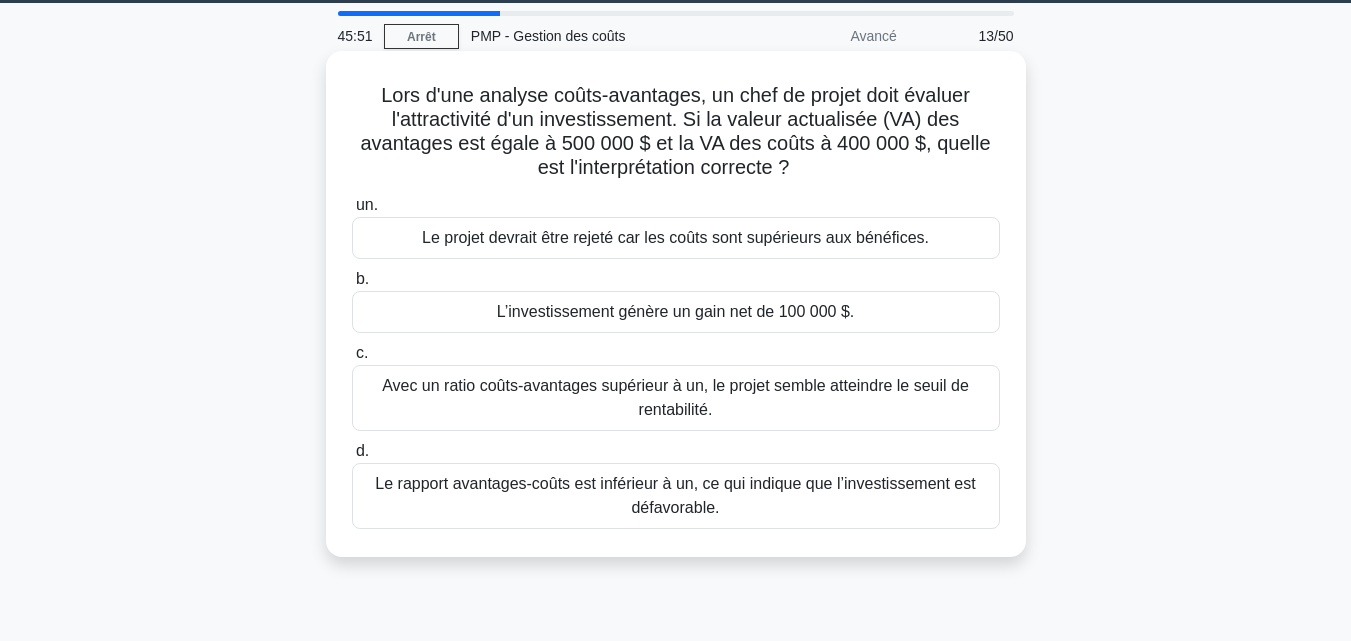 click on "L’investissement génère un gain net de 100 000 $." at bounding box center [676, 311] 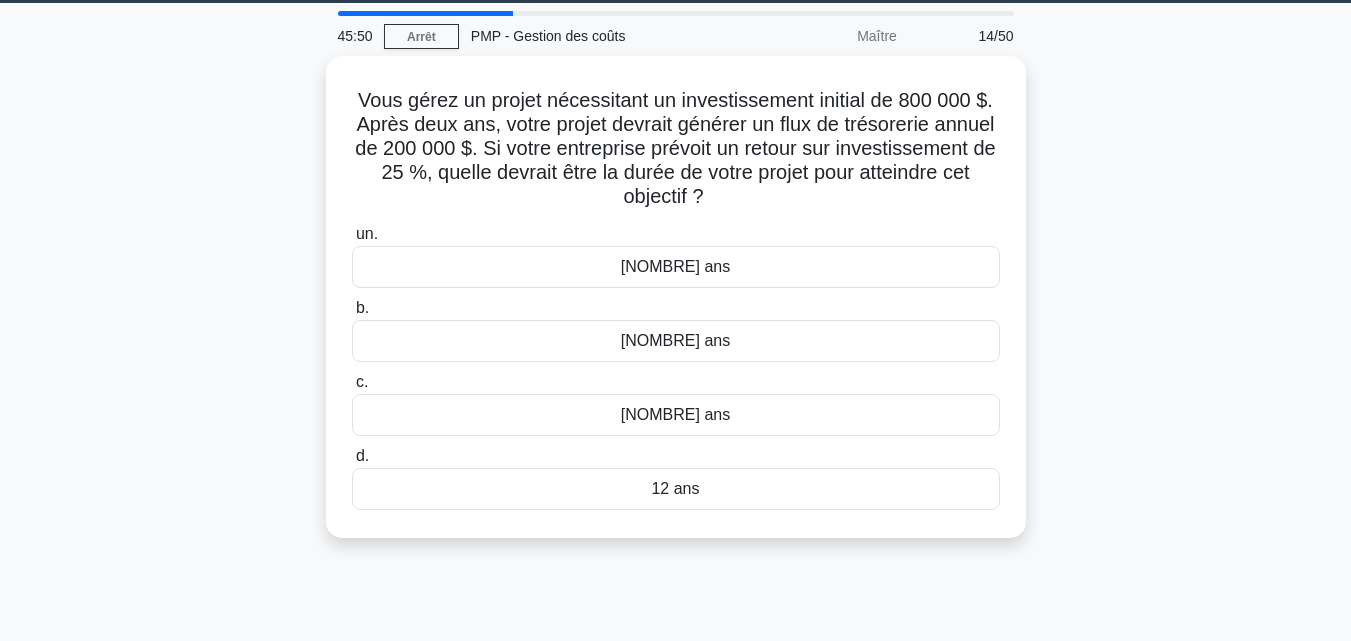 scroll, scrollTop: 0, scrollLeft: 0, axis: both 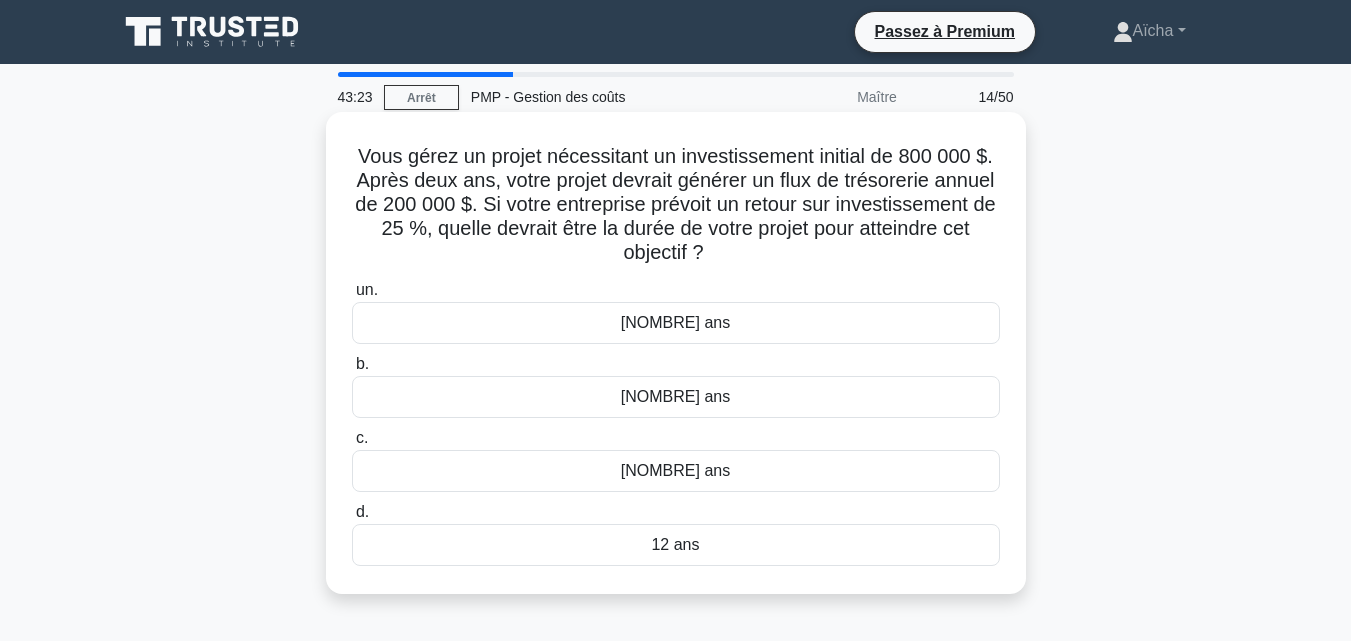 click on "8 ans" at bounding box center [675, 396] 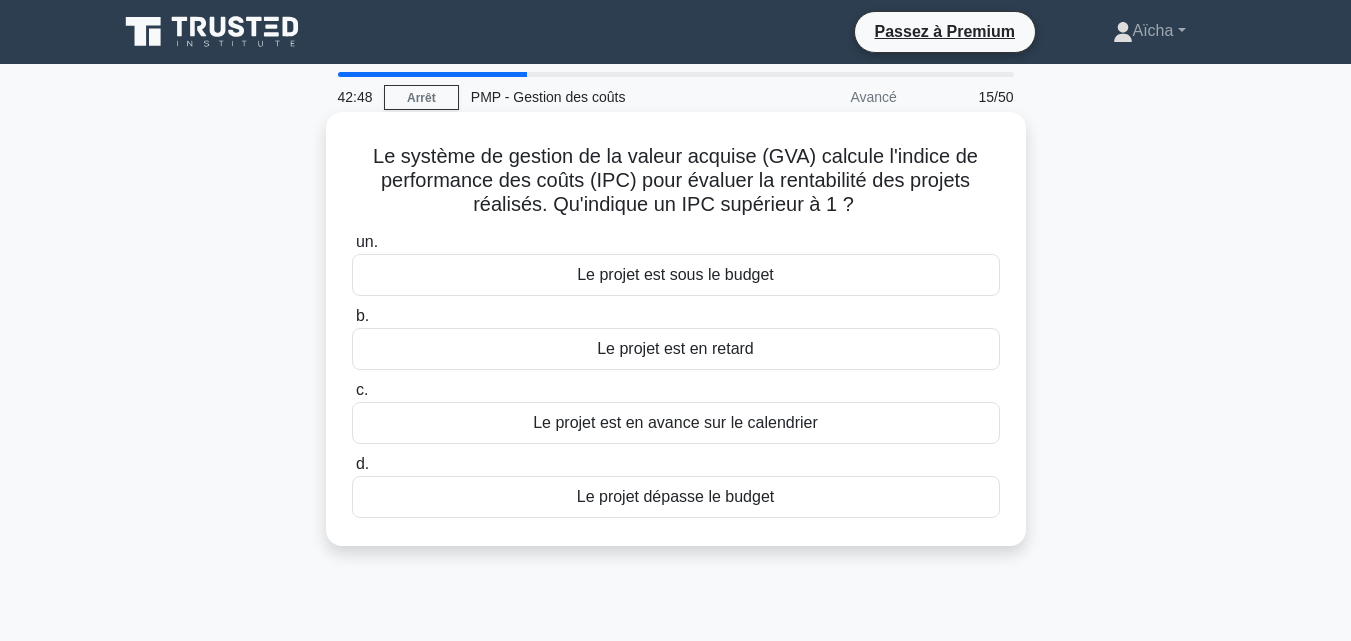 click on "Le projet dépasse le budget" at bounding box center [675, 496] 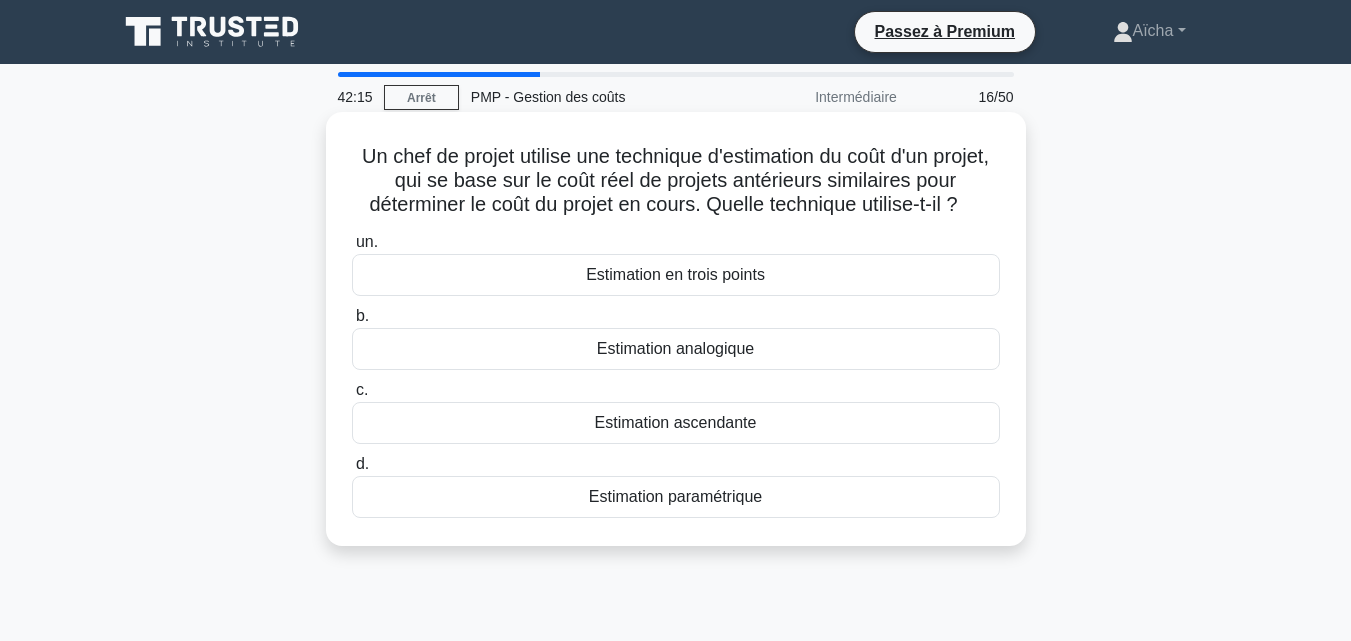 click on "Estimation analogique" at bounding box center [675, 348] 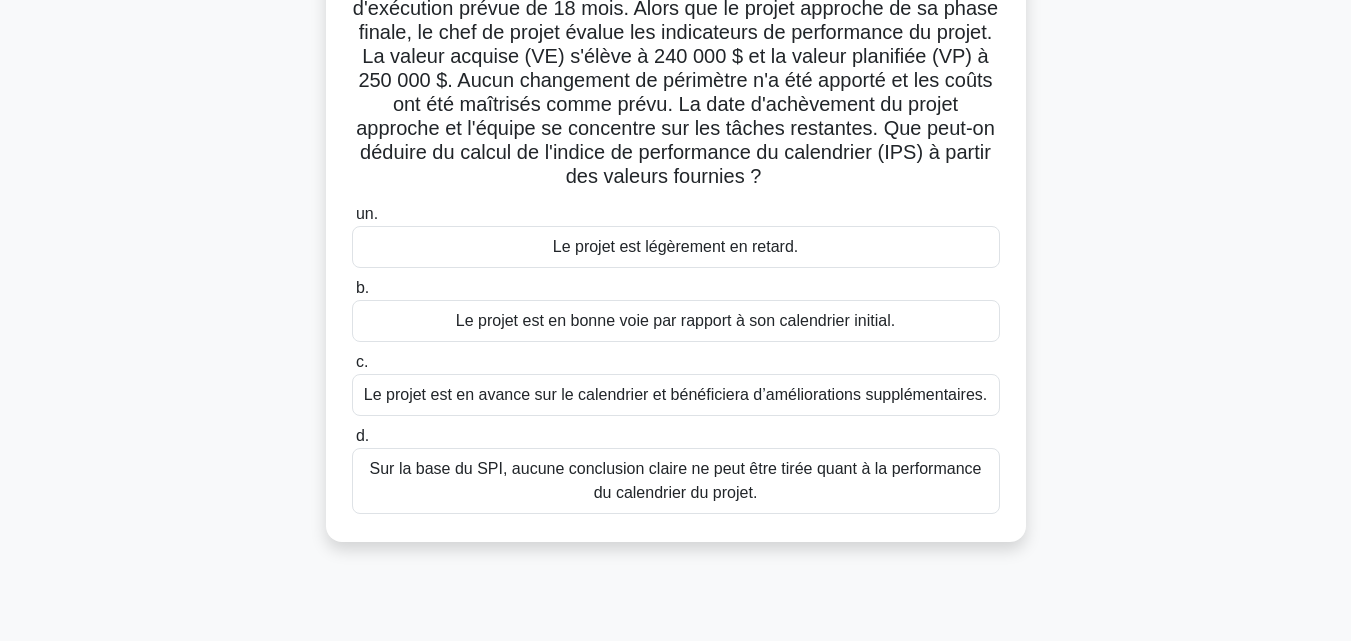 scroll, scrollTop: 173, scrollLeft: 0, axis: vertical 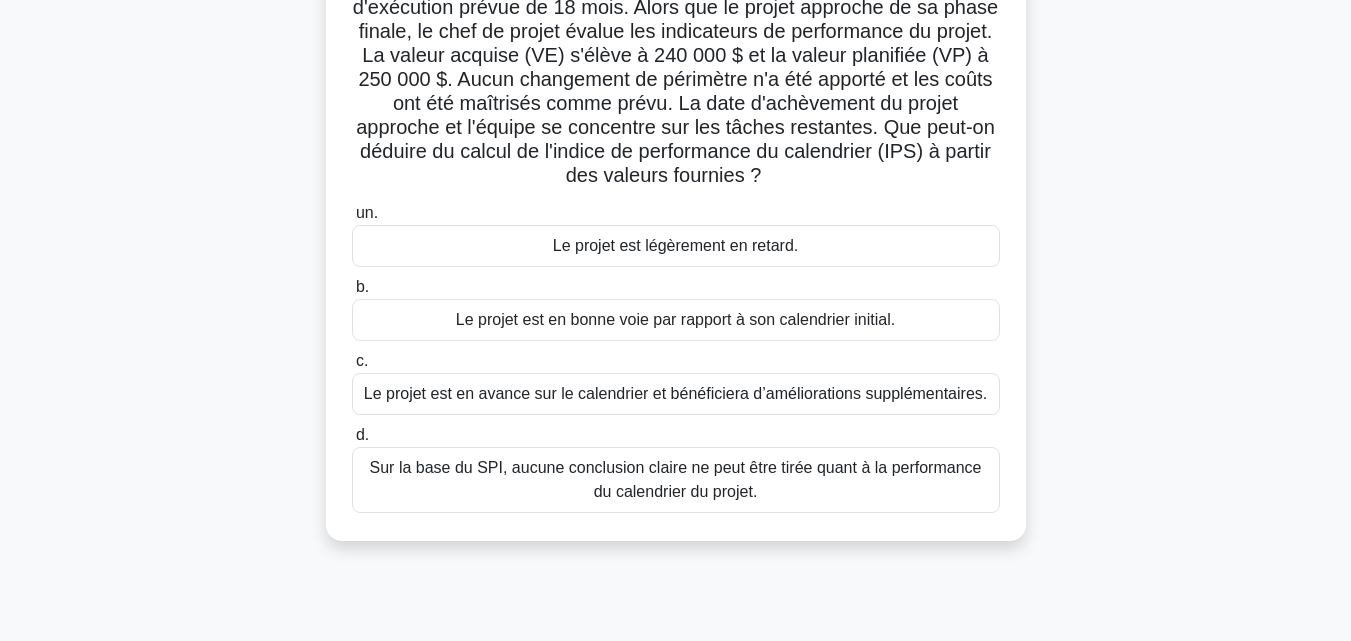 click on "Le projet est légèrement en retard." at bounding box center [675, 245] 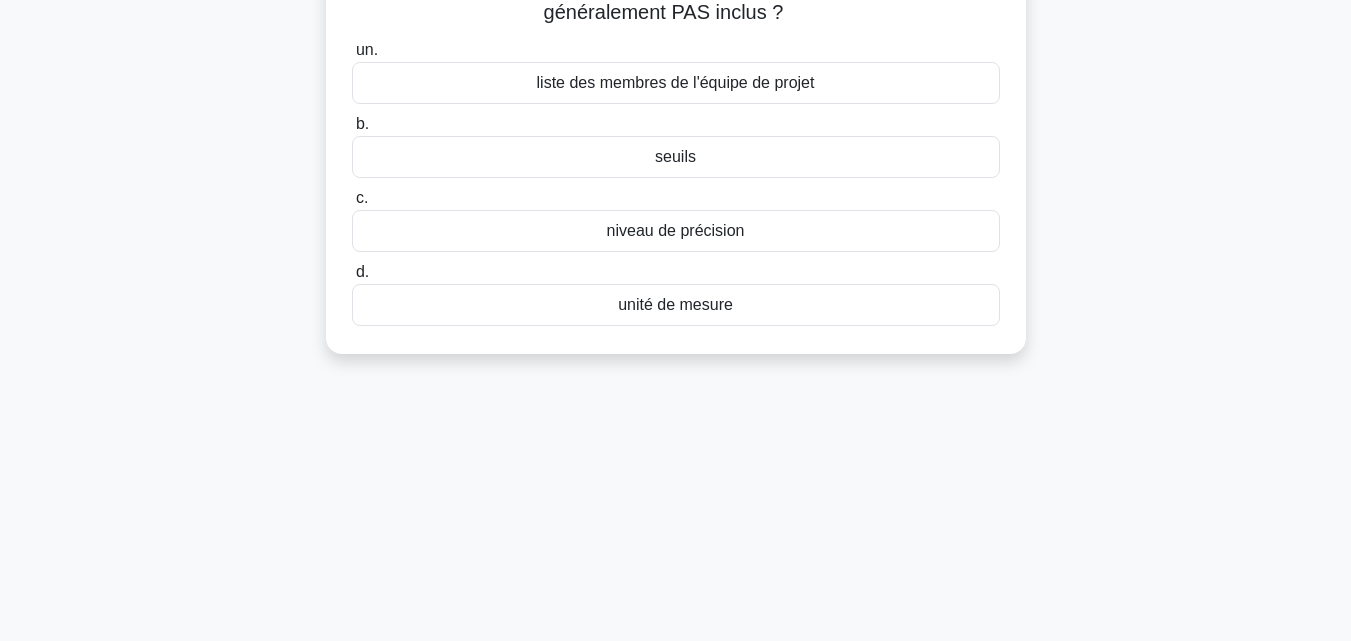 scroll, scrollTop: 0, scrollLeft: 0, axis: both 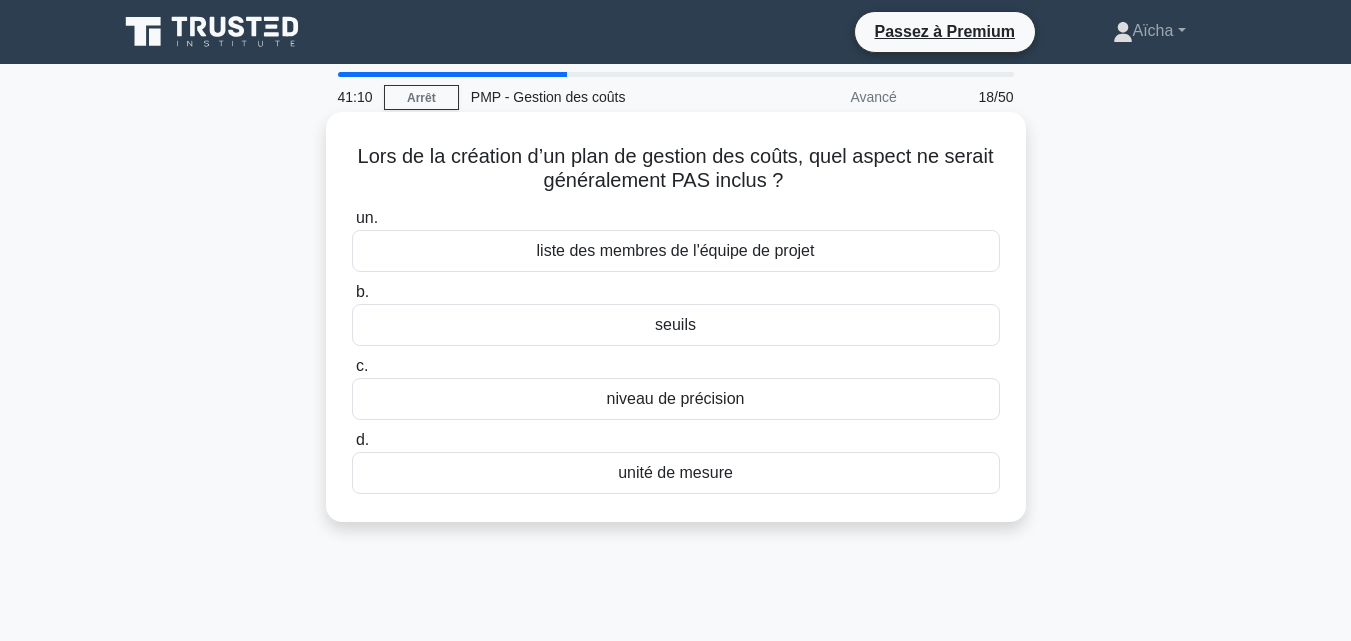 click on "liste des membres de l'équipe de projet" at bounding box center (676, 250) 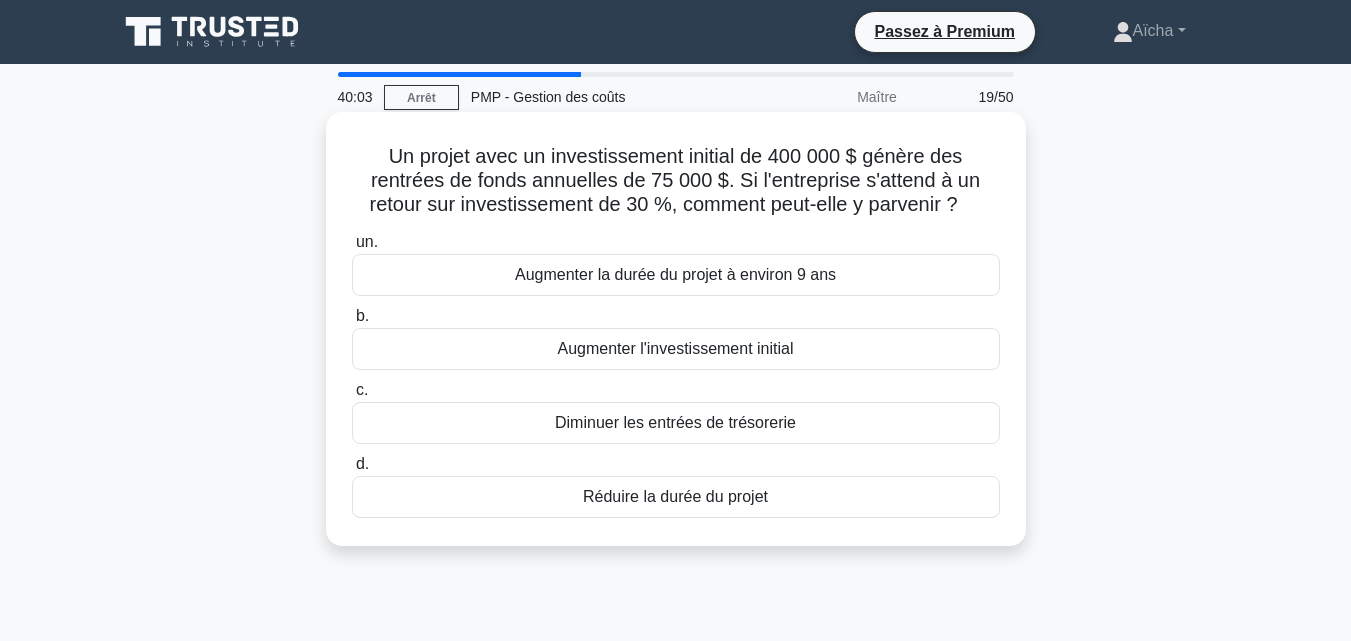 click on "Augmenter la durée du projet à environ 9 ans" at bounding box center [675, 274] 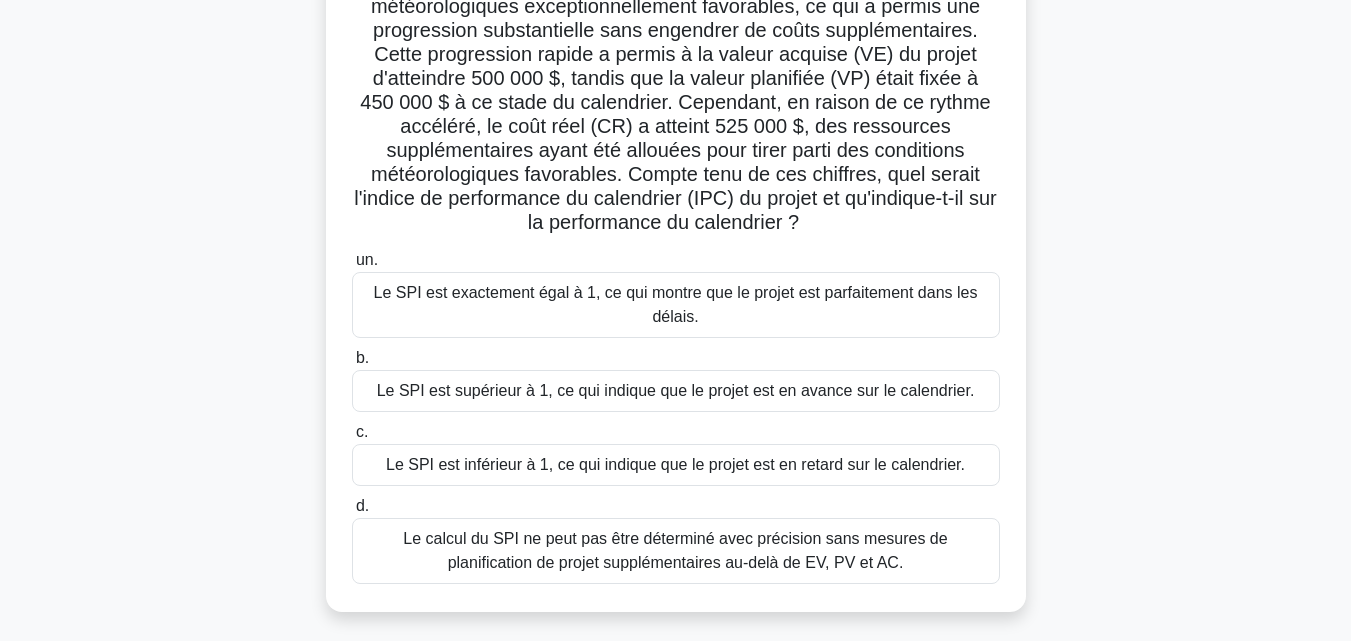 scroll, scrollTop: 198, scrollLeft: 0, axis: vertical 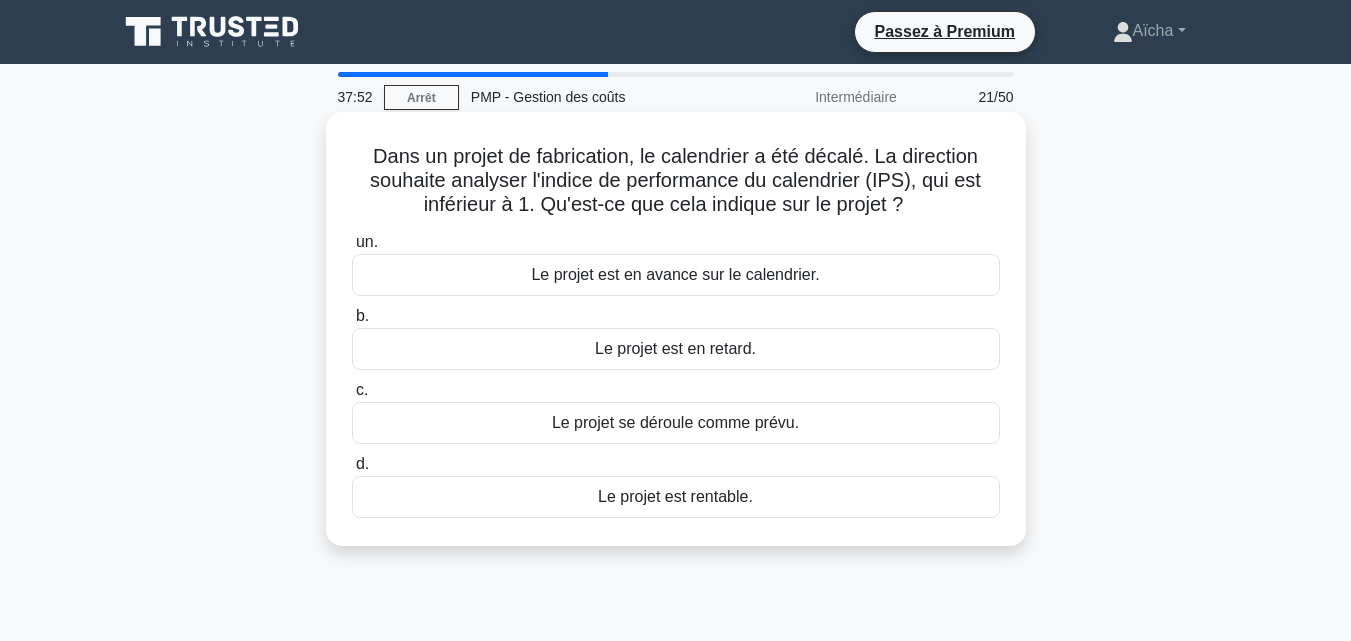 click on "Le projet est en retard." at bounding box center (675, 348) 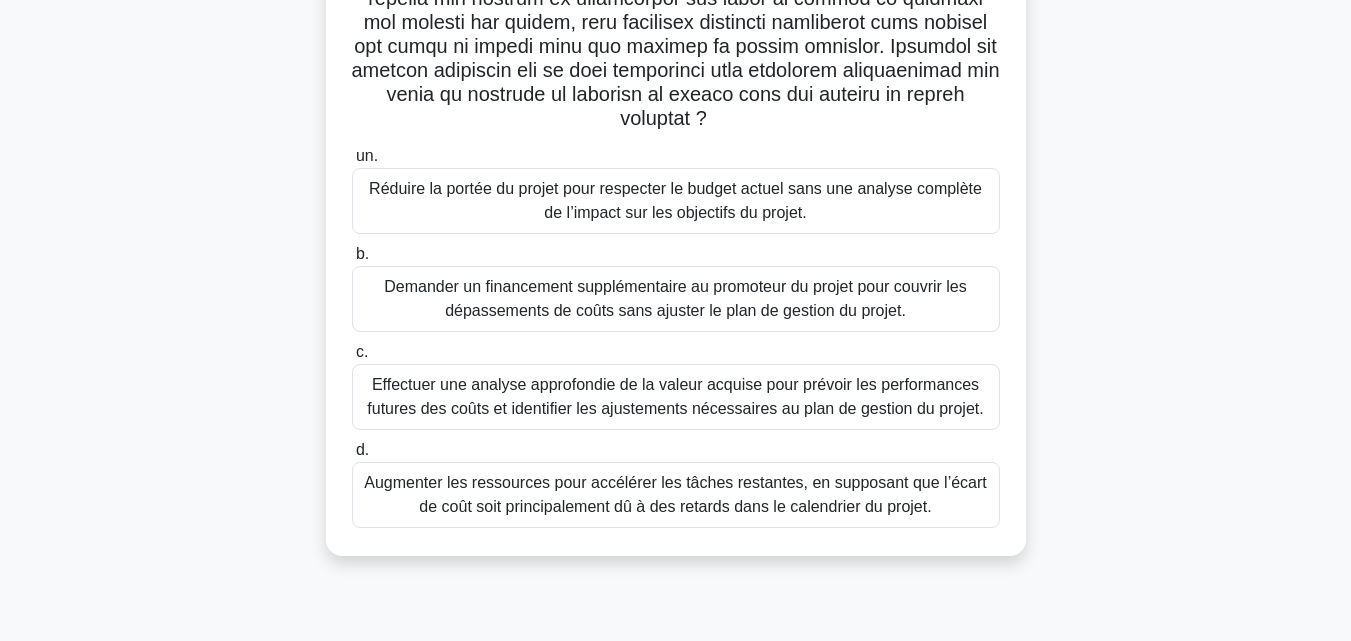 scroll, scrollTop: 404, scrollLeft: 0, axis: vertical 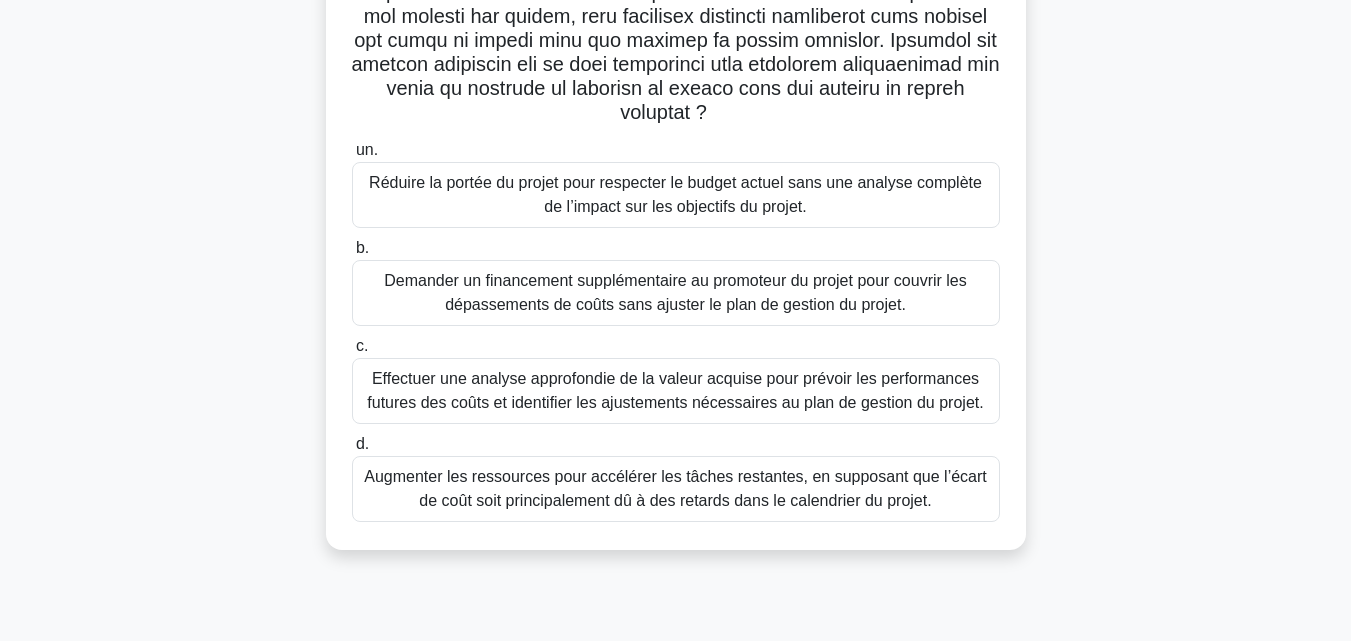 click on "Effectuer une analyse approfondie de la valeur acquise pour prévoir les performances futures des coûts et identifier les ajustements nécessaires au plan de gestion du projet." at bounding box center [675, 390] 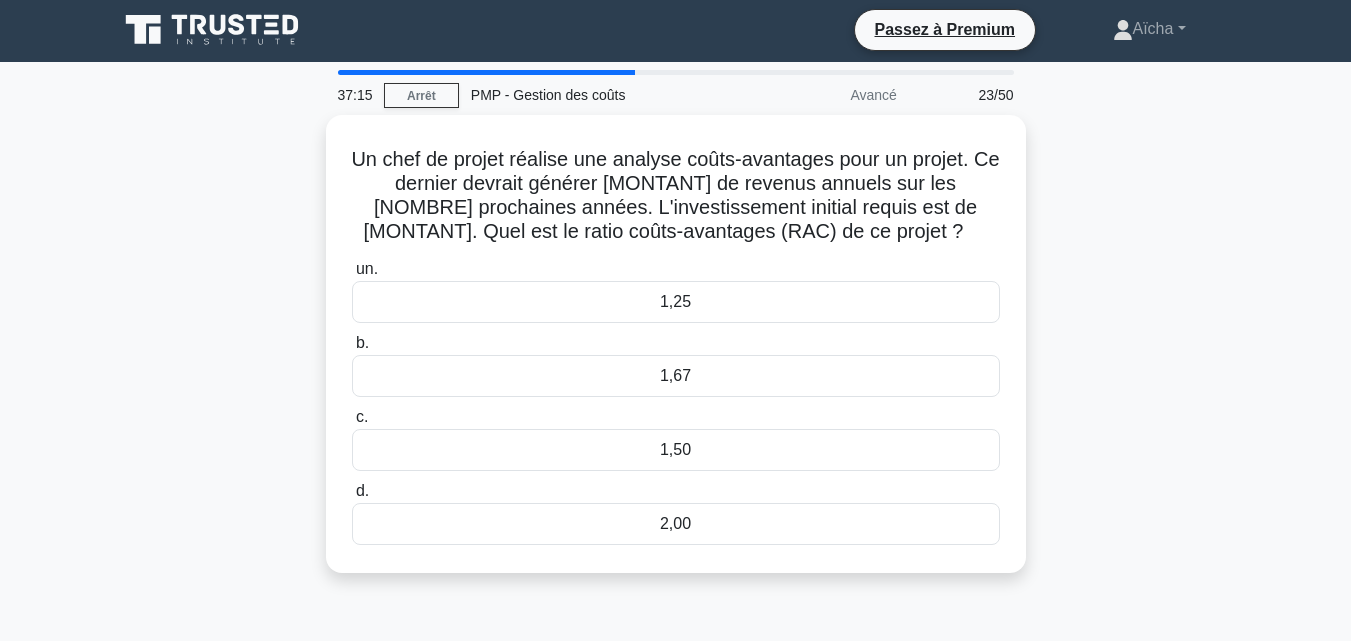 scroll, scrollTop: 0, scrollLeft: 0, axis: both 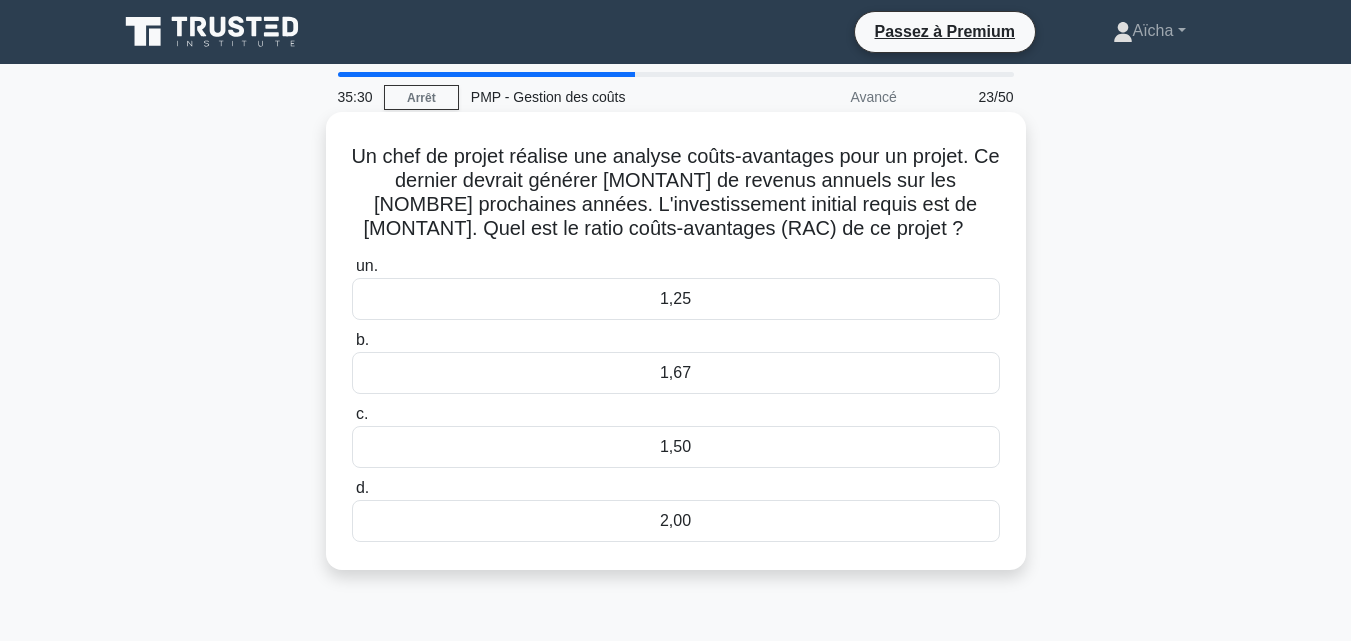 click on "1,67" at bounding box center [676, 373] 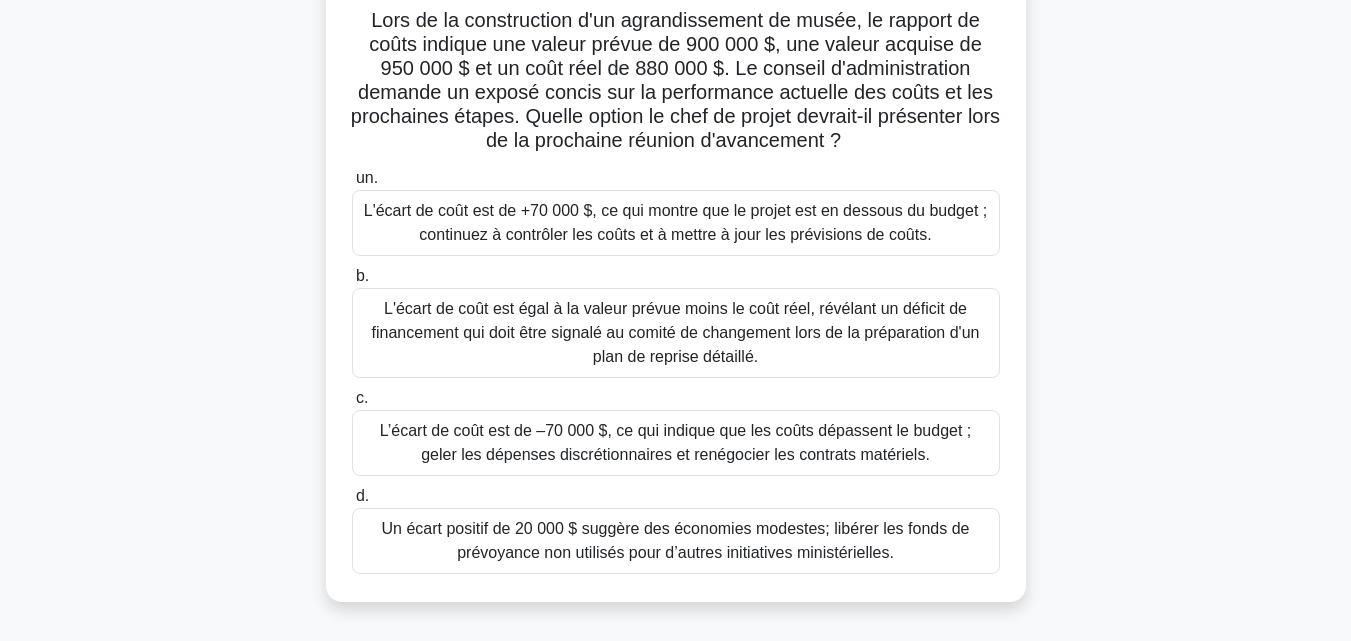 scroll, scrollTop: 142, scrollLeft: 0, axis: vertical 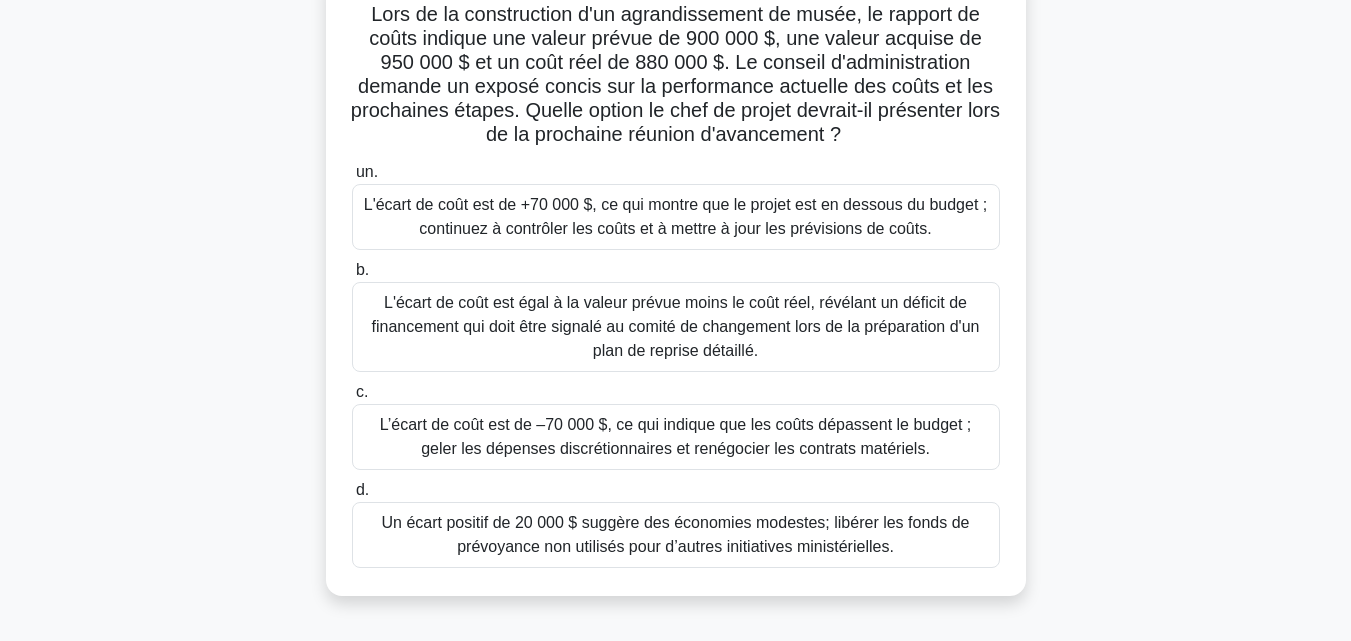 click on "L'écart de coût est de +70 000 $, ce qui montre que le projet est en dessous du budget ; continuez à contrôler les coûts et à mettre à jour les prévisions de coûts." at bounding box center (675, 216) 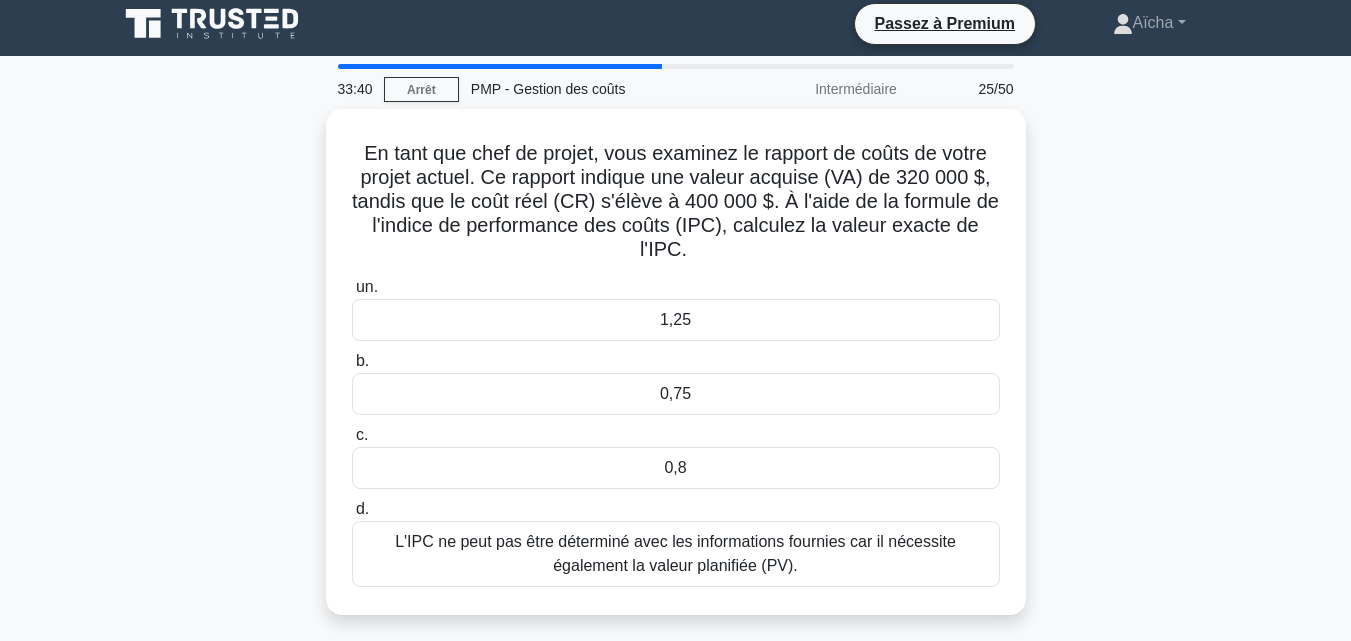 scroll, scrollTop: 9, scrollLeft: 0, axis: vertical 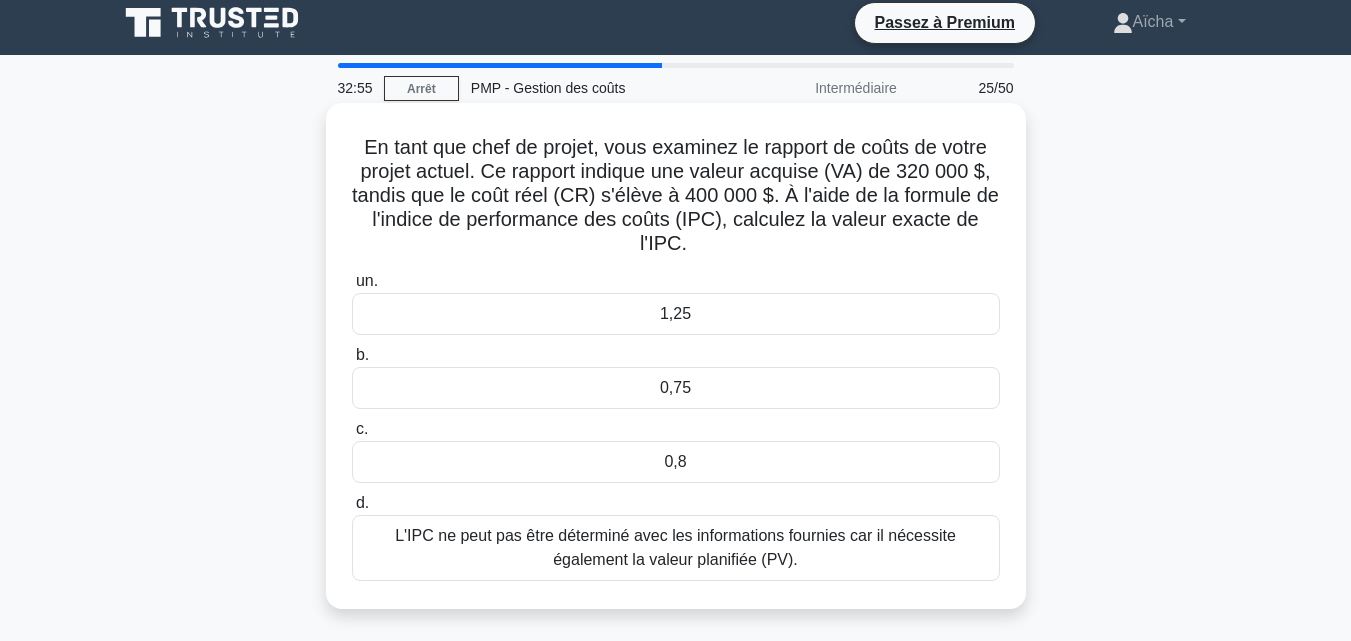 click on "L'IPC ne peut pas être déterminé avec les informations fournies car il nécessite également la valeur planifiée (PV)." at bounding box center (675, 547) 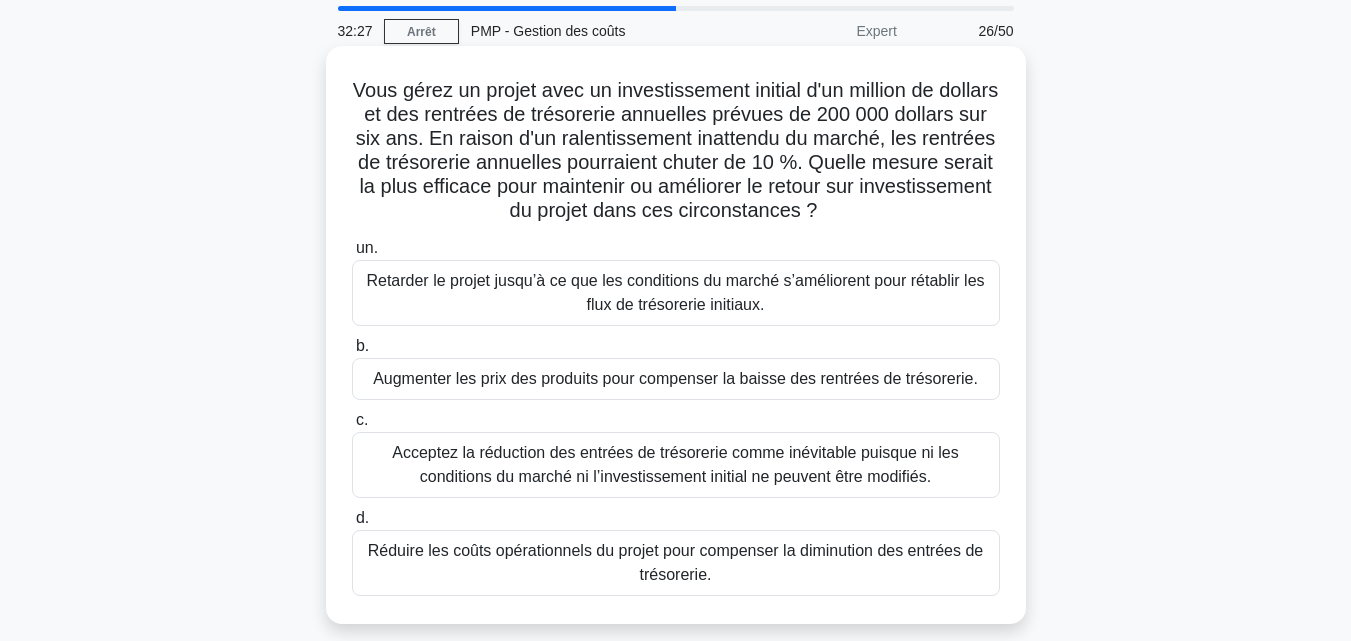 scroll, scrollTop: 67, scrollLeft: 0, axis: vertical 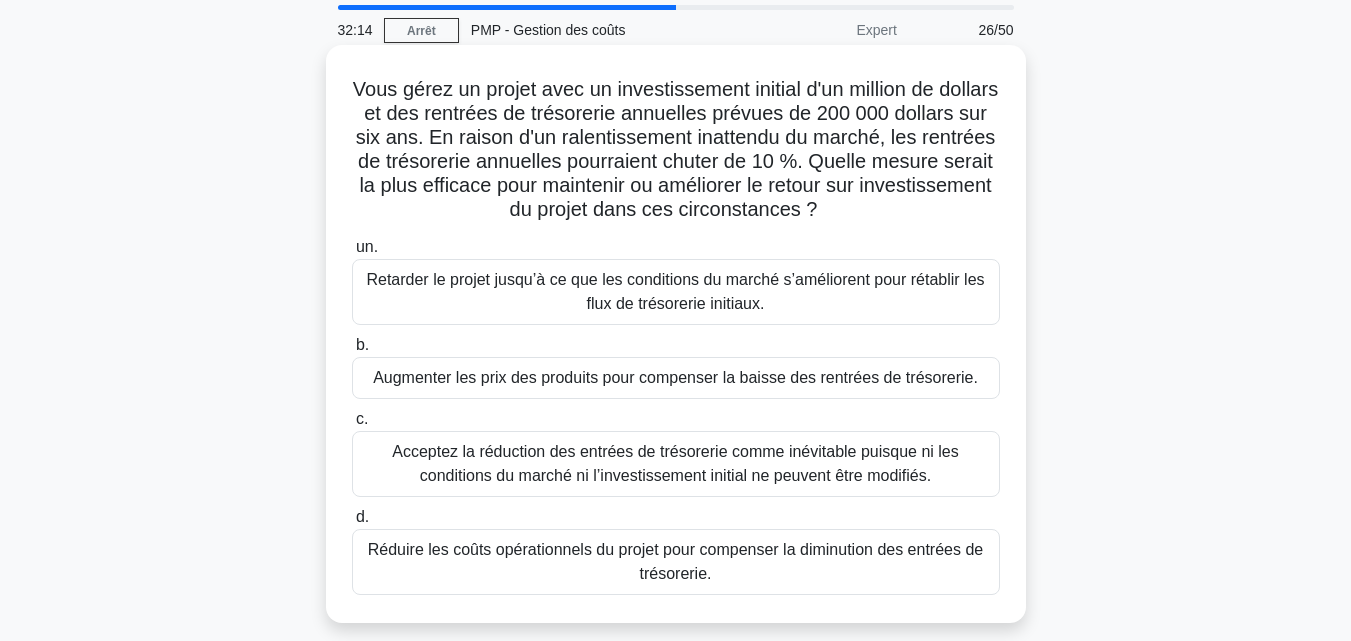 click on "Réduire les coûts opérationnels du projet pour compenser la diminution des entrées de trésorerie." at bounding box center (676, 562) 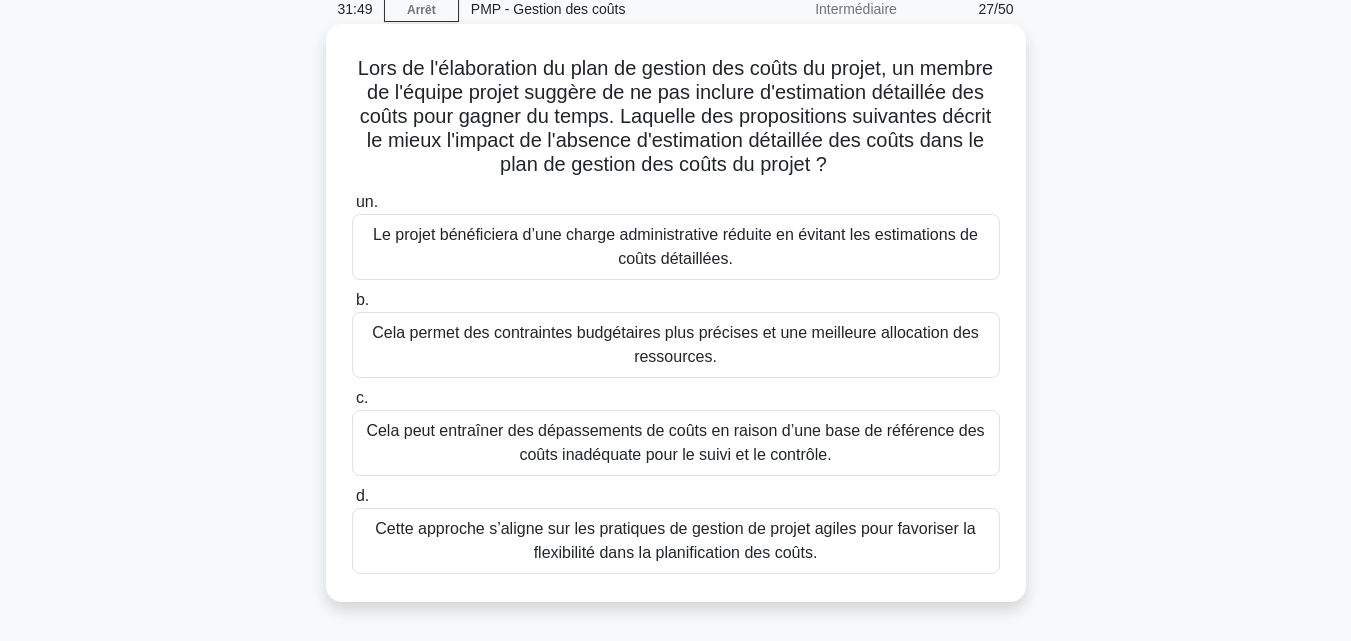 scroll, scrollTop: 87, scrollLeft: 0, axis: vertical 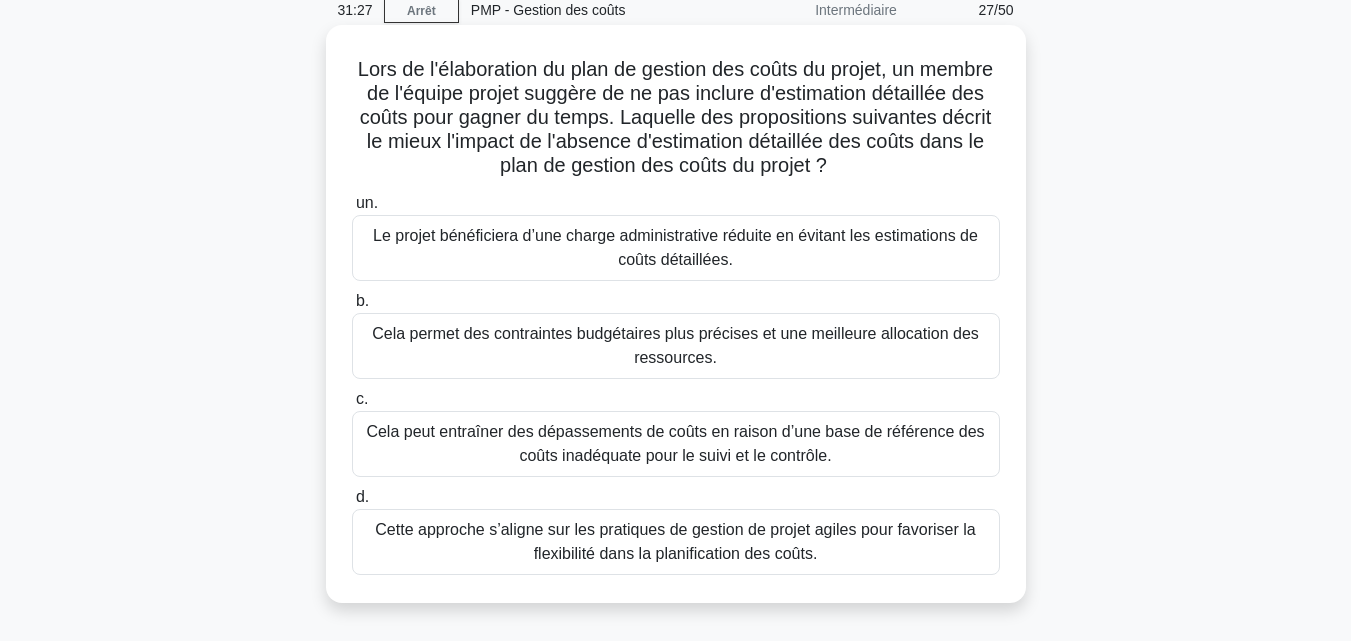click on "Cela peut entraîner des dépassements de coûts en raison d’une base de référence des coûts inadéquate pour le suivi et le contrôle." at bounding box center [675, 443] 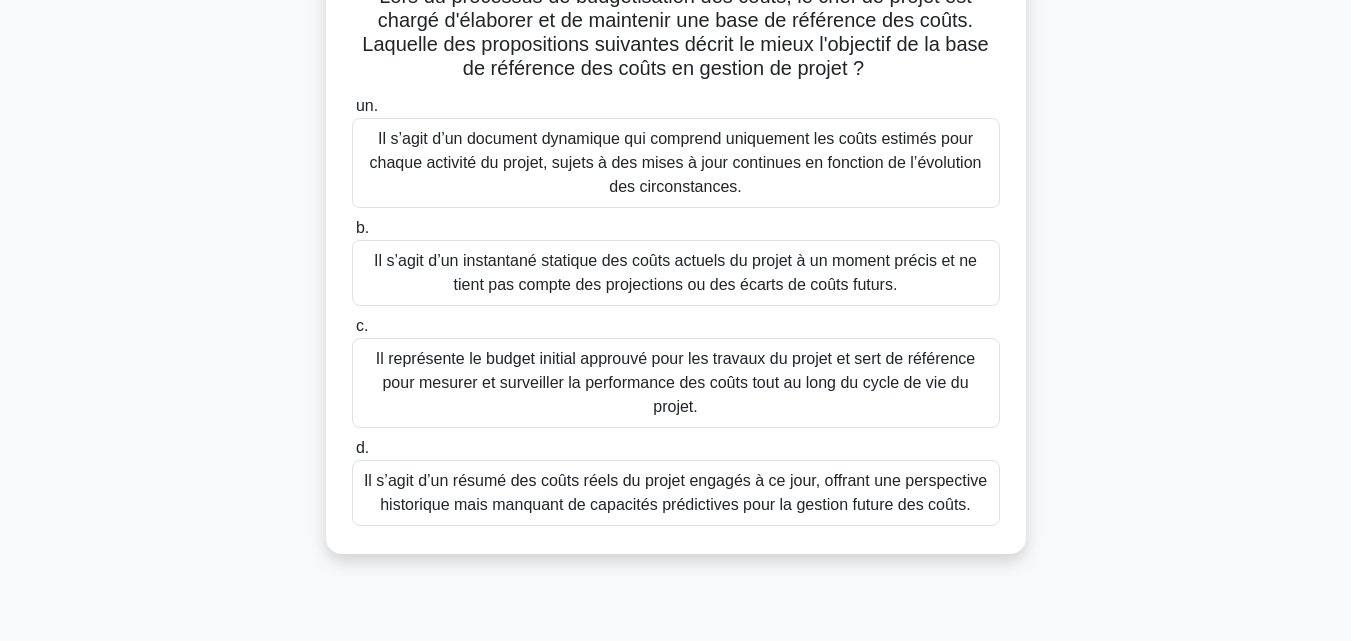 scroll, scrollTop: 171, scrollLeft: 0, axis: vertical 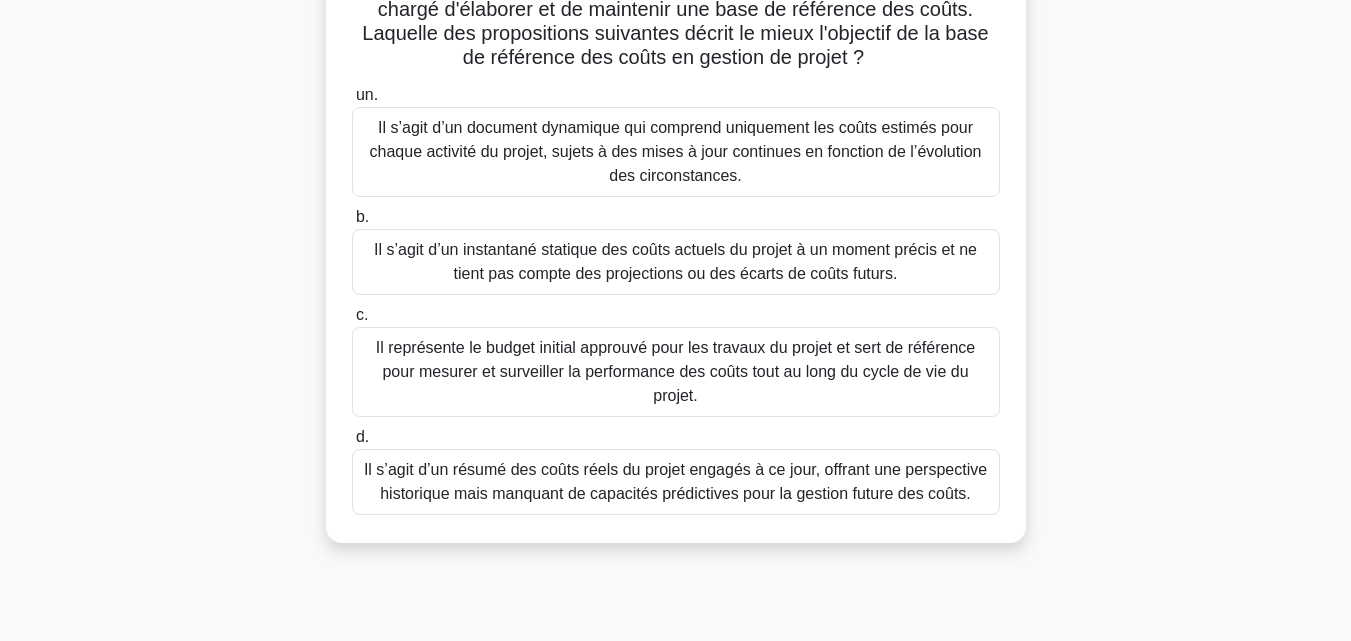 click on "Il représente le budget initial approuvé pour les travaux du projet et sert de référence pour mesurer et surveiller la performance des coûts tout au long du cycle de vie du projet." at bounding box center [675, 371] 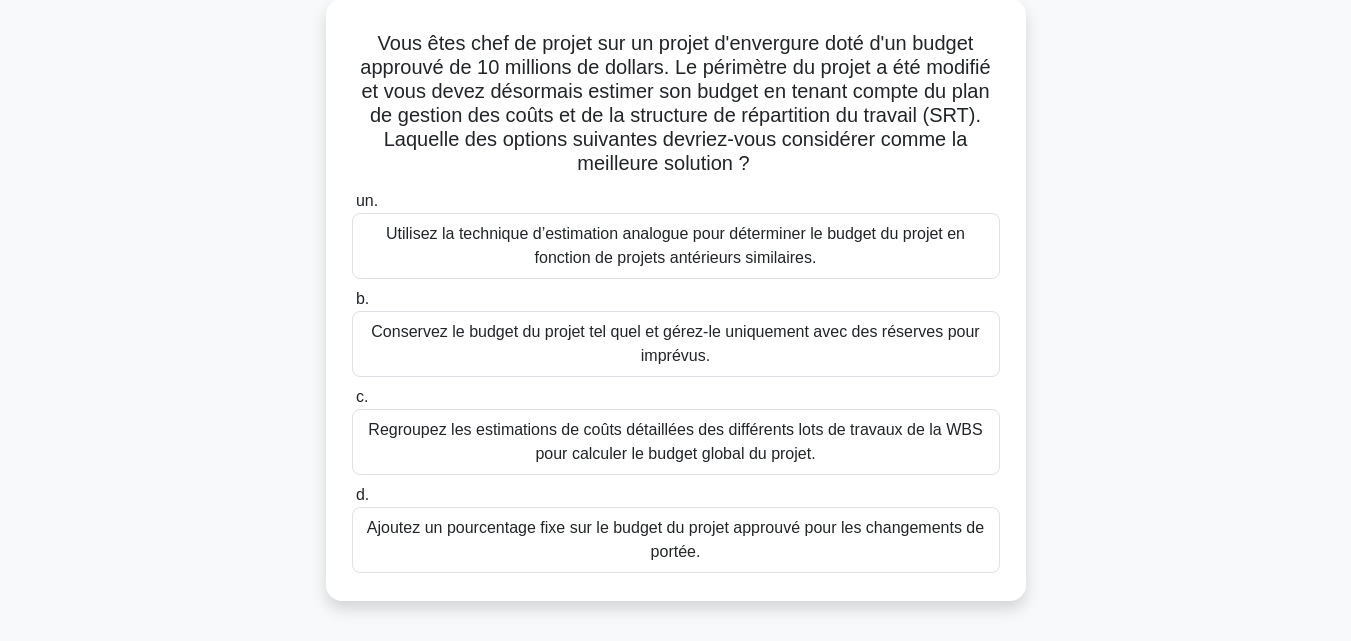 scroll, scrollTop: 116, scrollLeft: 0, axis: vertical 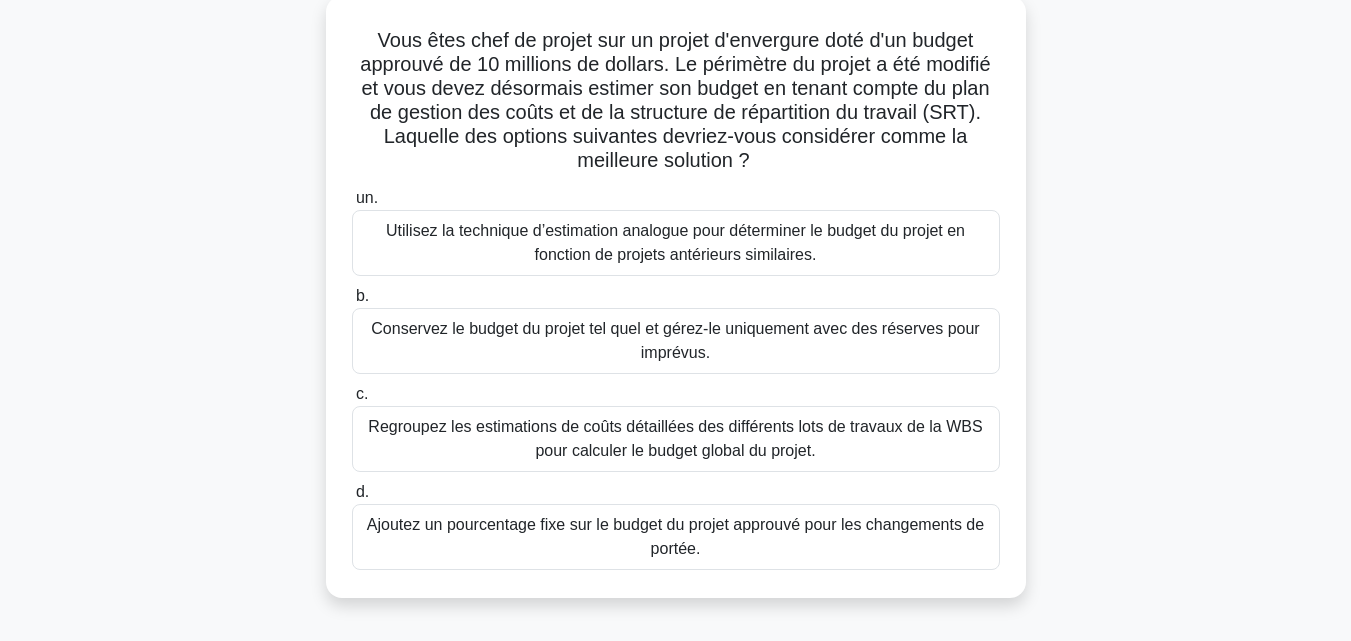 click on "Regroupez les estimations de coûts détaillées des différents lots de travaux de la WBS pour calculer le budget global du projet." at bounding box center [675, 438] 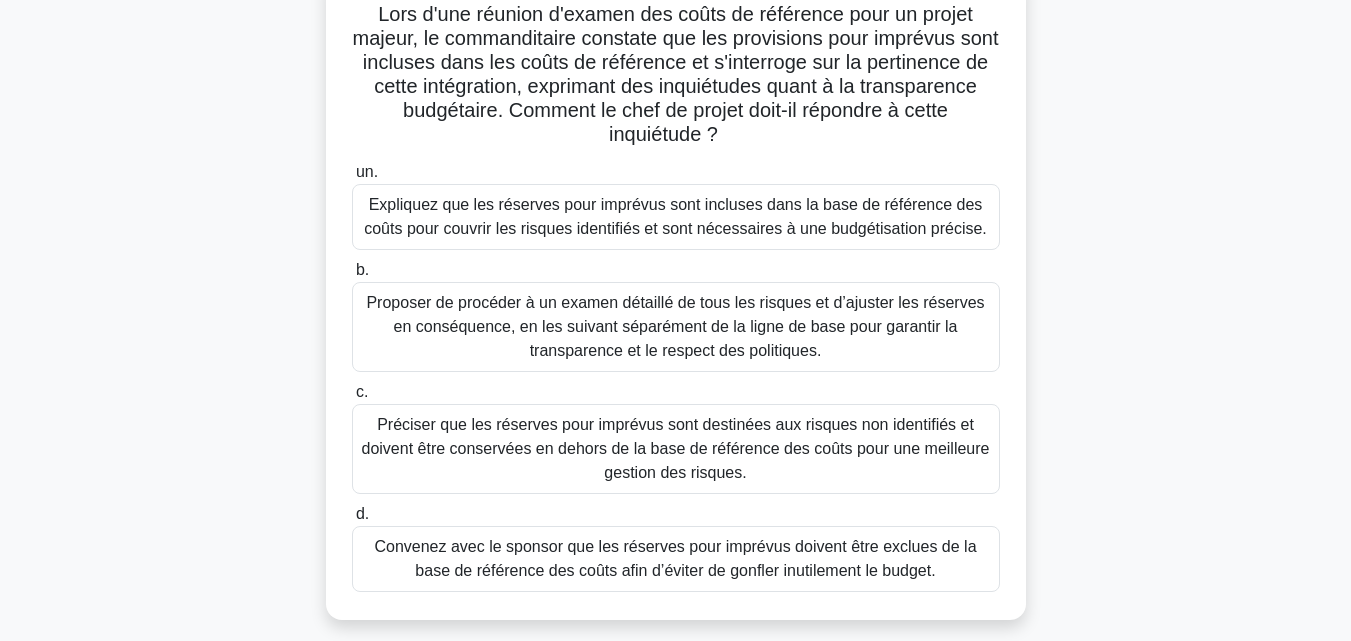 scroll, scrollTop: 141, scrollLeft: 0, axis: vertical 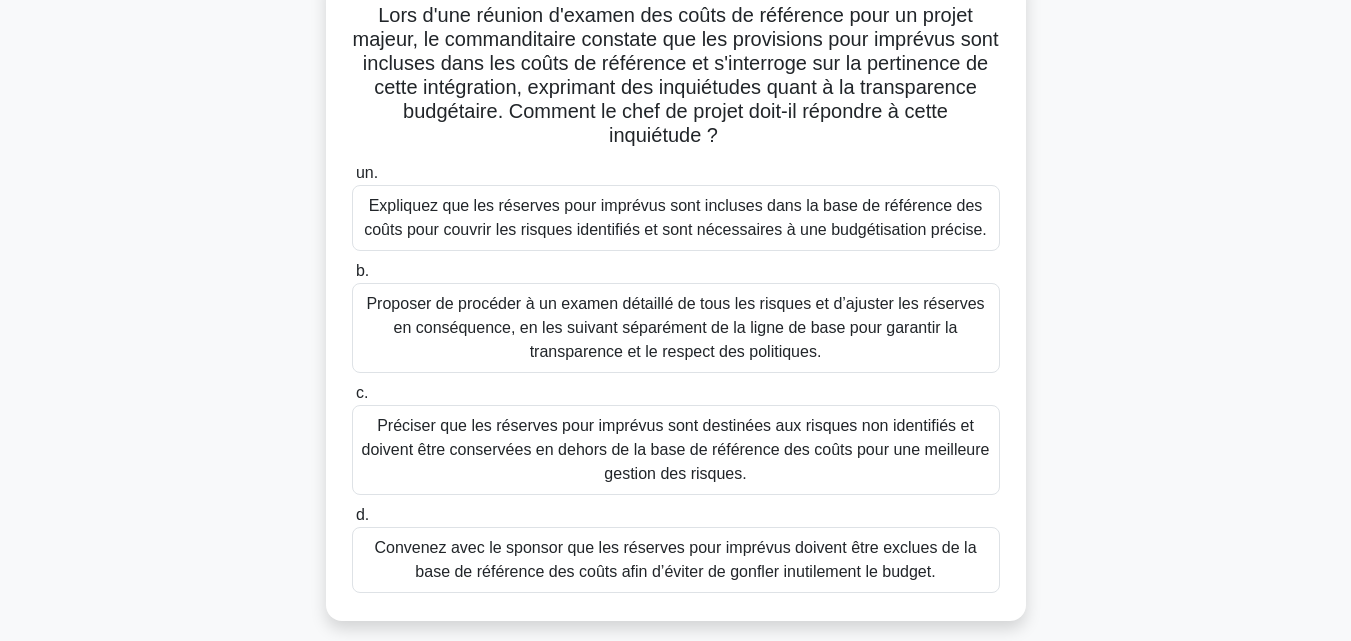 click on "Expliquez que les réserves pour imprévus sont incluses dans la base de référence des coûts pour couvrir les risques identifiés et sont nécessaires à une budgétisation précise." at bounding box center (675, 217) 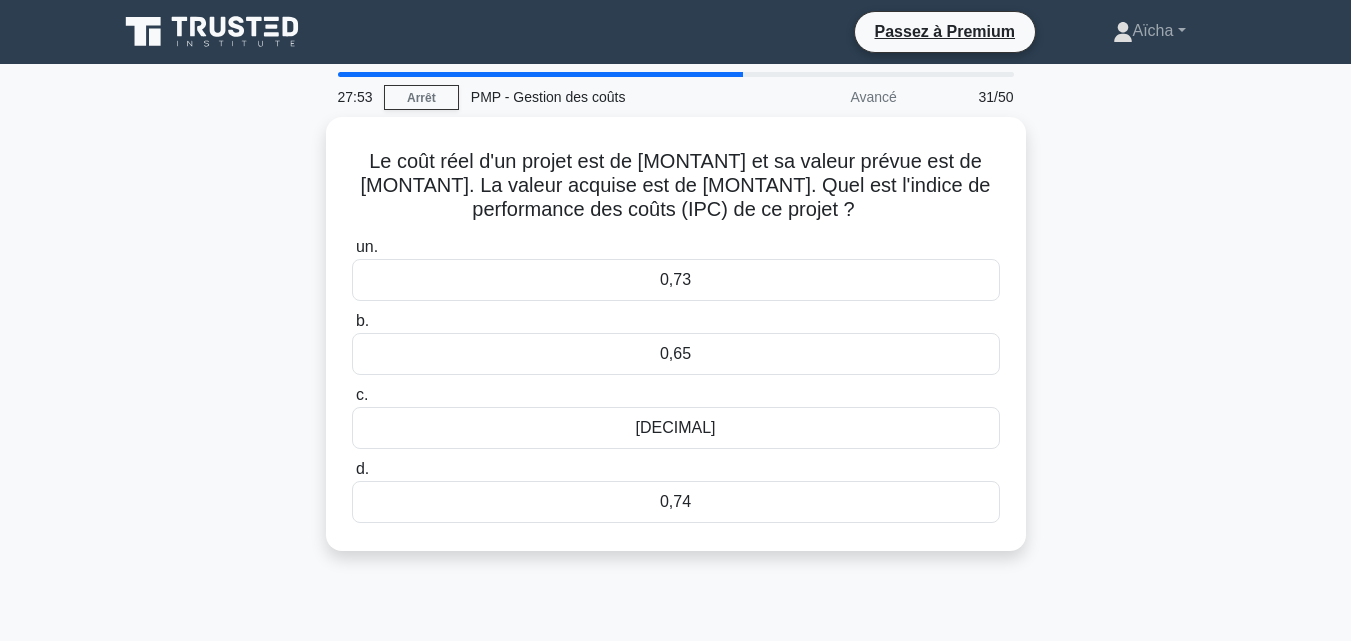 scroll, scrollTop: 1, scrollLeft: 0, axis: vertical 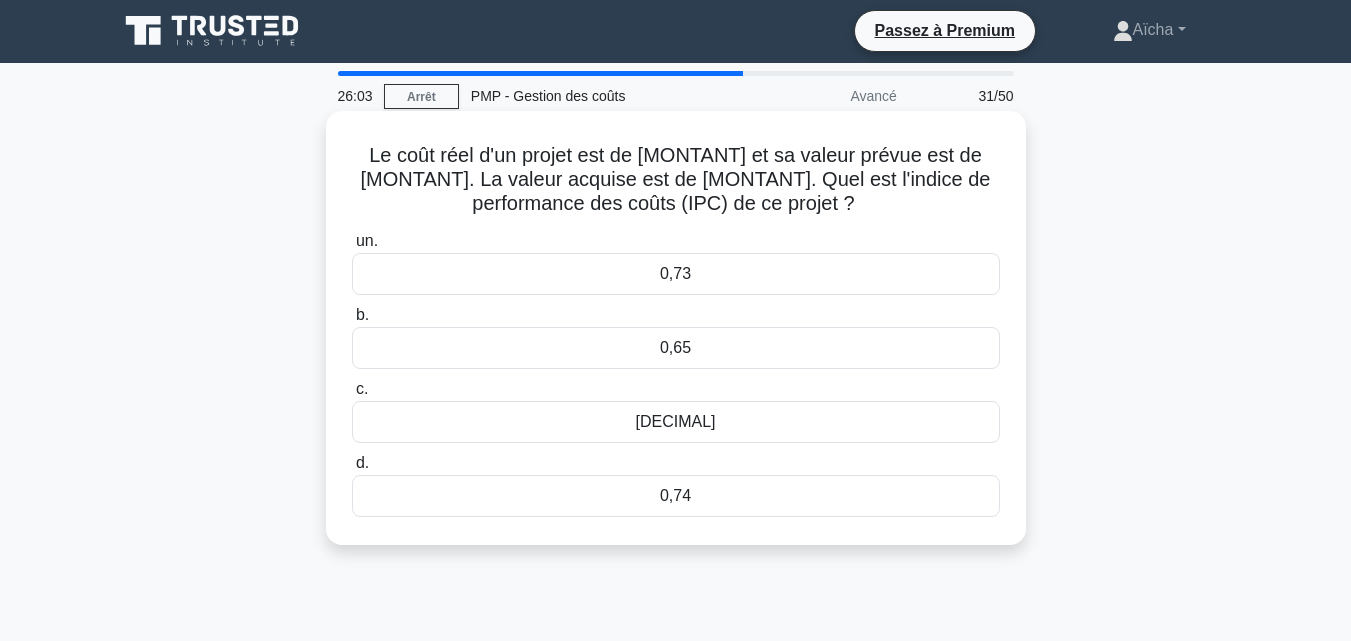 click on "0,73" at bounding box center [675, 273] 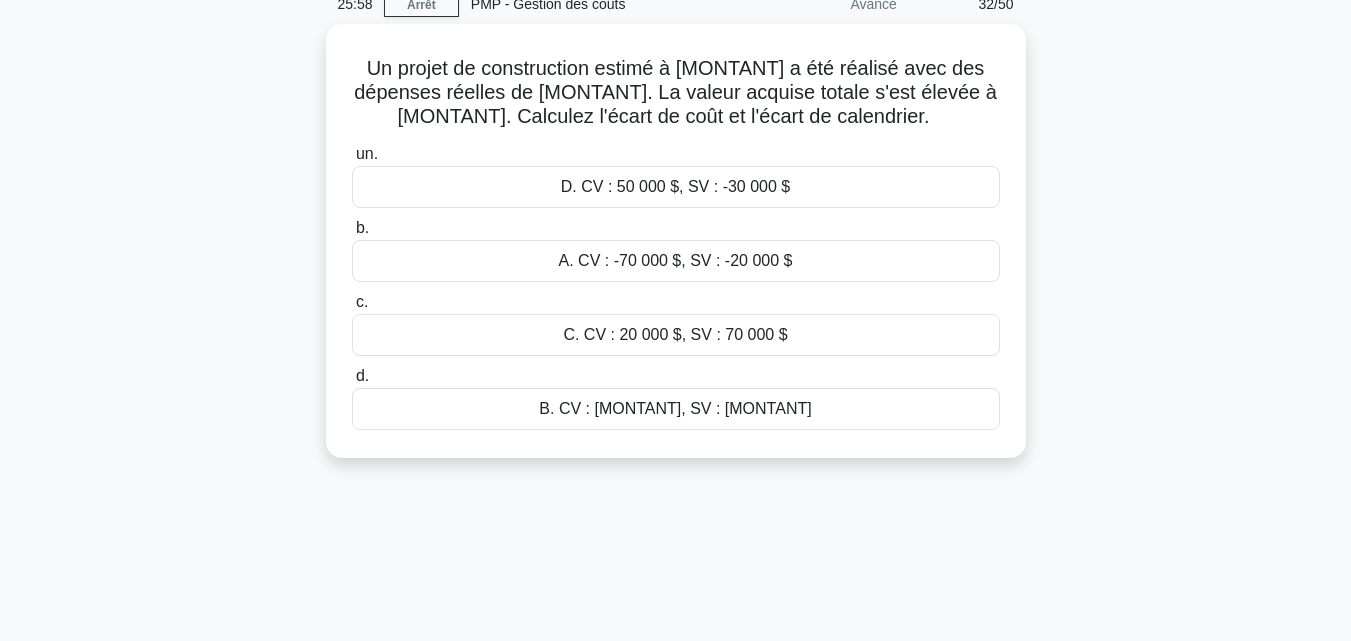 scroll, scrollTop: 94, scrollLeft: 0, axis: vertical 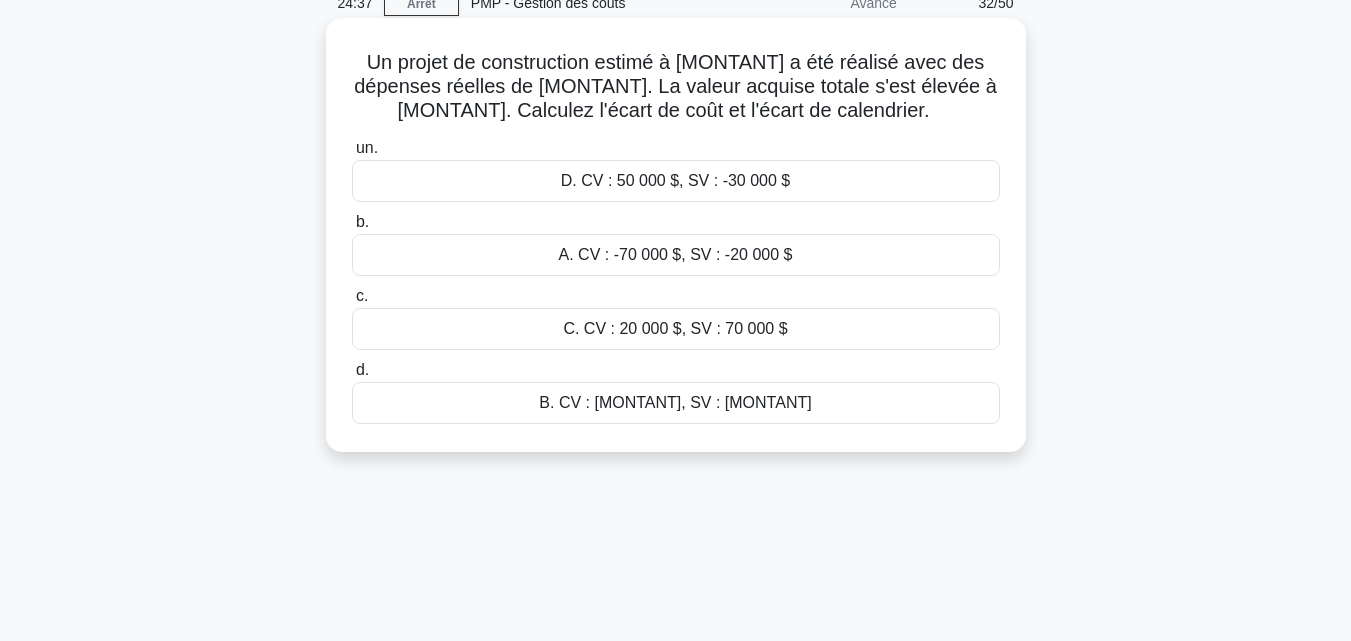 click on "A. CV : -70 000 $, SV : -20 000 $" at bounding box center [676, 254] 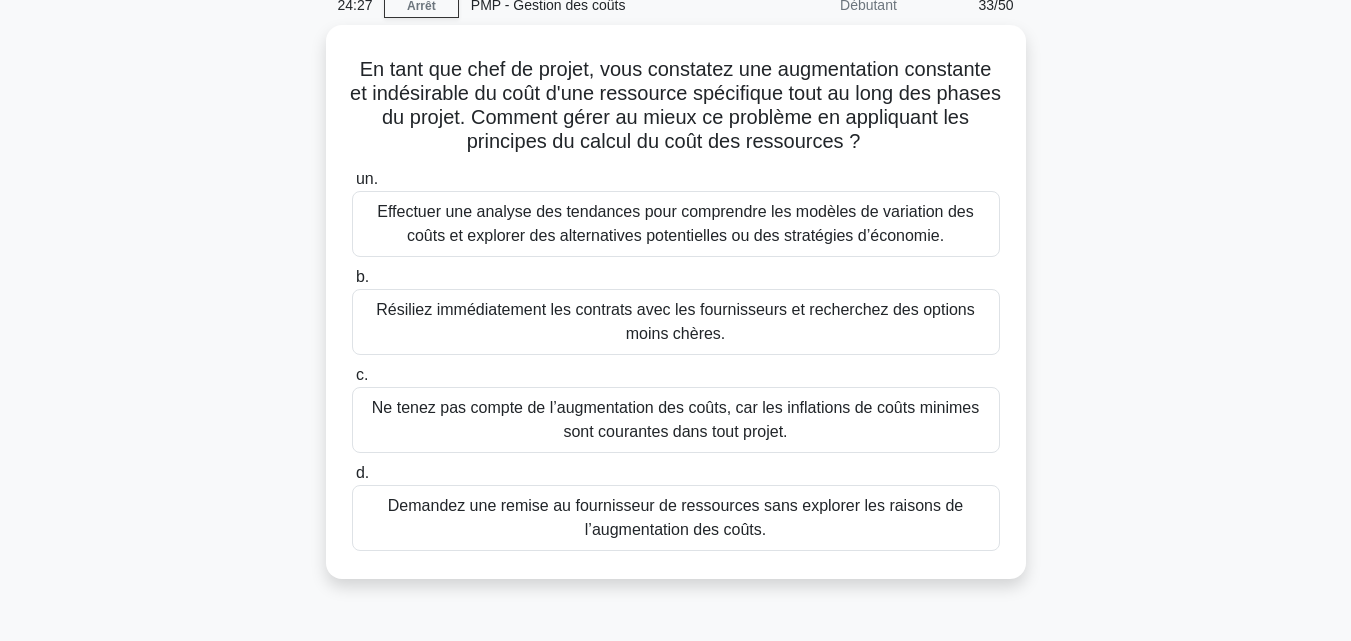 scroll, scrollTop: 93, scrollLeft: 0, axis: vertical 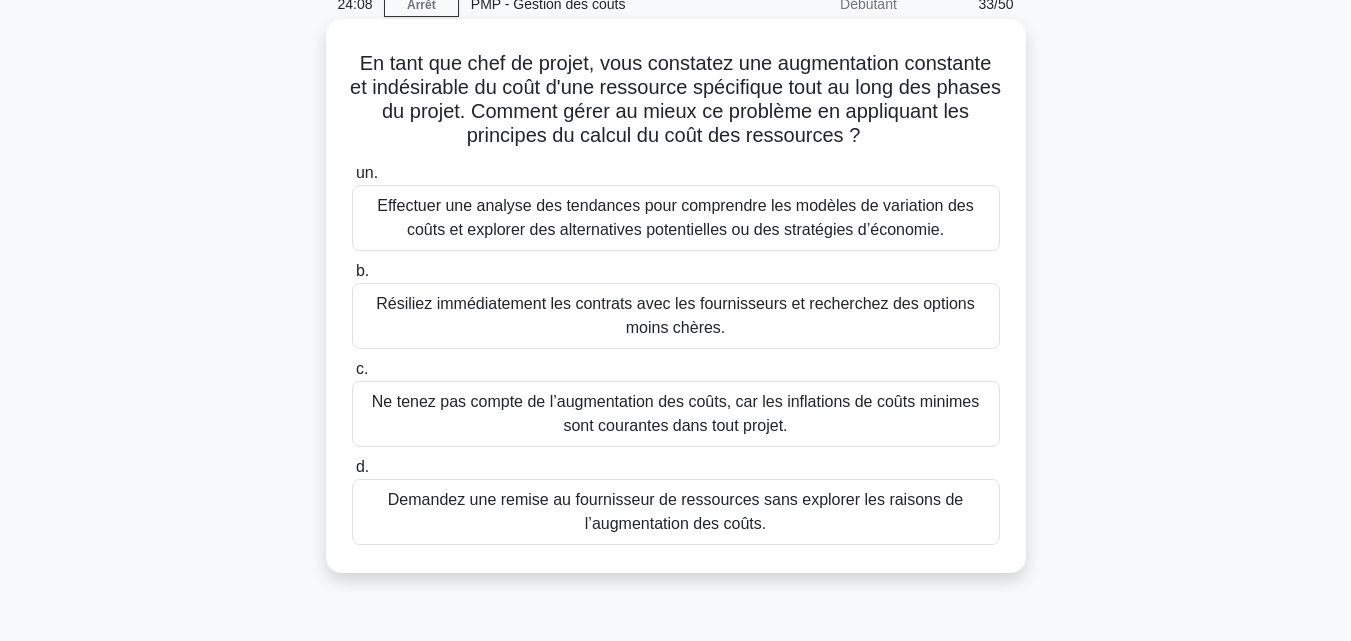 click on "Effectuer une analyse des tendances pour comprendre les modèles de variation des coûts et explorer des alternatives potentielles ou des stratégies d’économie." at bounding box center (675, 217) 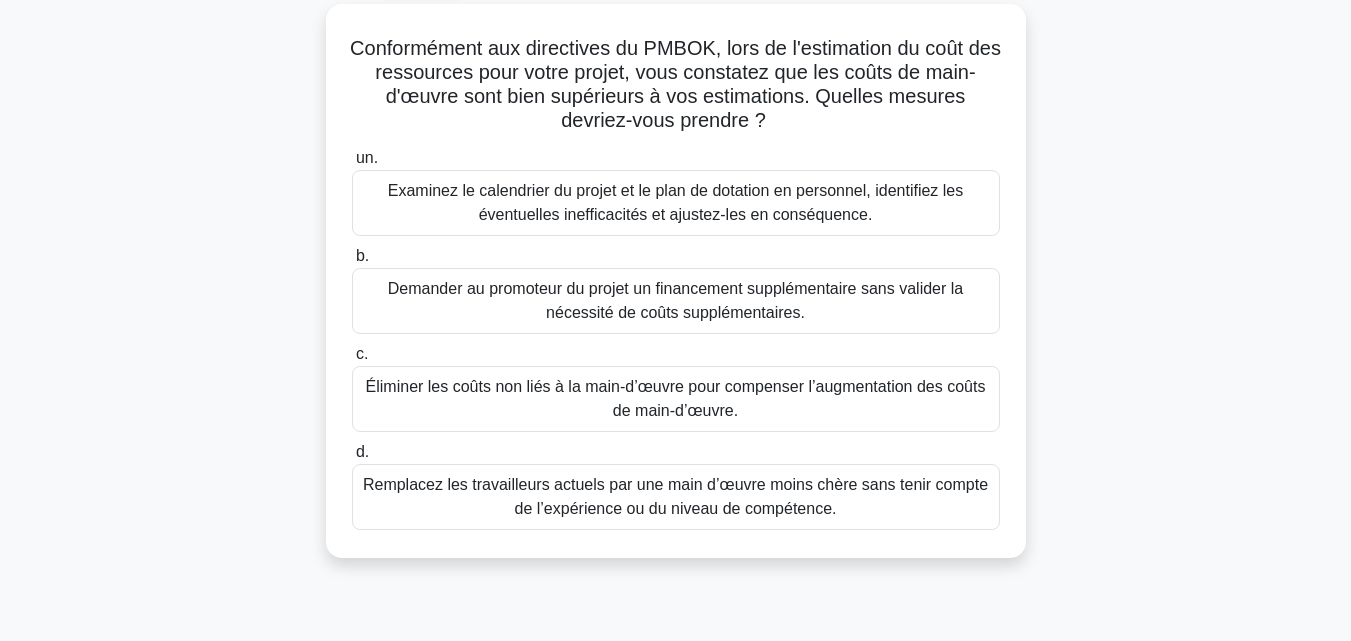 scroll, scrollTop: 114, scrollLeft: 0, axis: vertical 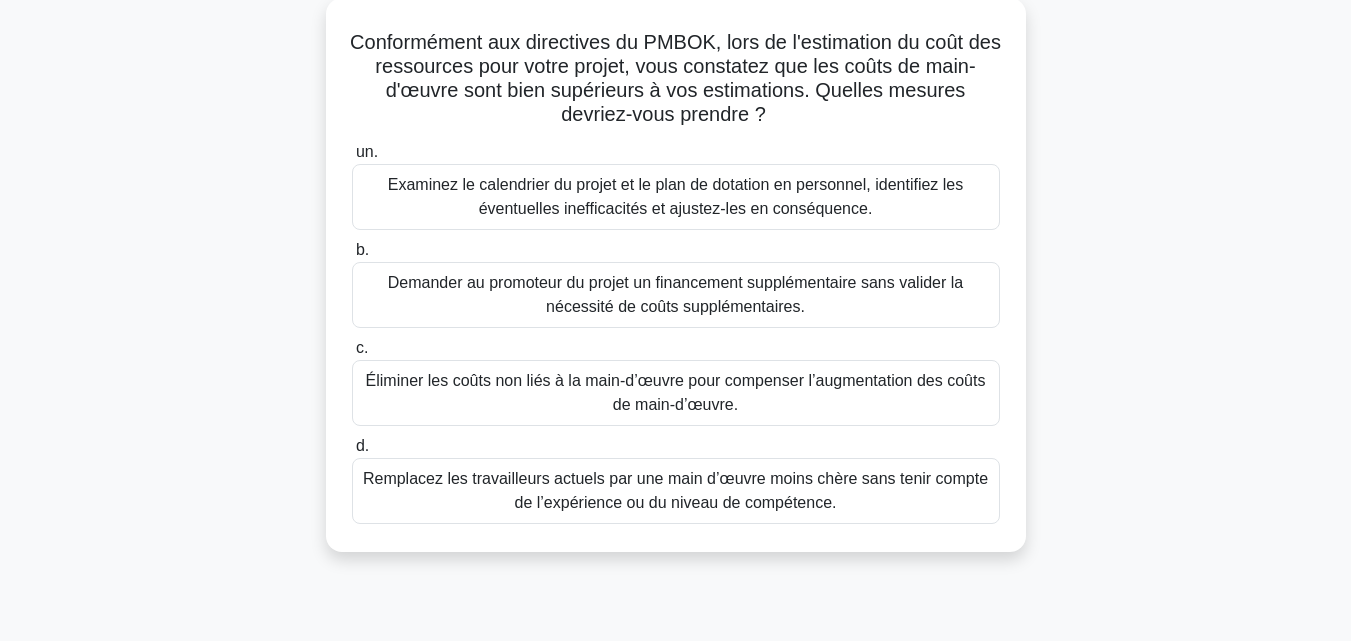 click on "Examinez le calendrier du projet et le plan de dotation en personnel, identifiez les éventuelles inefficacités et ajustez-les en conséquence." at bounding box center (675, 196) 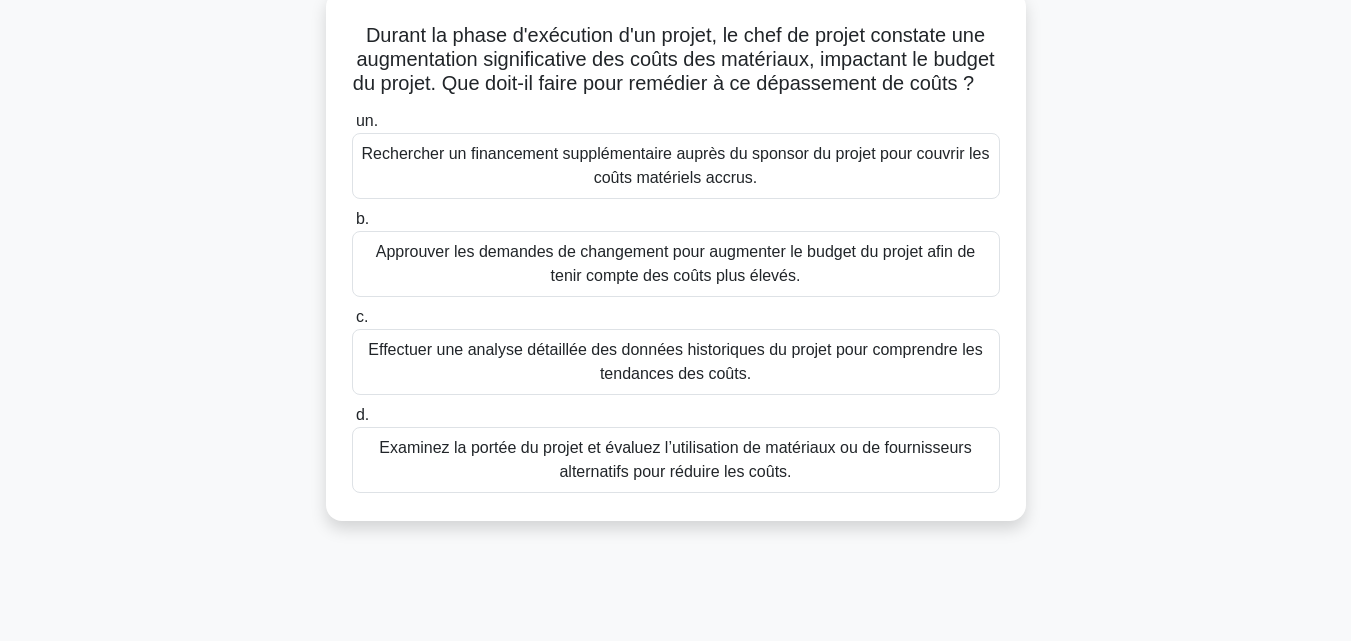 scroll, scrollTop: 127, scrollLeft: 0, axis: vertical 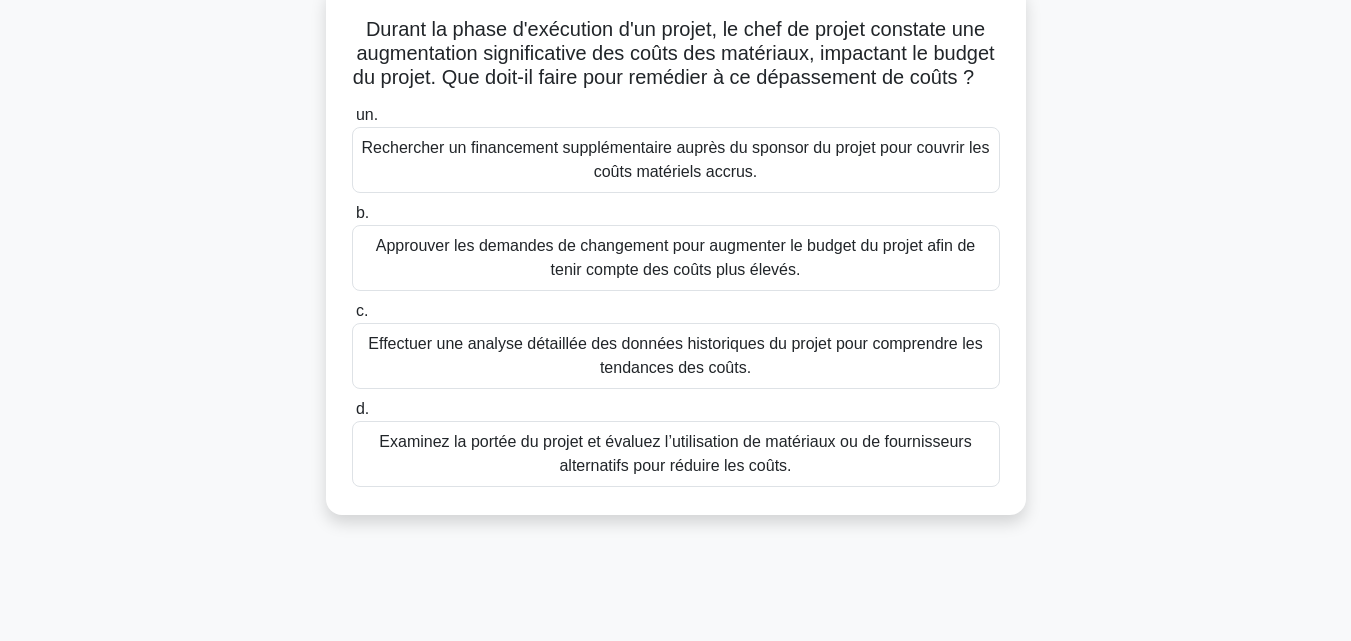 click on "Effectuer une analyse détaillée des données historiques du projet pour comprendre les tendances des coûts." at bounding box center (675, 355) 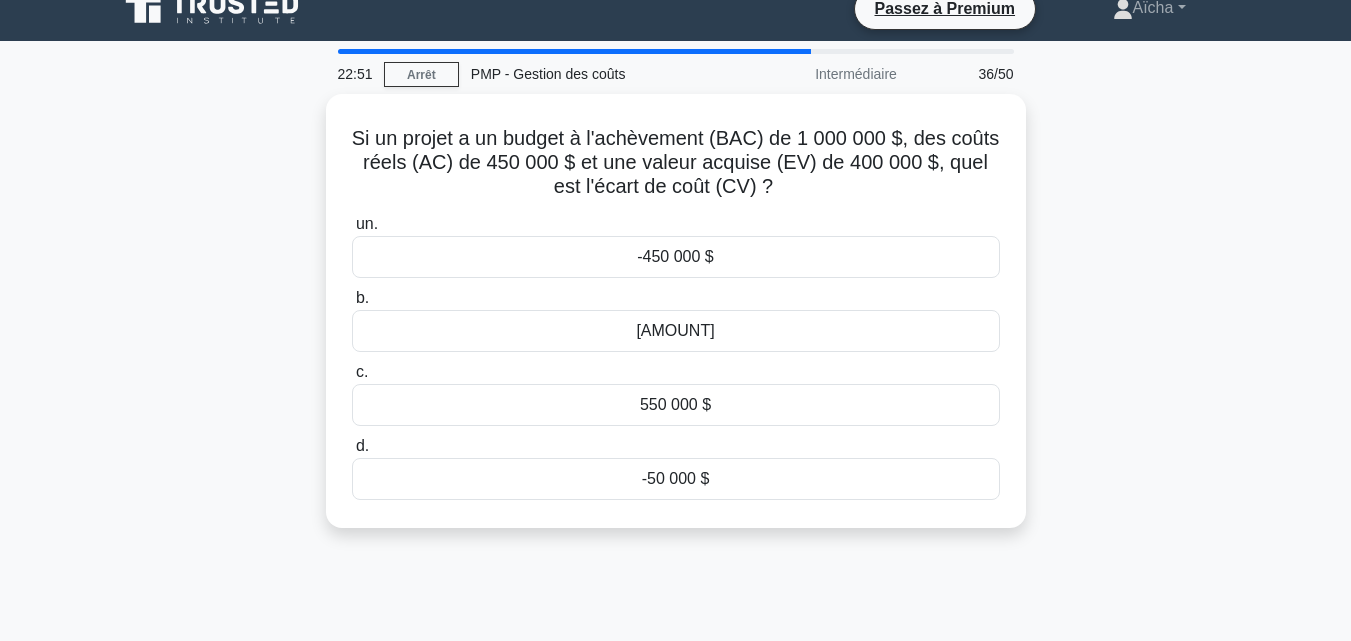 scroll, scrollTop: 24, scrollLeft: 0, axis: vertical 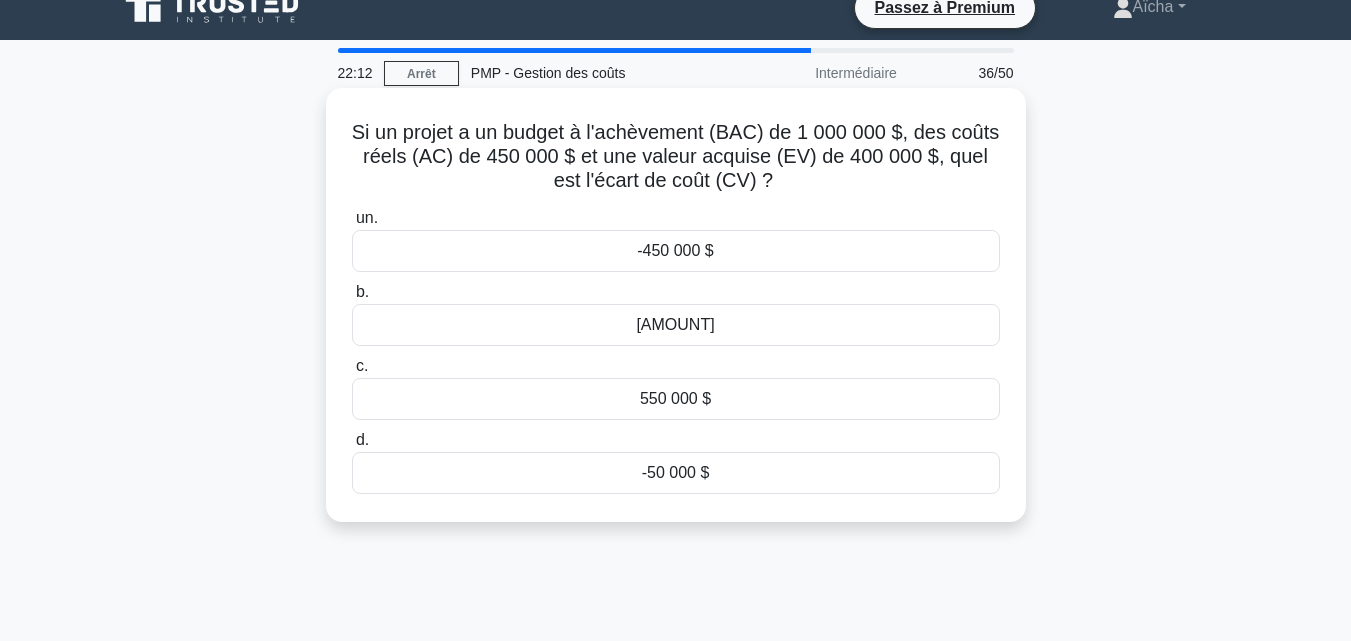 click on "-50 000 $" at bounding box center (676, 472) 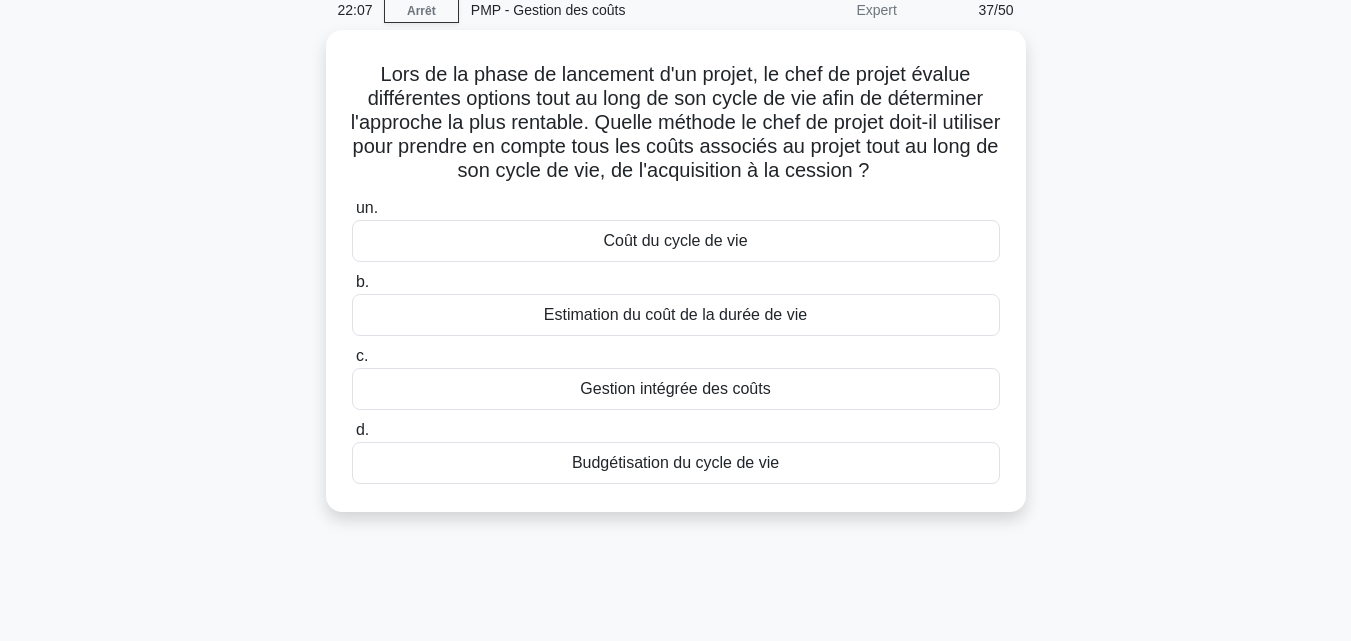 scroll, scrollTop: 96, scrollLeft: 0, axis: vertical 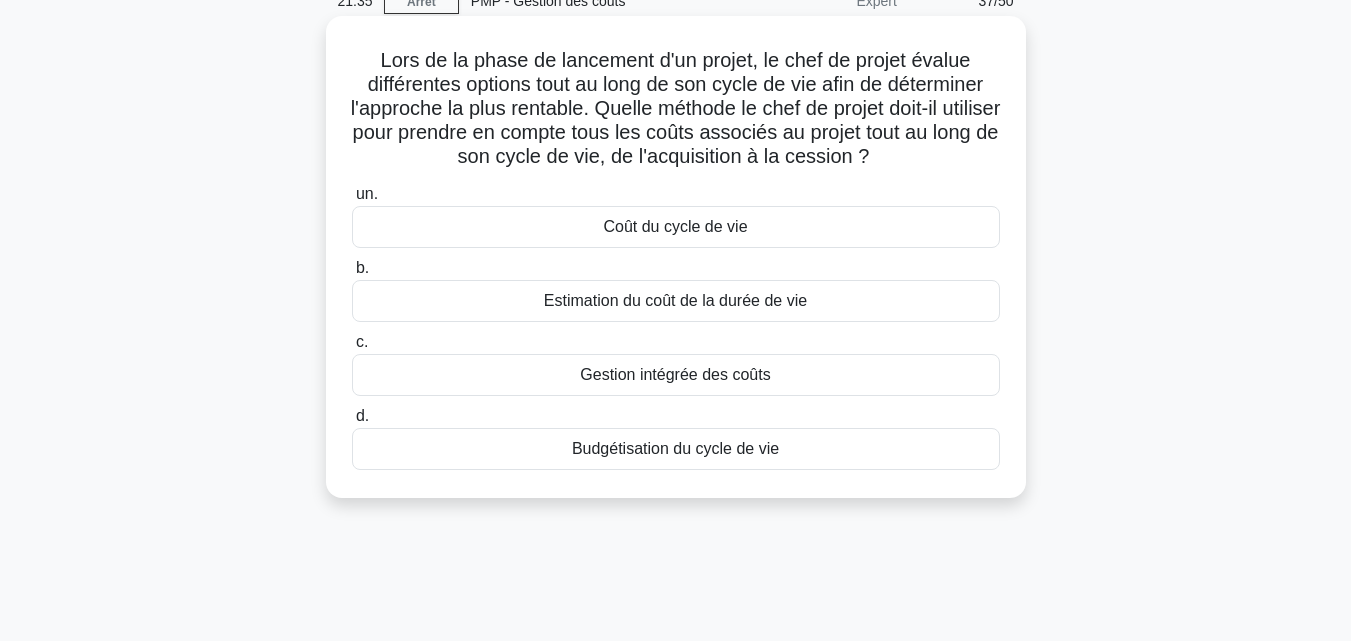 click on "Coût du cycle de vie" at bounding box center (675, 226) 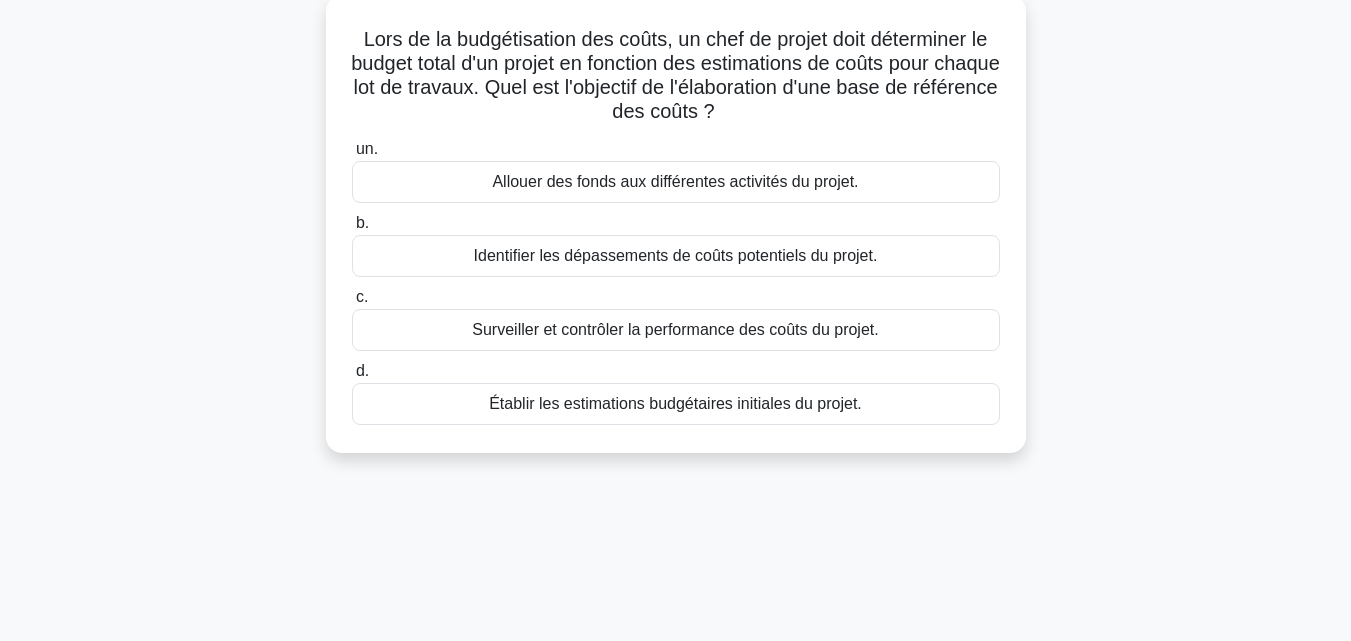 scroll, scrollTop: 121, scrollLeft: 0, axis: vertical 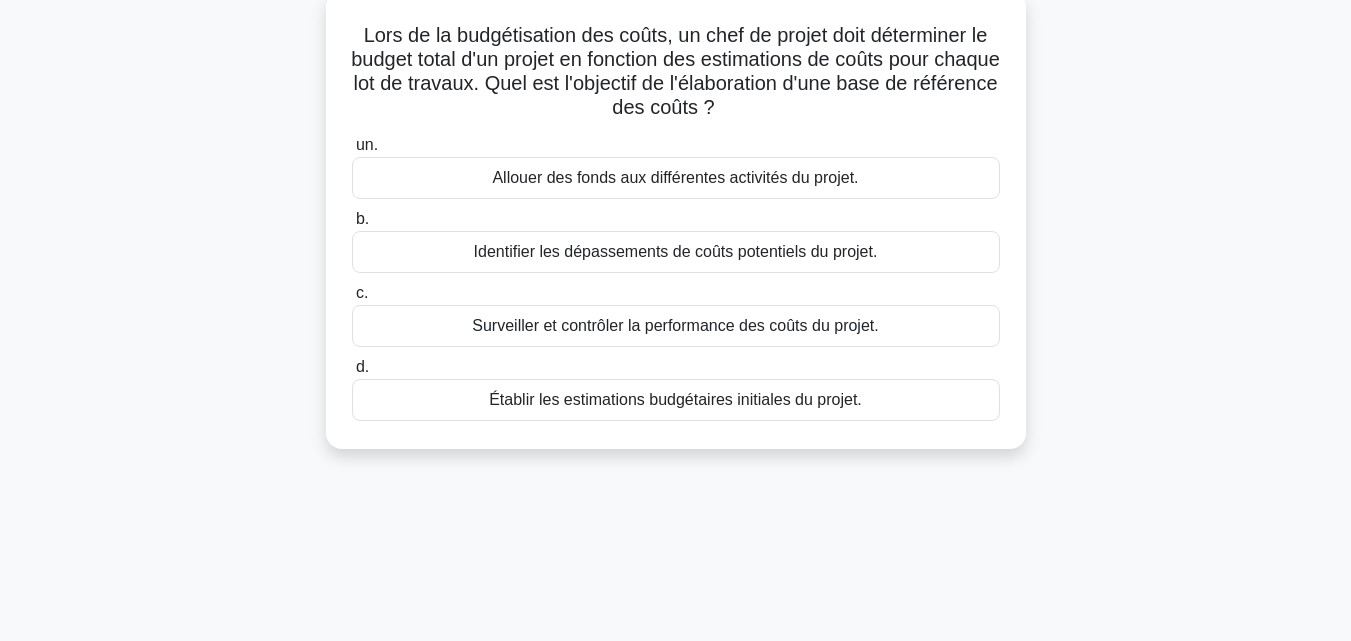 click on "Surveiller et contrôler la performance des coûts du projet." at bounding box center (675, 325) 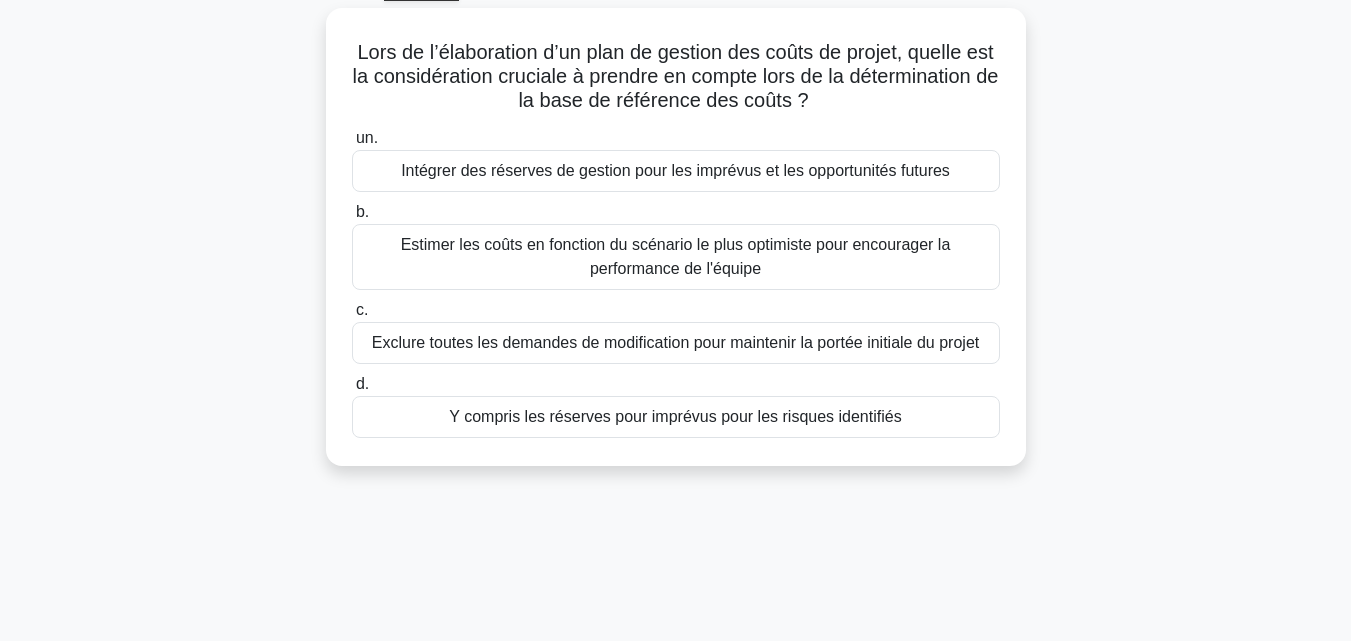 scroll, scrollTop: 110, scrollLeft: 0, axis: vertical 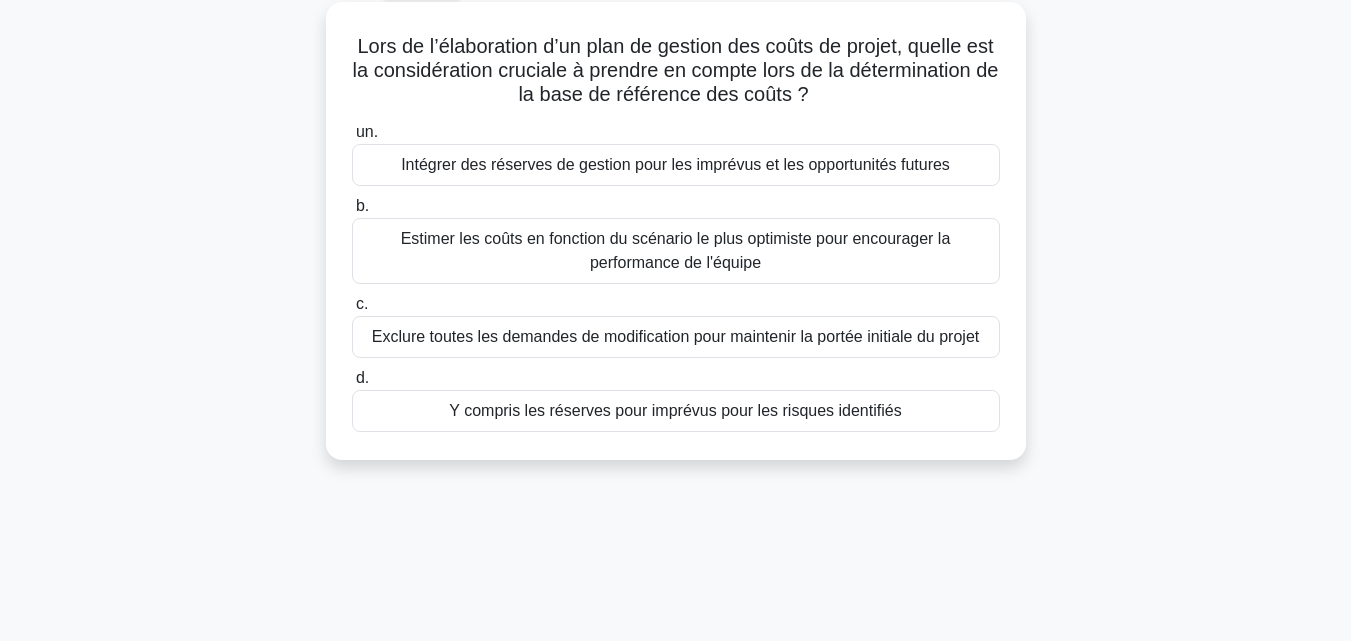 click on "Y compris les réserves pour imprévus pour les risques identifiés" at bounding box center (675, 410) 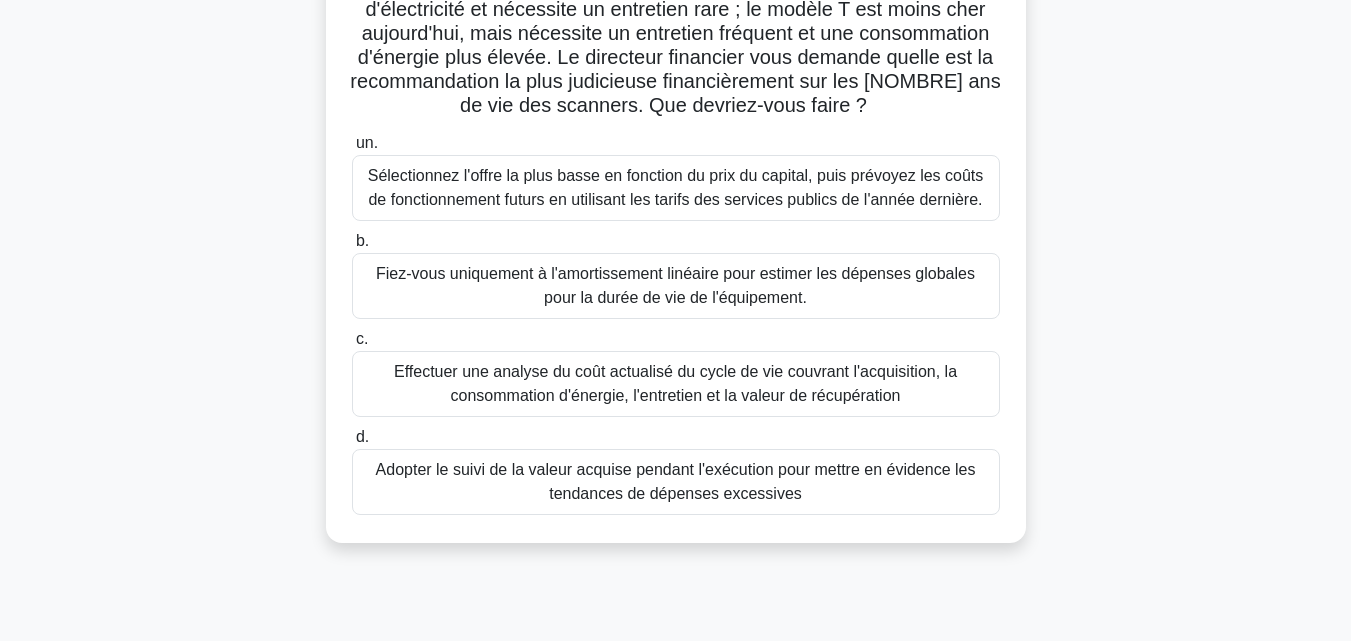 scroll, scrollTop: 201, scrollLeft: 0, axis: vertical 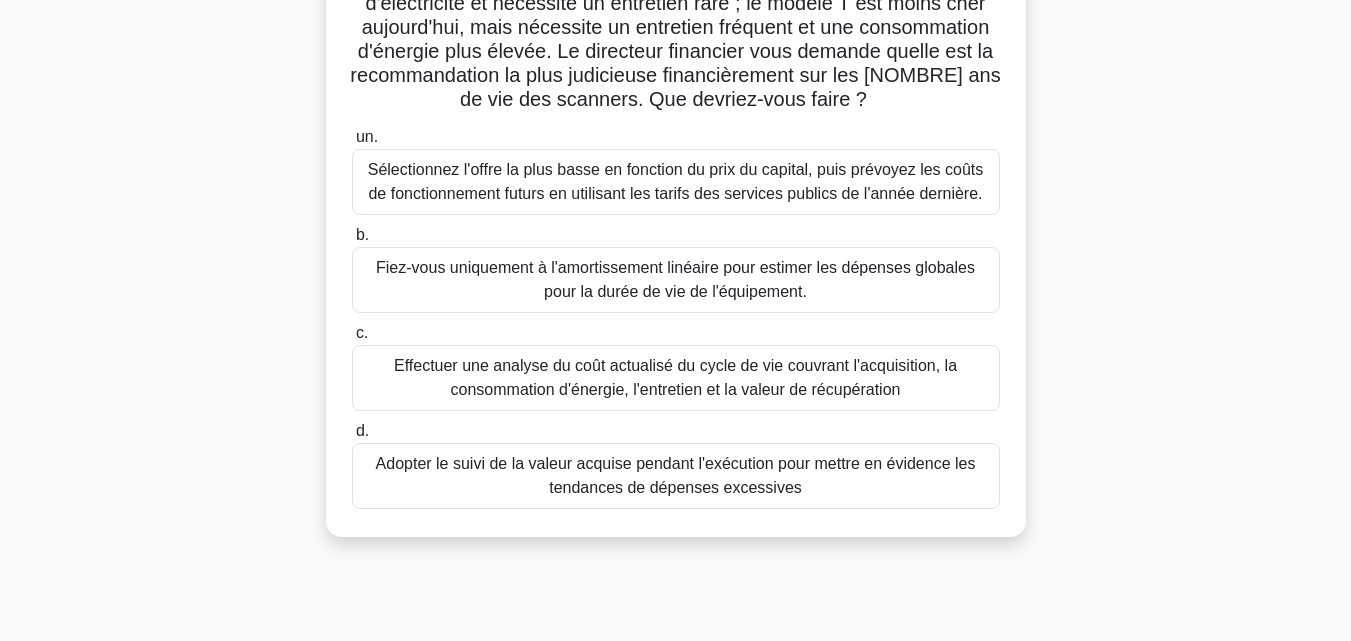 click on "Effectuer une analyse du coût actualisé du cycle de vie couvrant l'acquisition, la consommation d'énergie, l'entretien et la valeur de récupération" at bounding box center (675, 377) 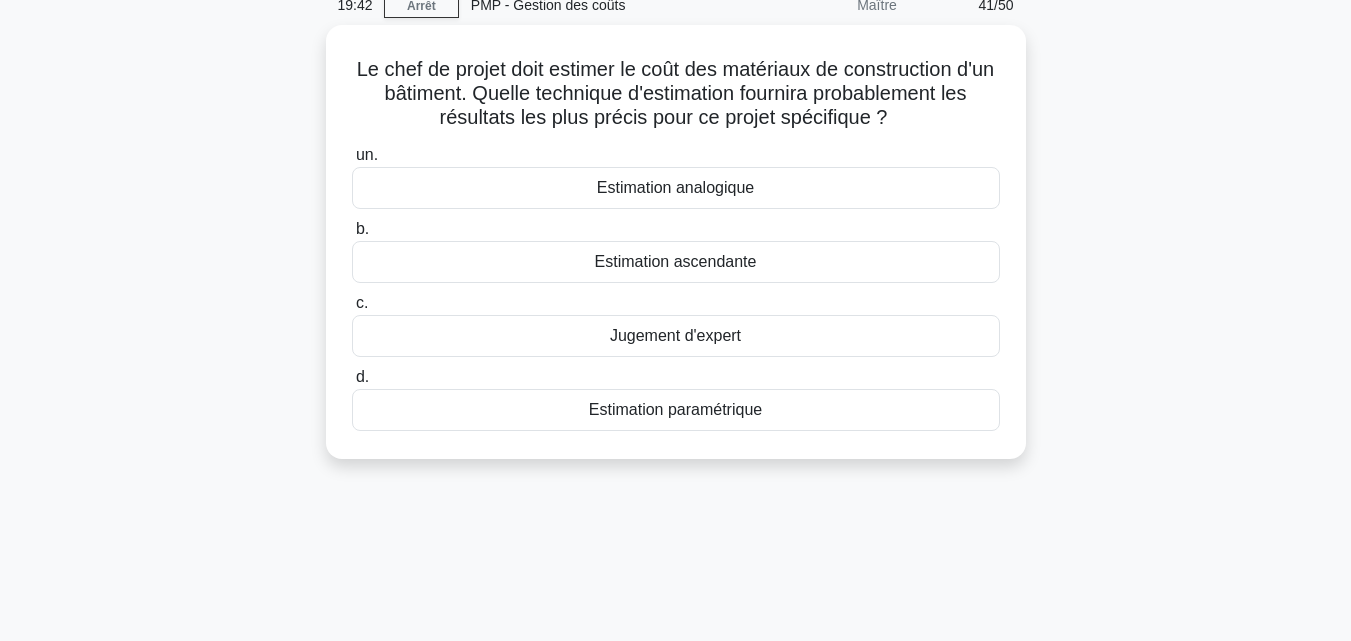 scroll, scrollTop: 93, scrollLeft: 0, axis: vertical 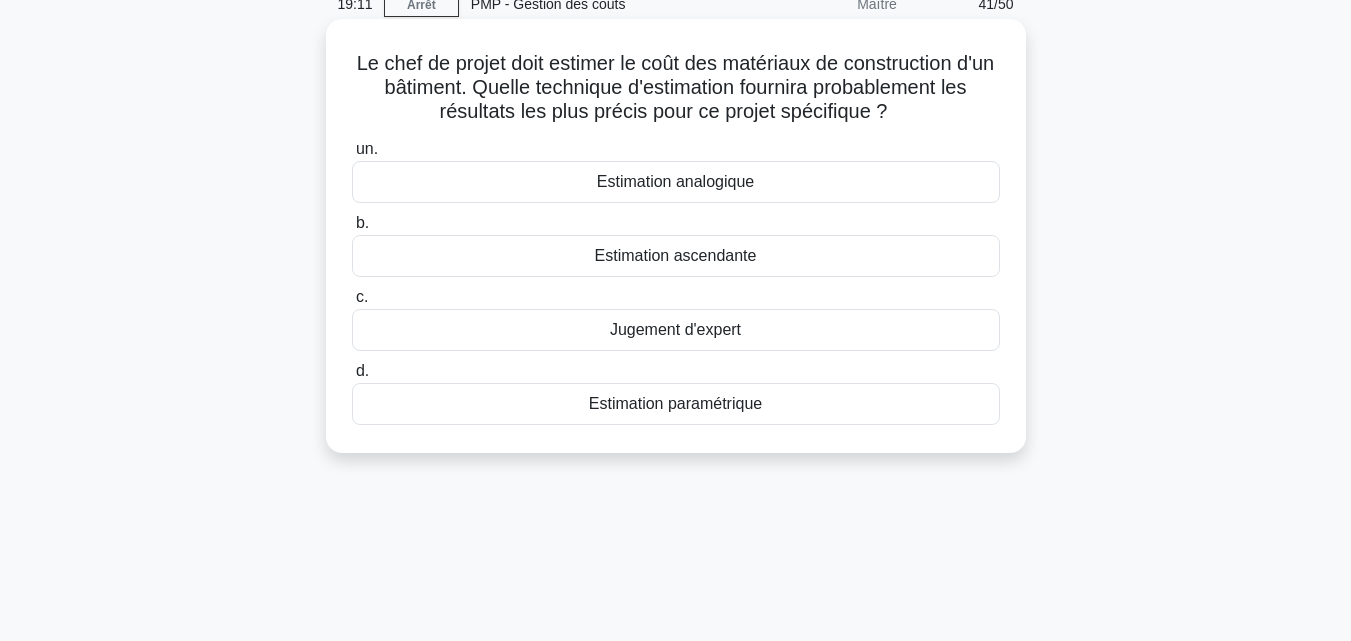 click on "Estimation ascendante" at bounding box center (676, 255) 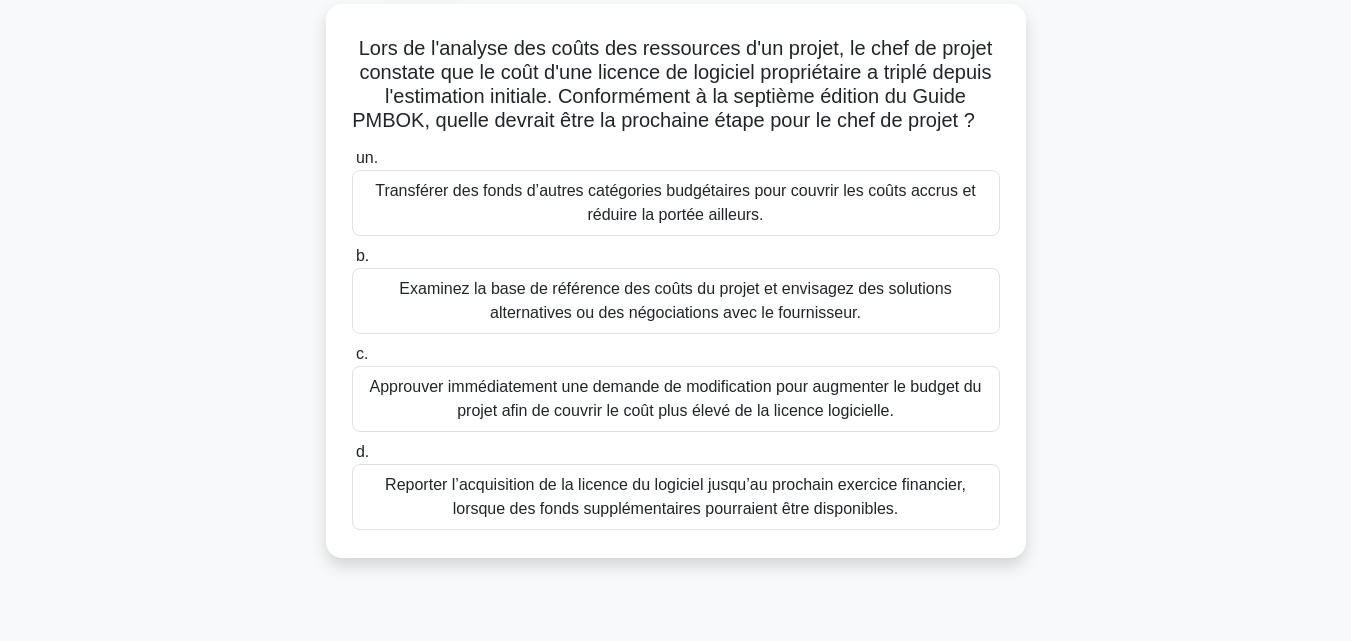 scroll, scrollTop: 114, scrollLeft: 0, axis: vertical 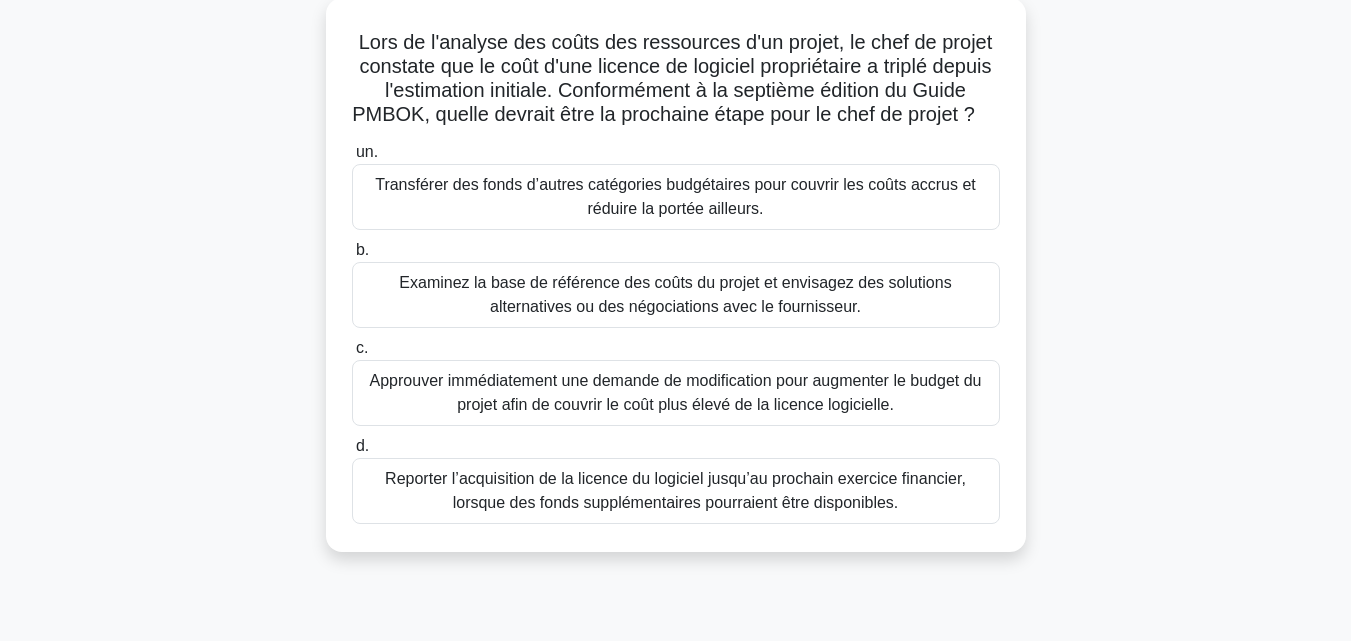 click on "Examinez la base de référence des coûts du projet et envisagez des solutions alternatives ou des négociations avec le fournisseur." at bounding box center (675, 294) 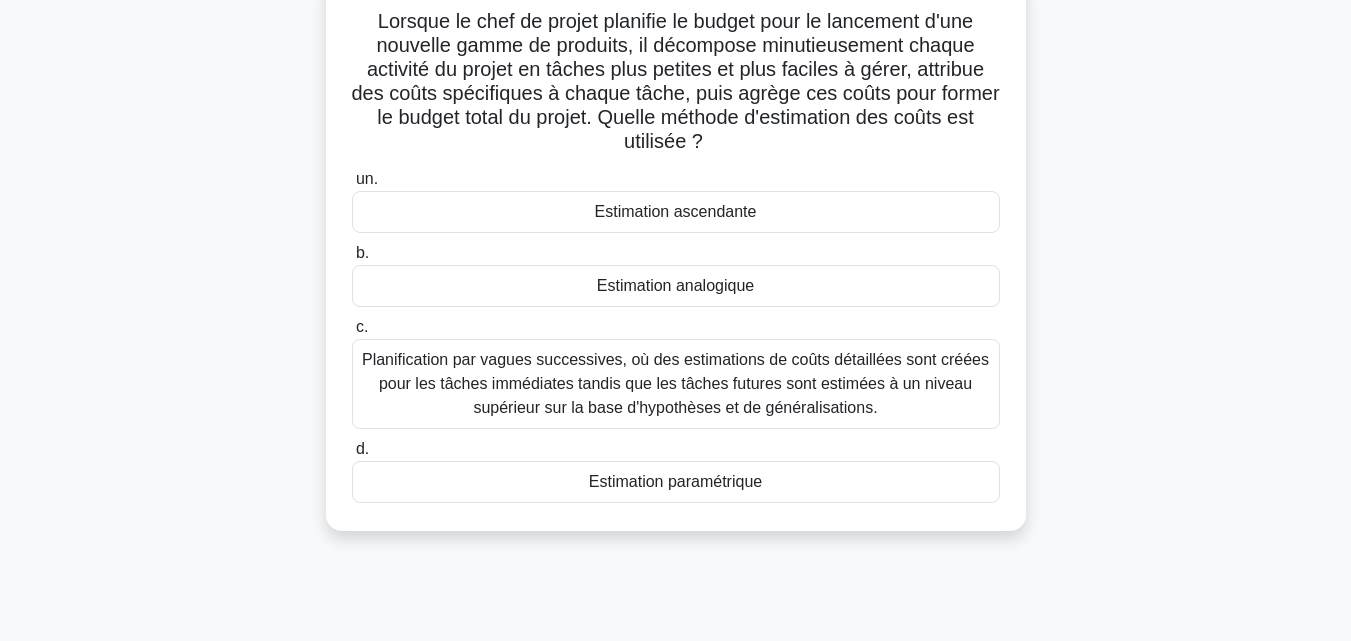 scroll, scrollTop: 136, scrollLeft: 0, axis: vertical 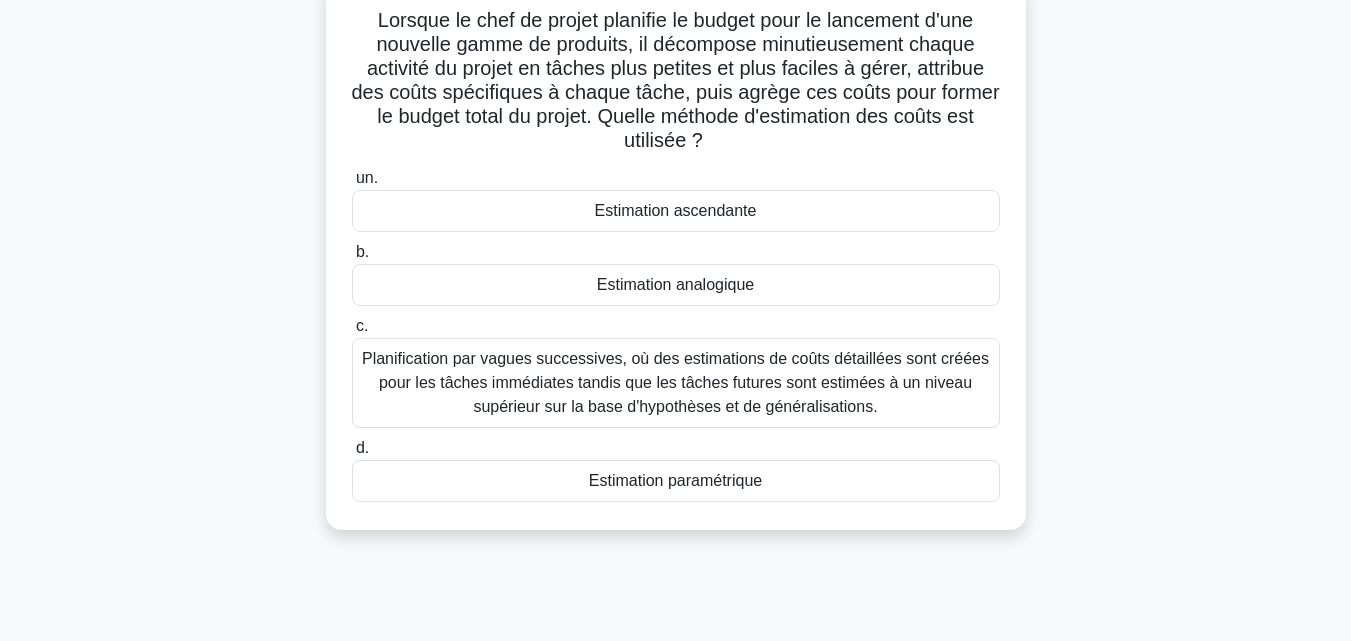 click on "Estimation ascendante" at bounding box center (676, 210) 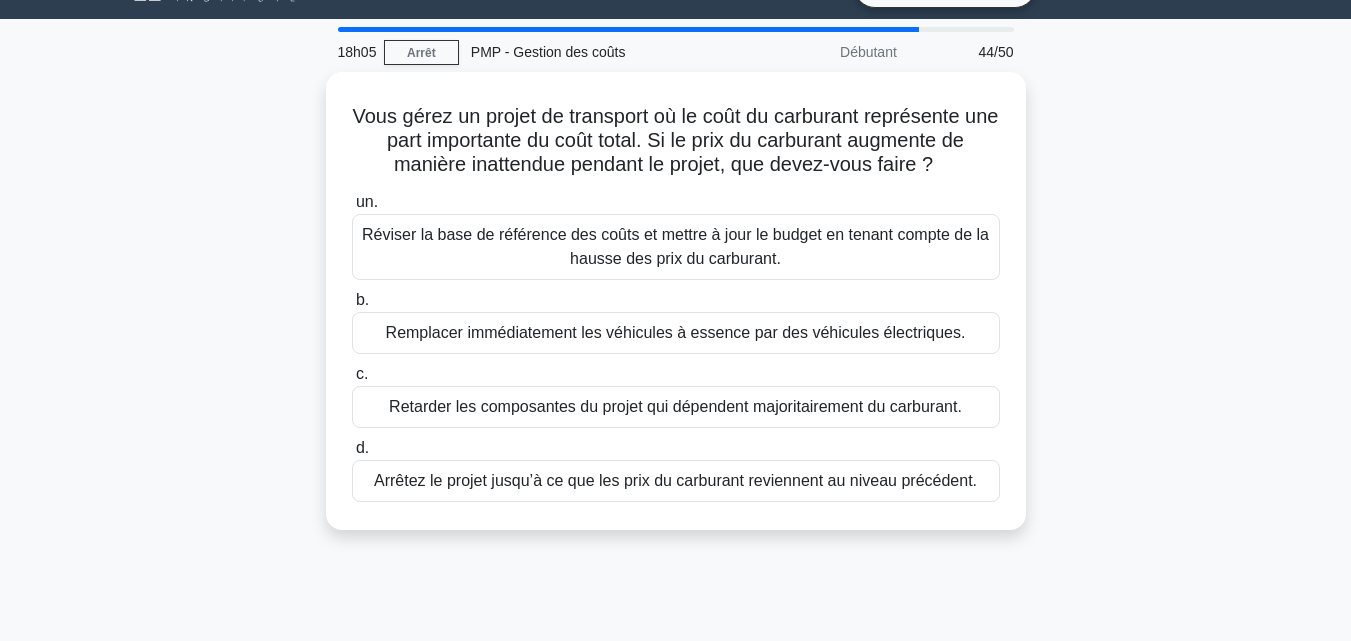 scroll, scrollTop: 0, scrollLeft: 0, axis: both 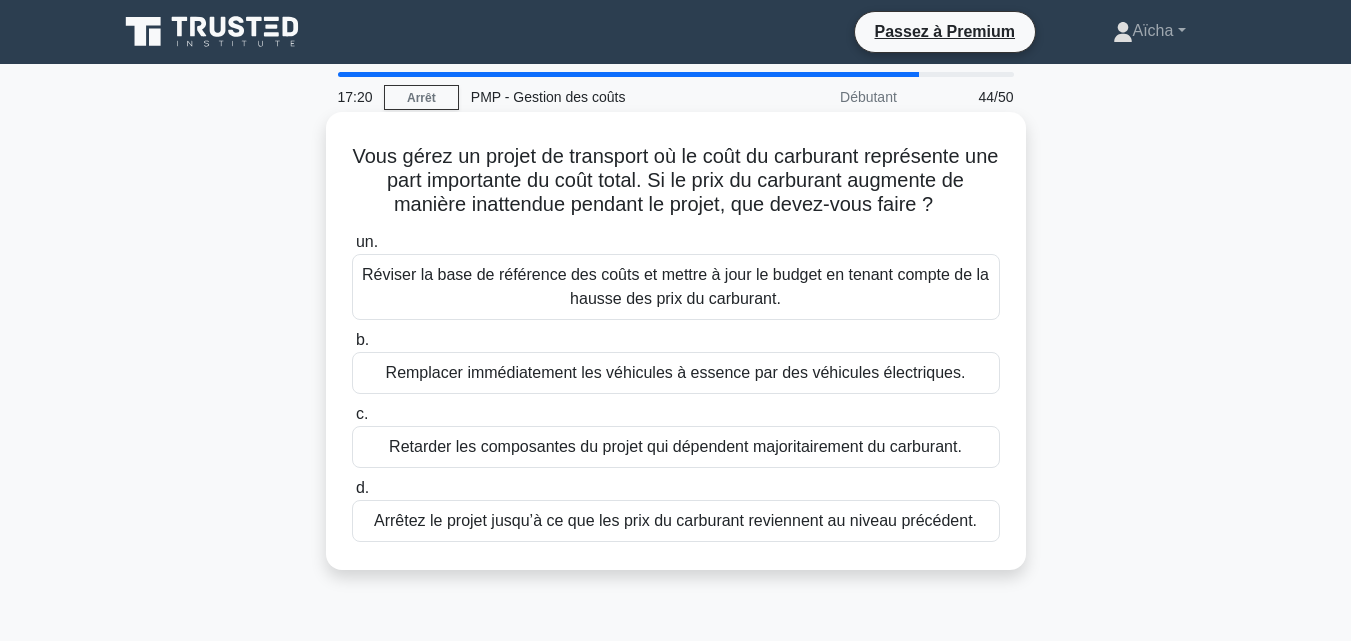 click on "Réviser la base de référence des coûts et mettre à jour le budget en tenant compte de la hausse des prix du carburant." at bounding box center (675, 286) 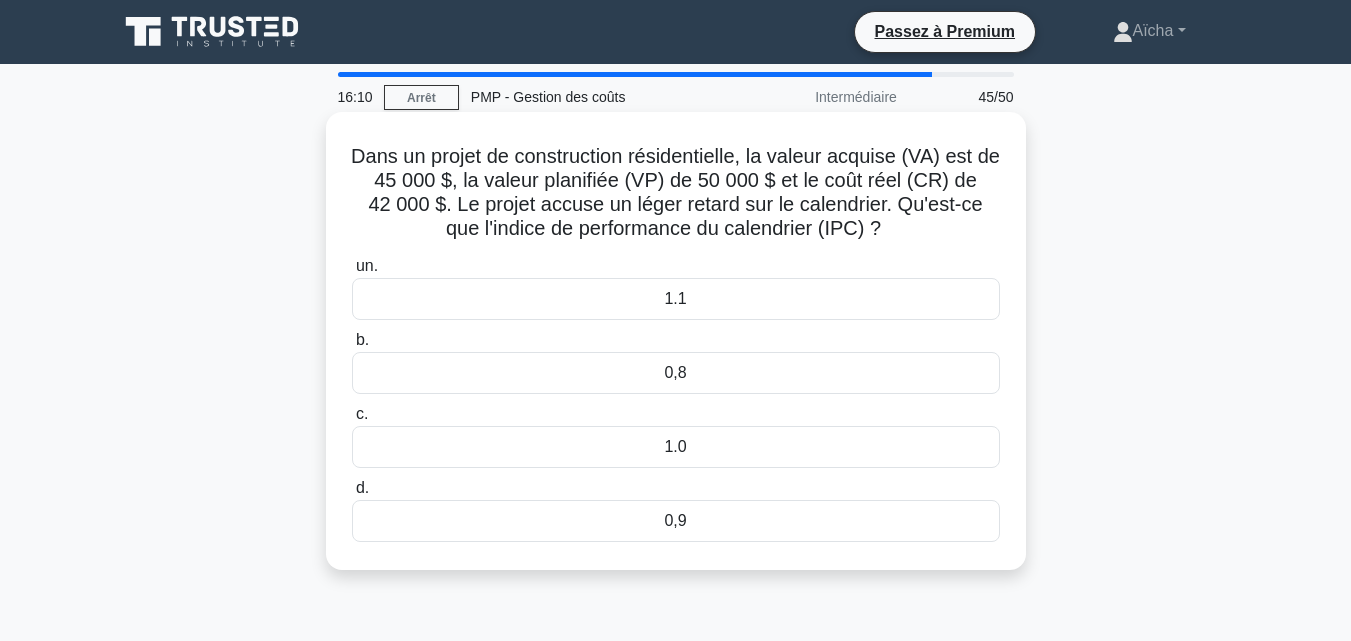 click on "0,9" at bounding box center (675, 520) 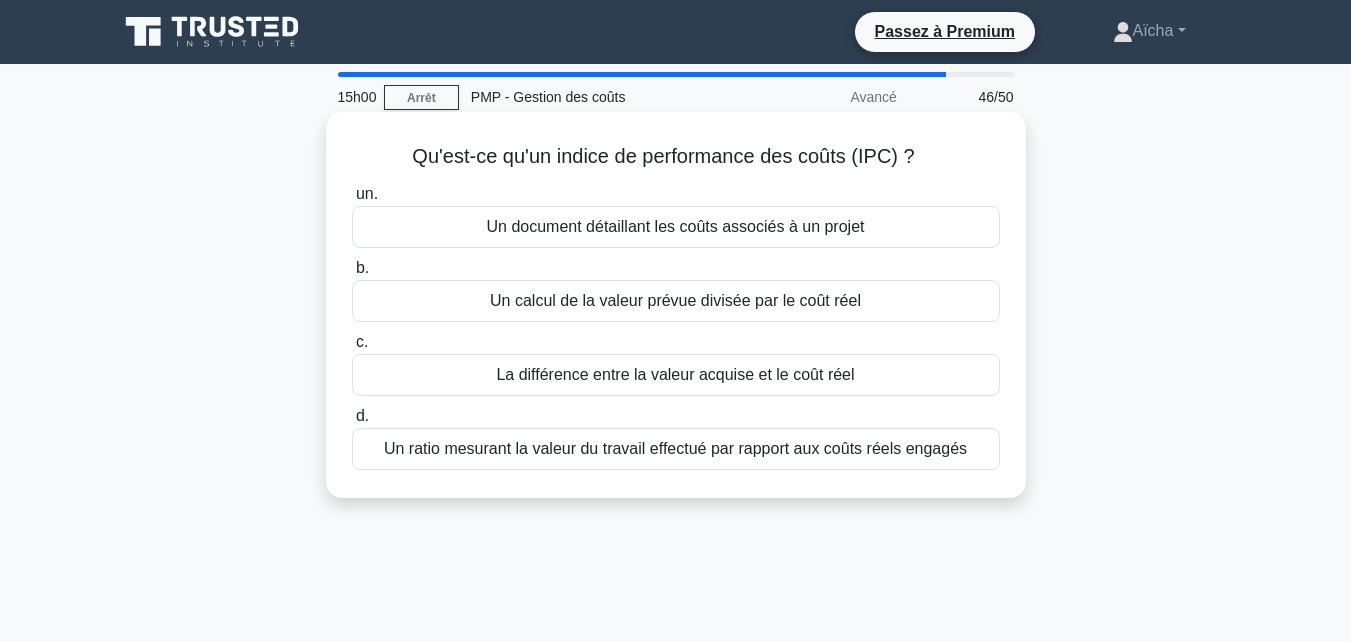 click on "Un ratio mesurant la valeur du travail effectué par rapport aux coûts réels engagés" at bounding box center [675, 449] 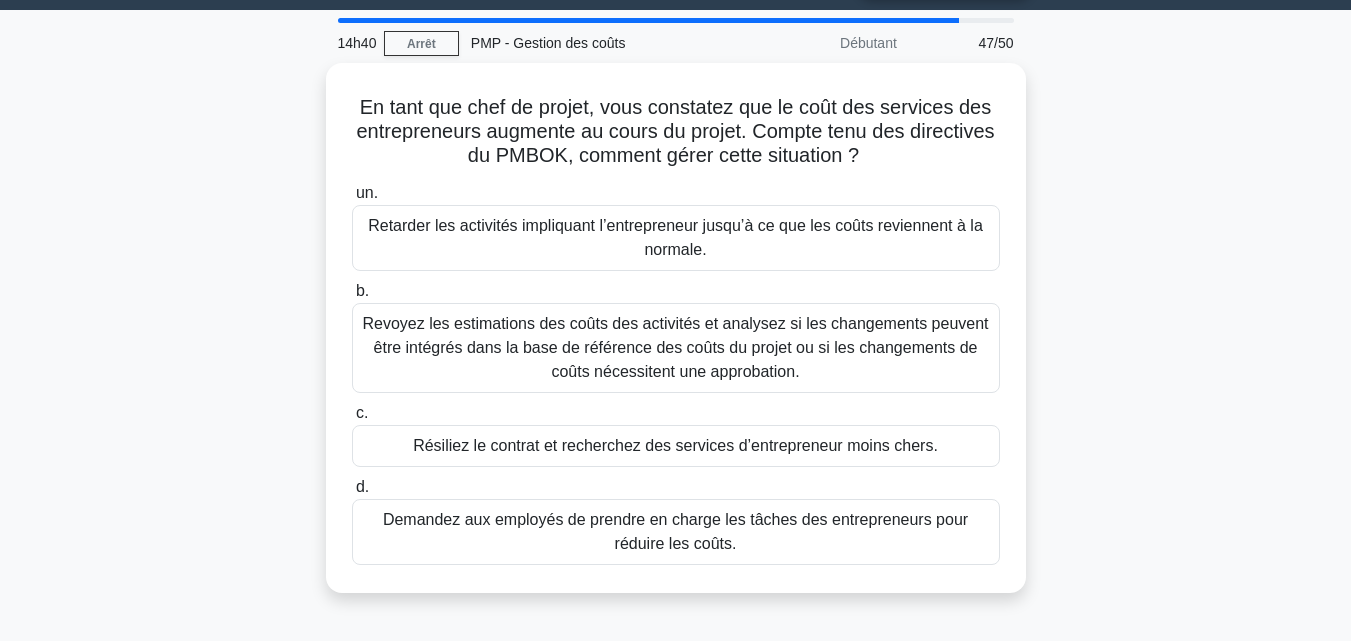 scroll, scrollTop: 55, scrollLeft: 0, axis: vertical 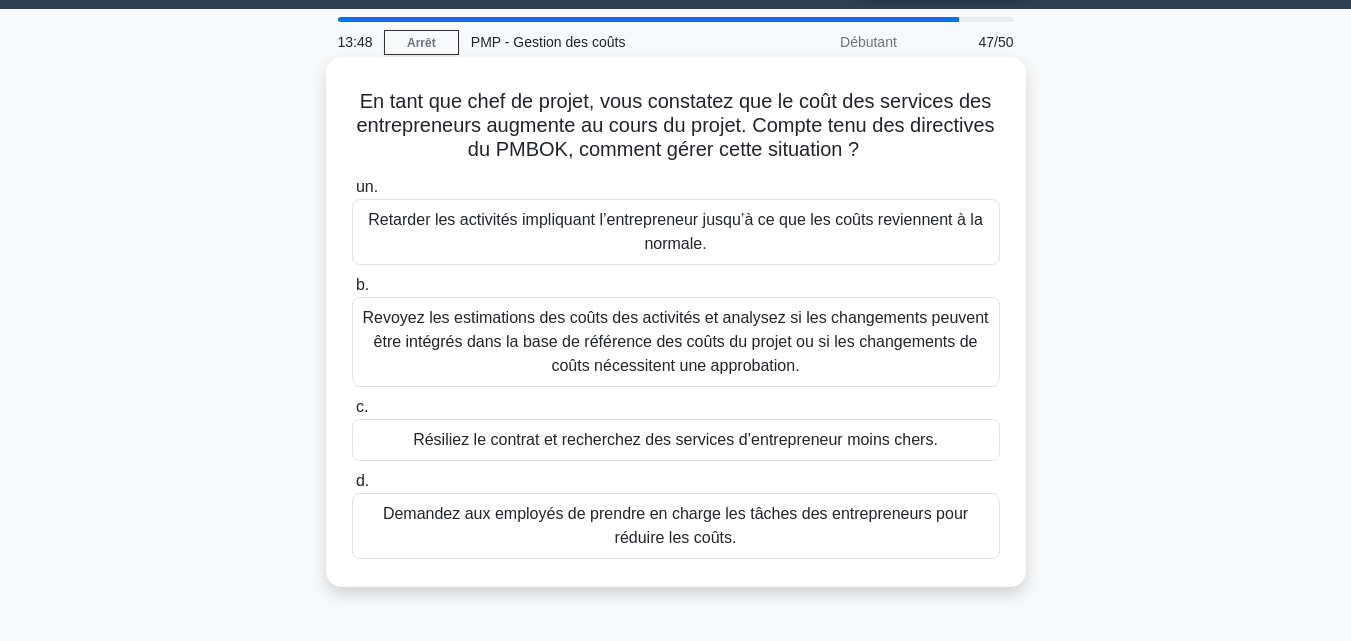 click on "Revoyez les estimations des coûts des activités et analysez si les changements peuvent être intégrés dans la base de référence des coûts du projet ou si les changements de coûts nécessitent une approbation." at bounding box center (675, 341) 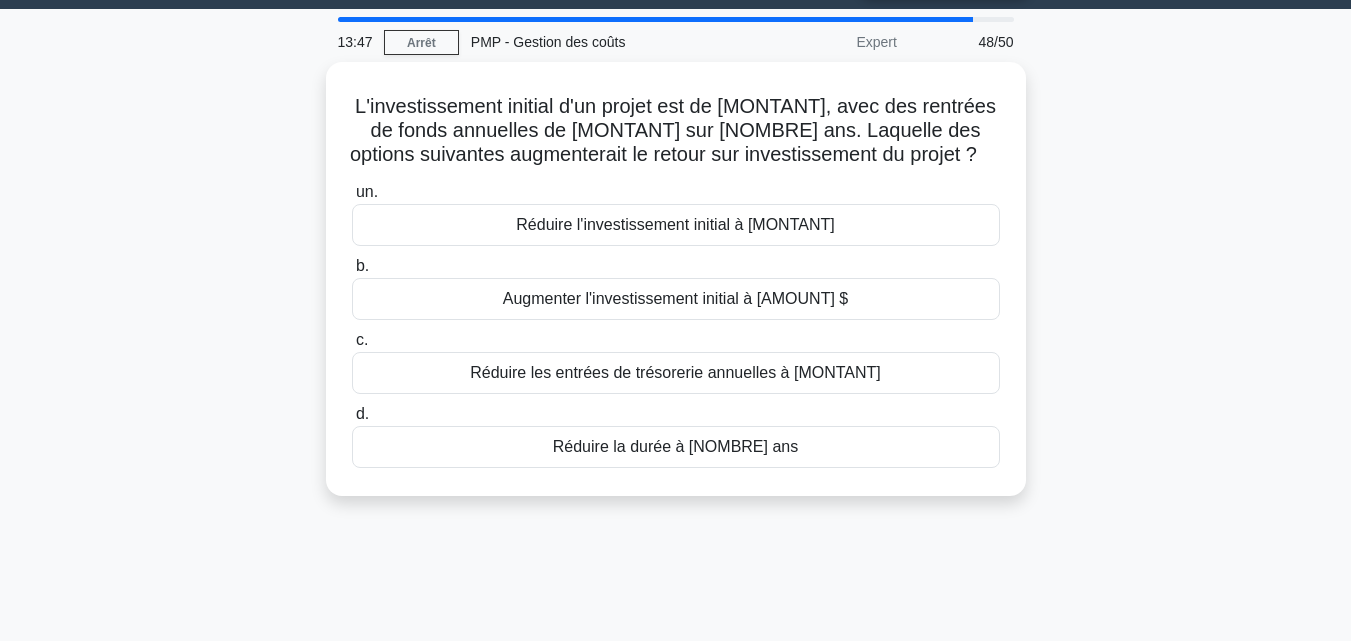 scroll, scrollTop: 0, scrollLeft: 0, axis: both 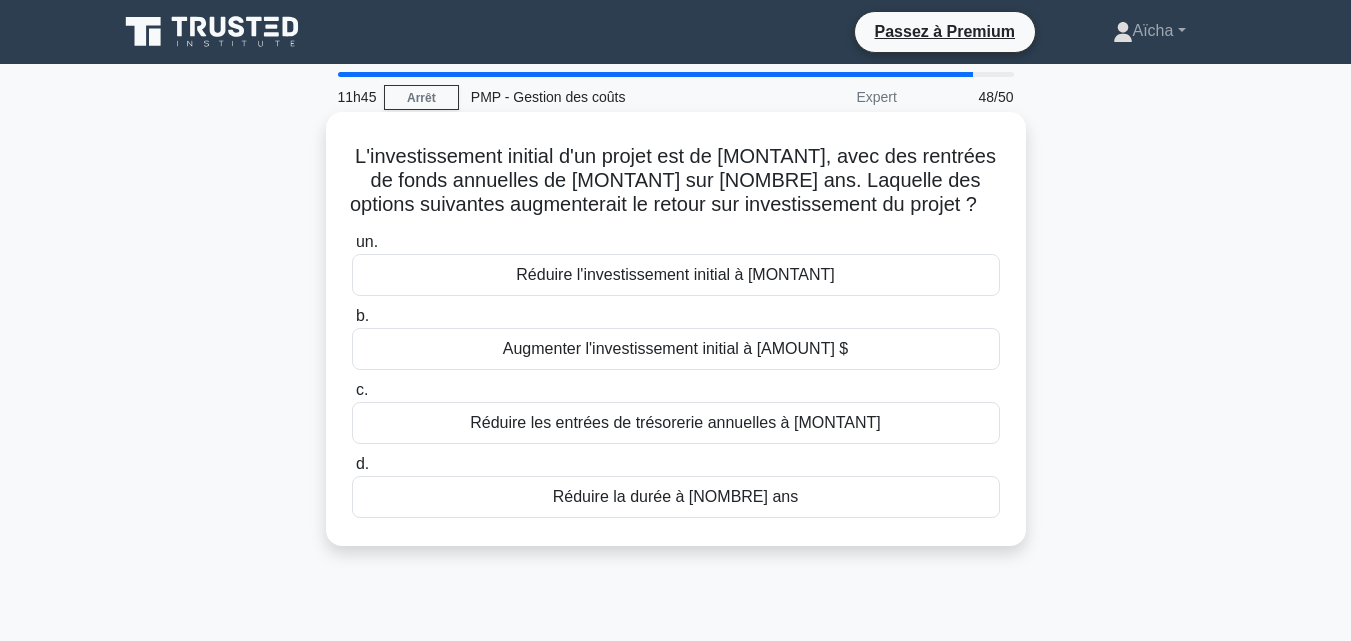 click on "Réduire l'investissement initial à 80 000 $" at bounding box center [675, 274] 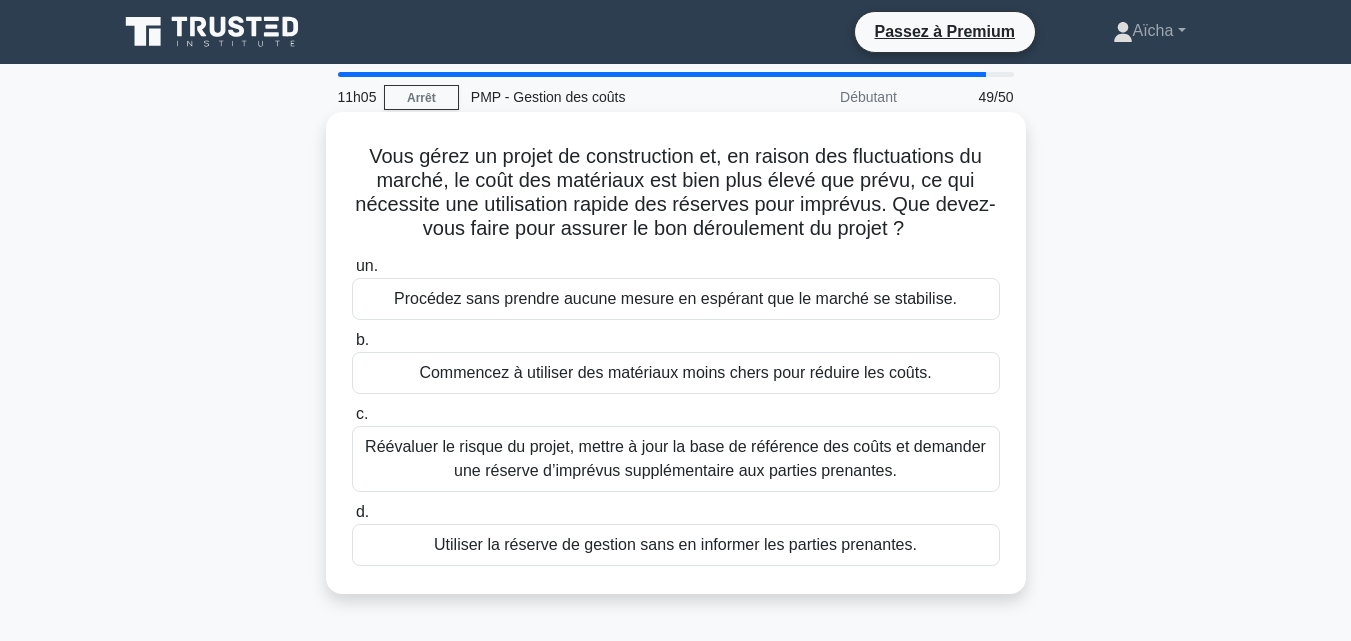 click on "Réévaluer le risque du projet, mettre à jour la base de référence des coûts et demander une réserve d’imprévus supplémentaire aux parties prenantes." at bounding box center (676, 459) 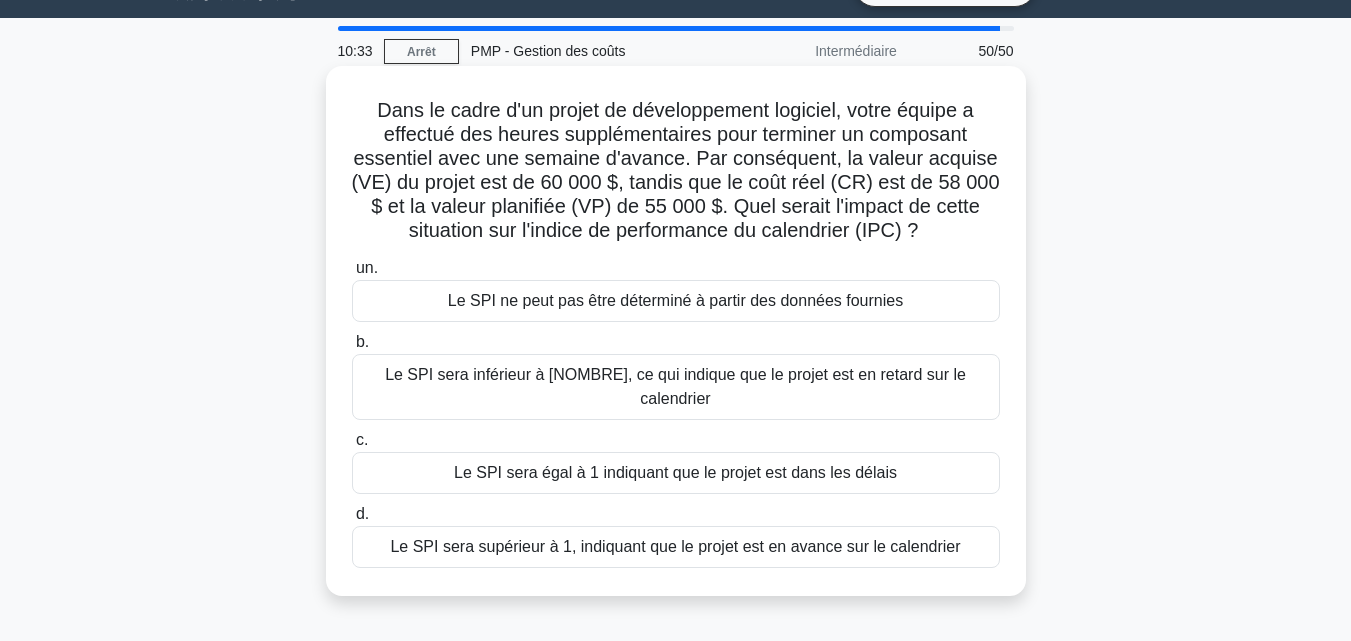 scroll, scrollTop: 65, scrollLeft: 0, axis: vertical 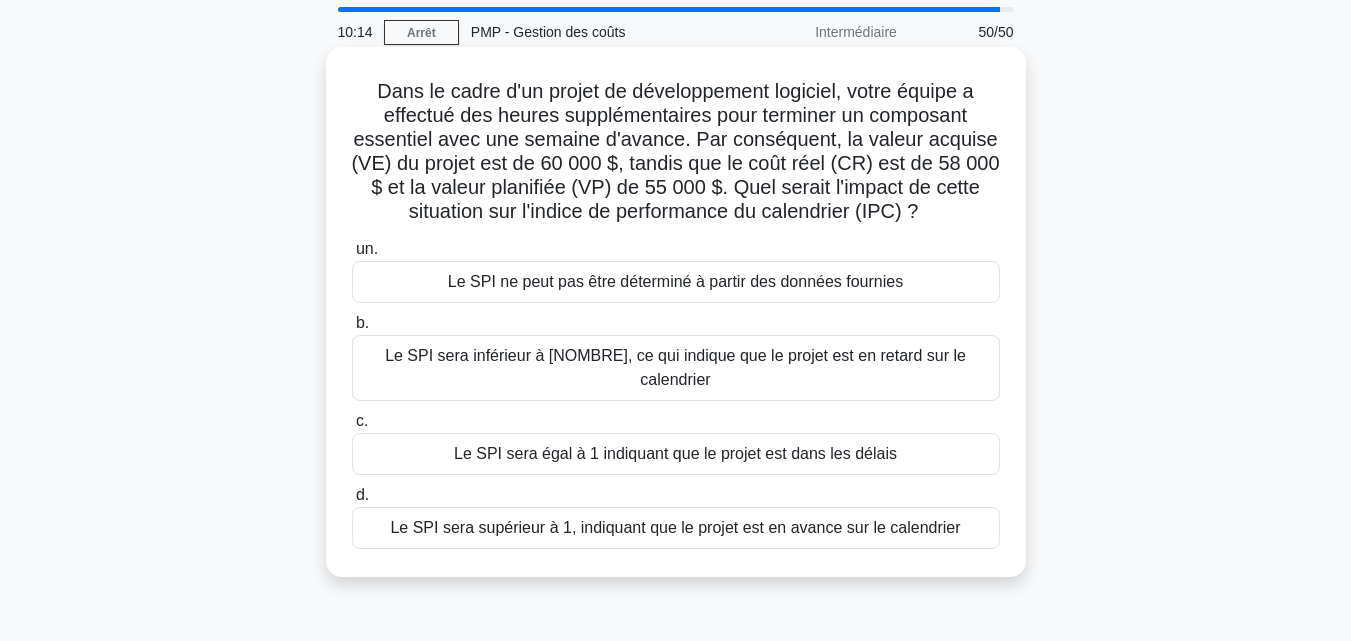 click on "Le SPI sera supérieur à 1, indiquant que le projet est en avance sur le calendrier" at bounding box center (675, 527) 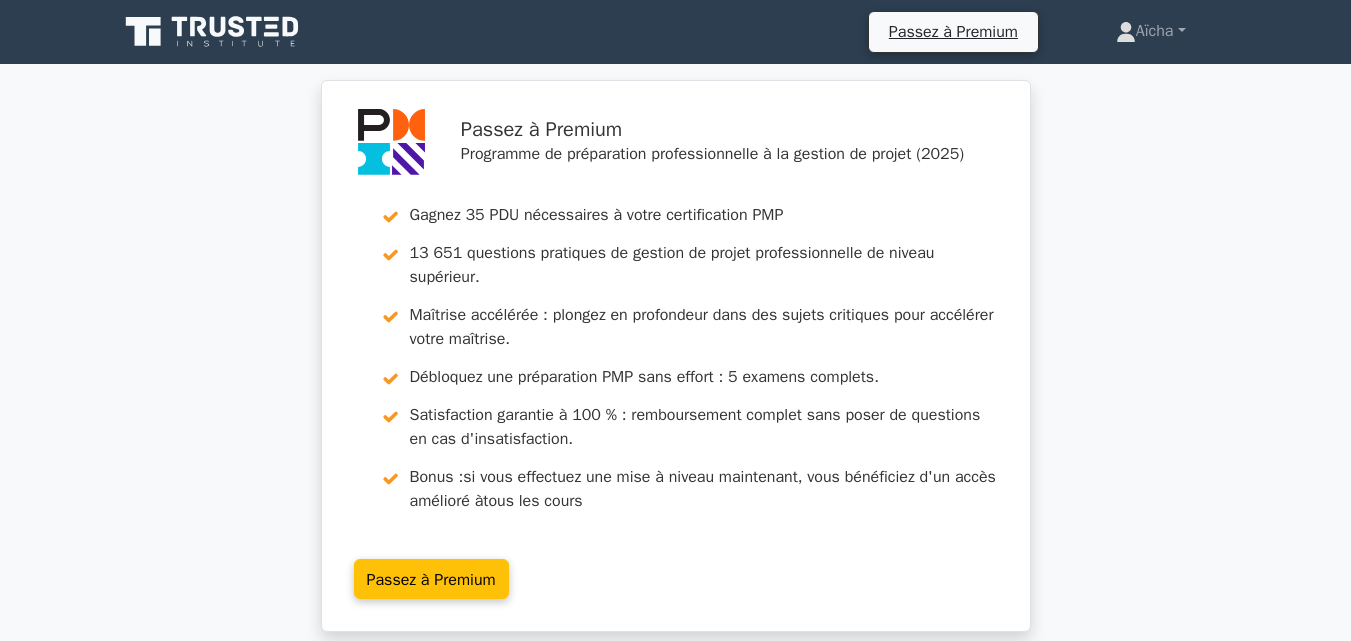 scroll, scrollTop: 0, scrollLeft: 0, axis: both 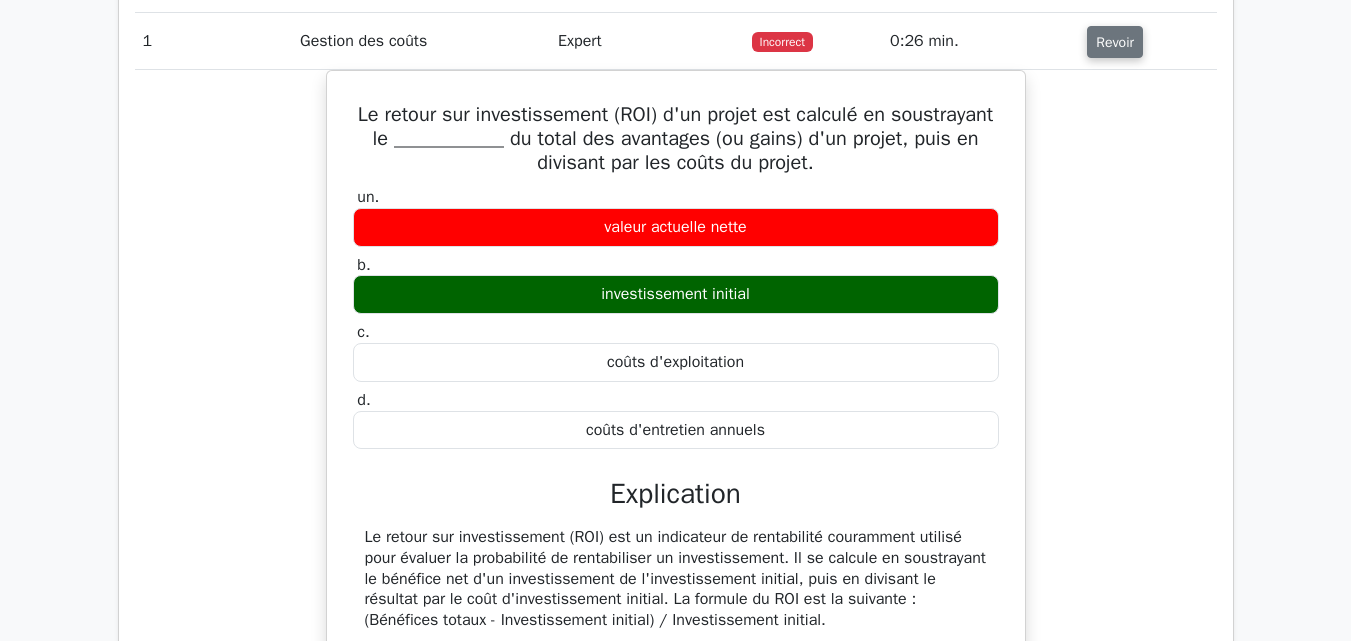 click on "Revoir" at bounding box center [1115, 42] 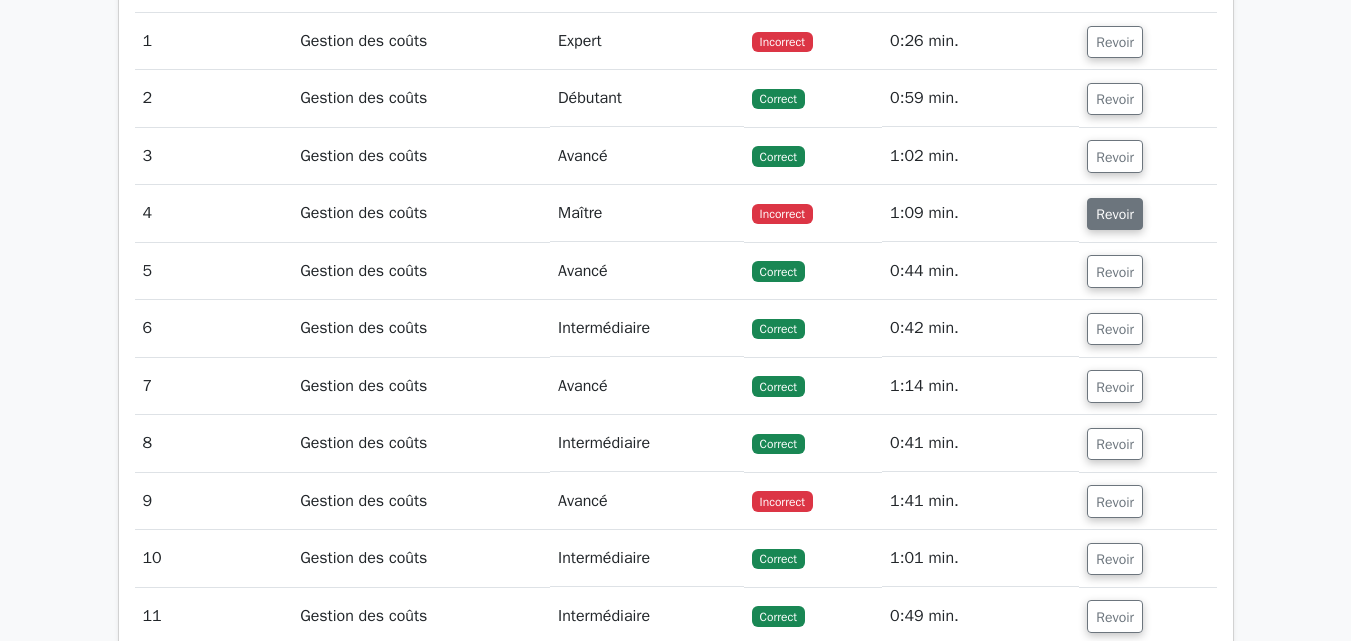 click on "Revoir" at bounding box center (1115, 214) 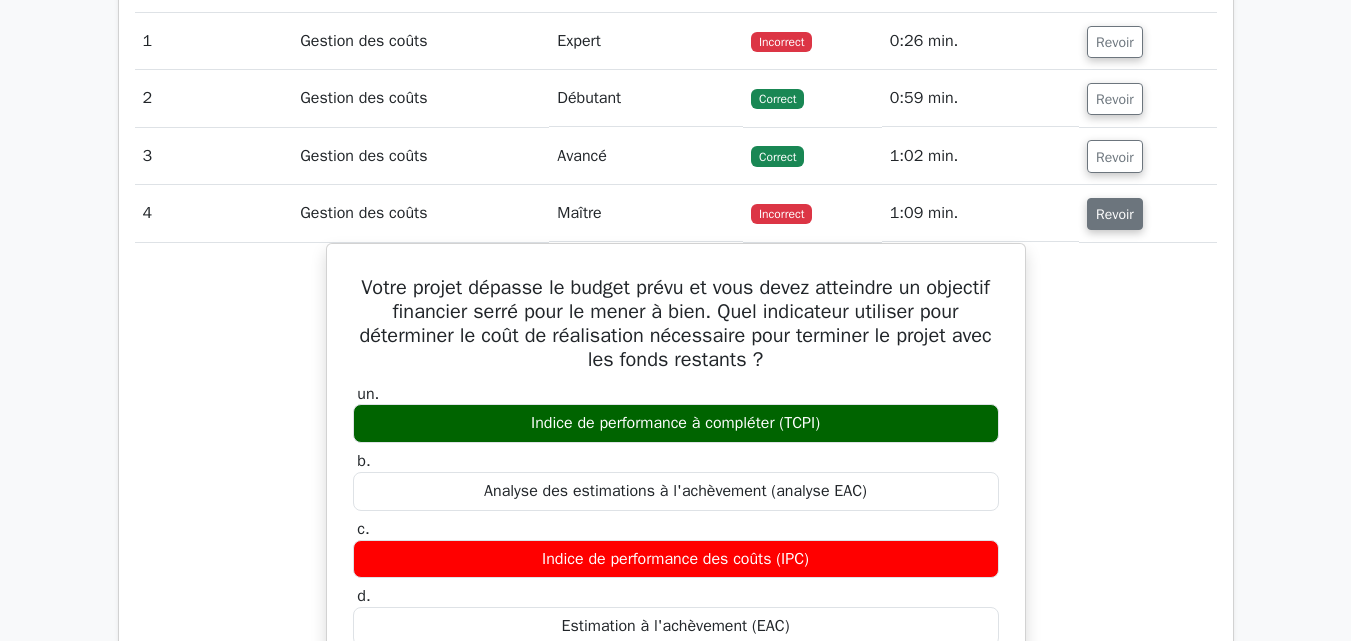 scroll, scrollTop: 1684, scrollLeft: 0, axis: vertical 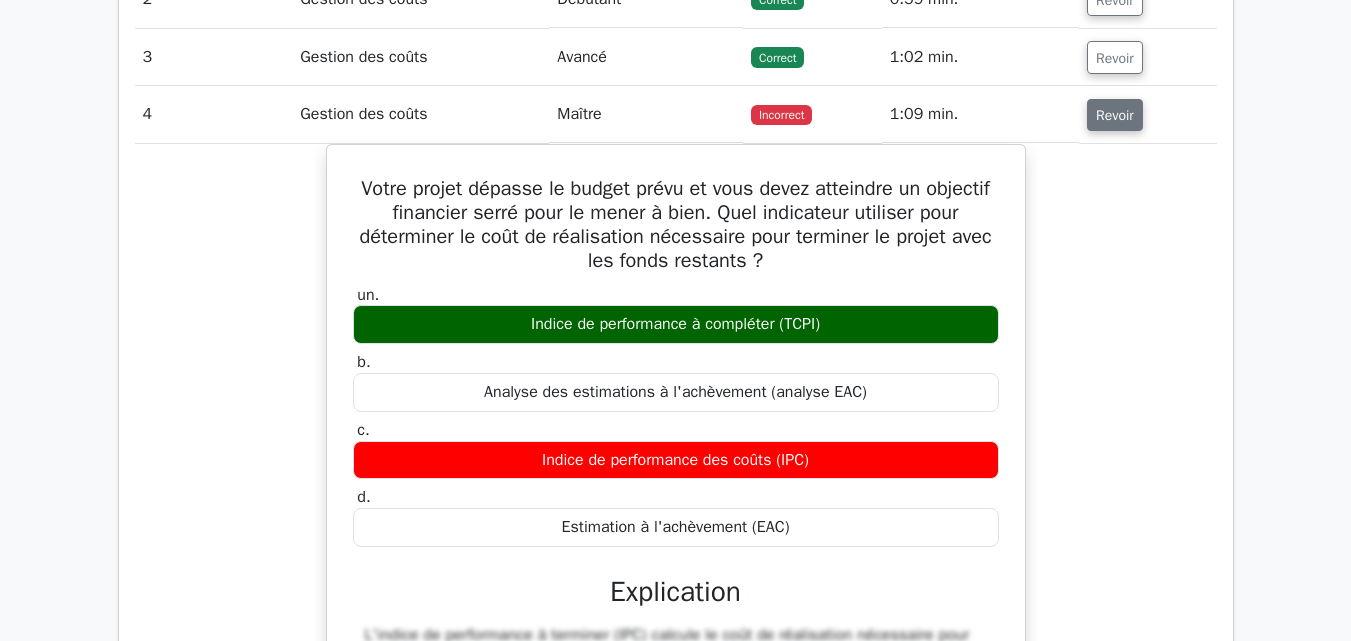click on "Revoir" at bounding box center [1115, 115] 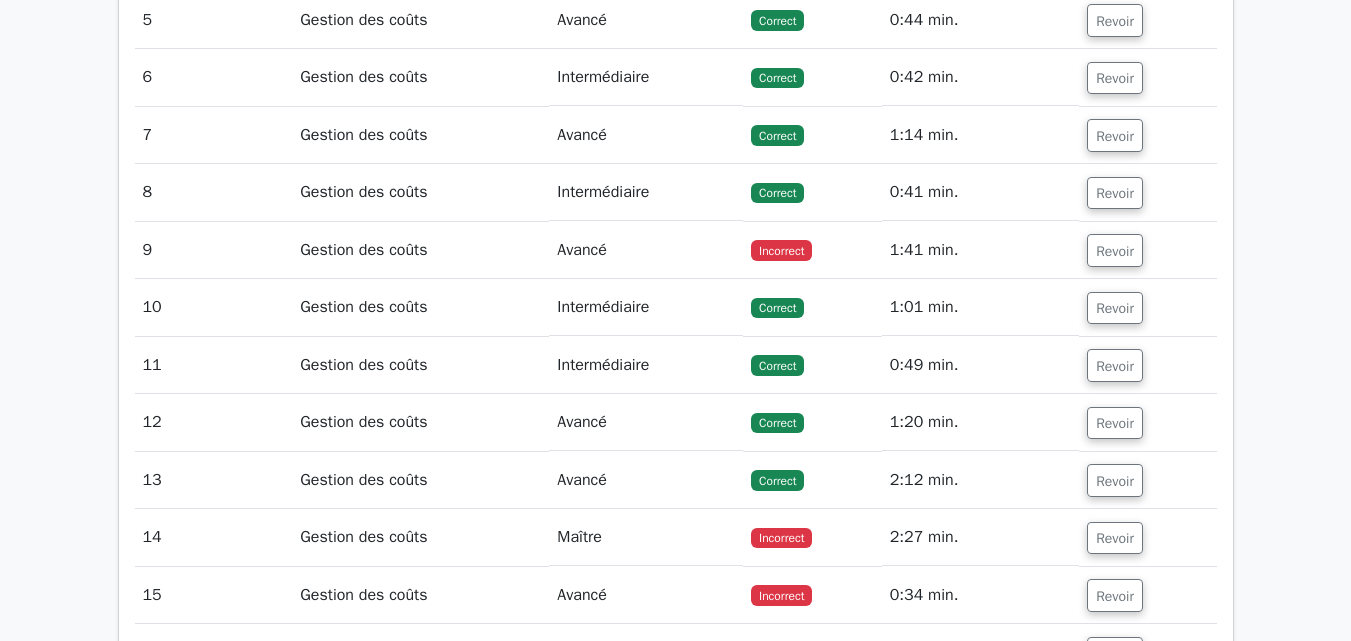 scroll, scrollTop: 1881, scrollLeft: 0, axis: vertical 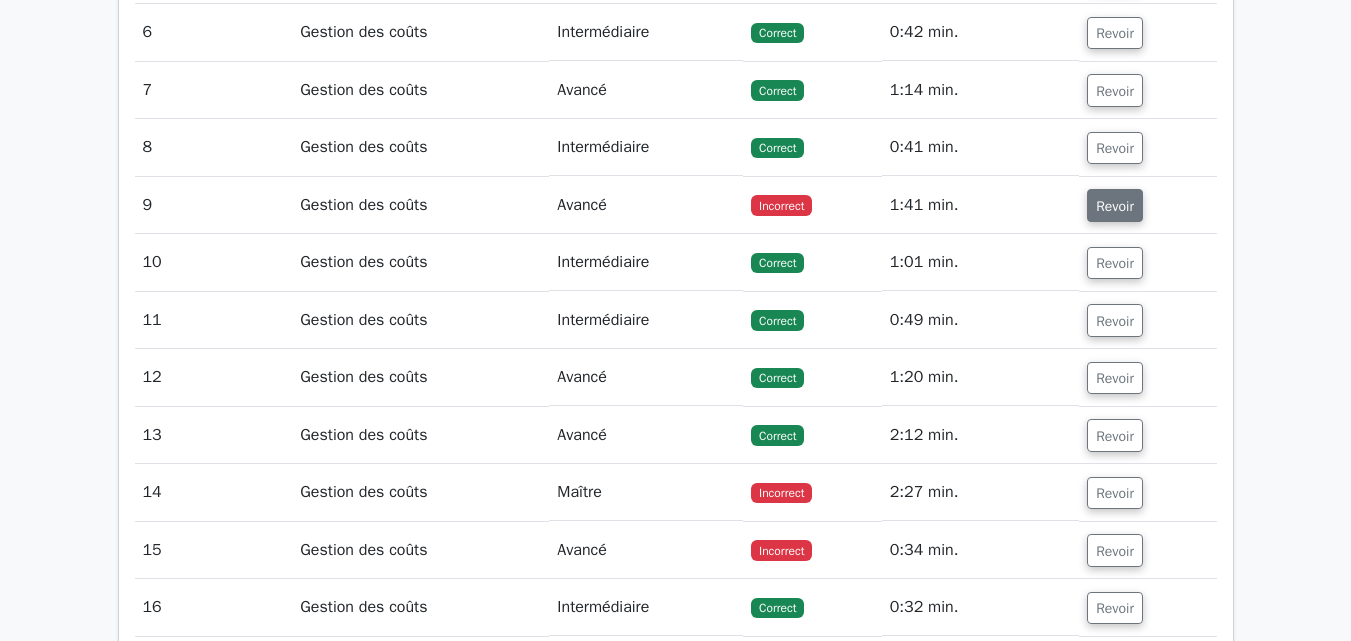 click on "Revoir" at bounding box center (1115, 206) 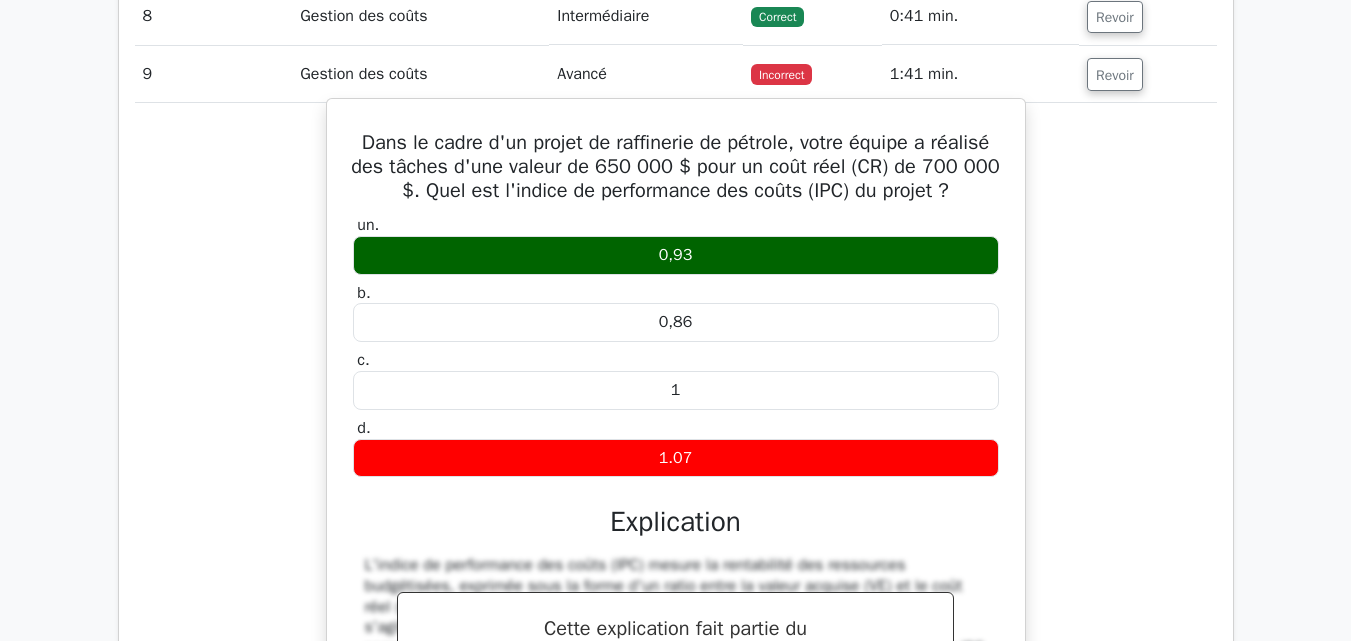 scroll, scrollTop: 2011, scrollLeft: 0, axis: vertical 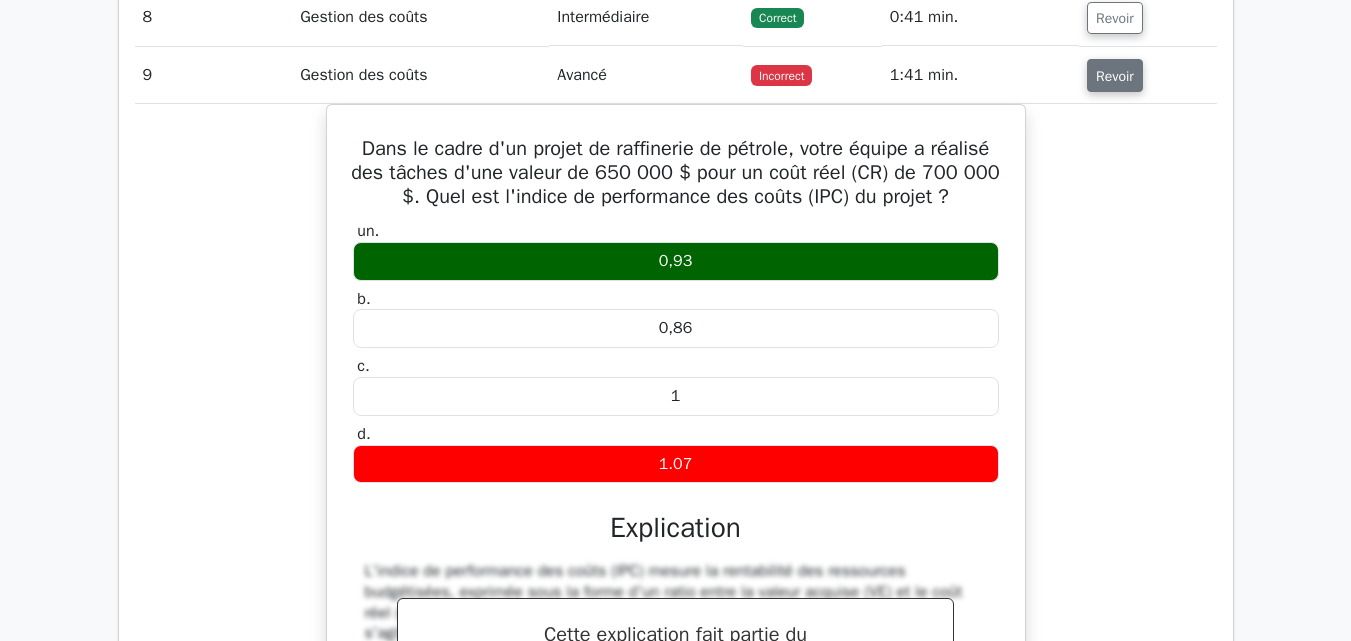 click on "Revoir" at bounding box center [1115, 76] 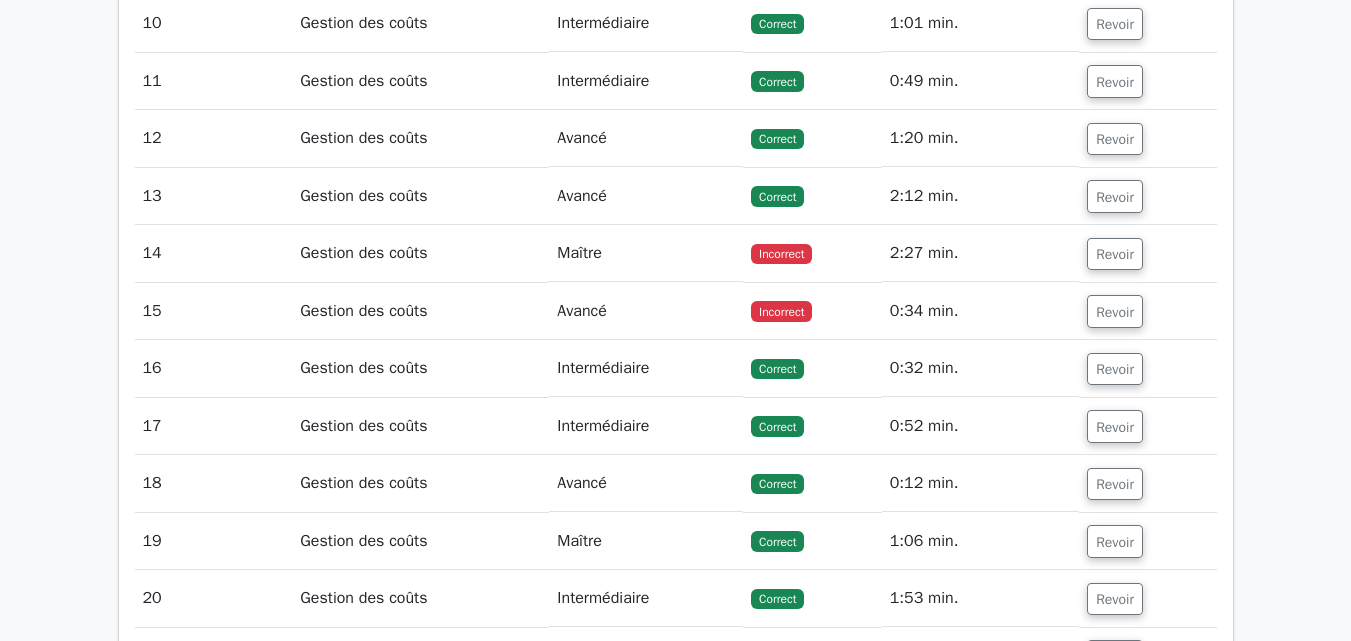 scroll, scrollTop: 2121, scrollLeft: 0, axis: vertical 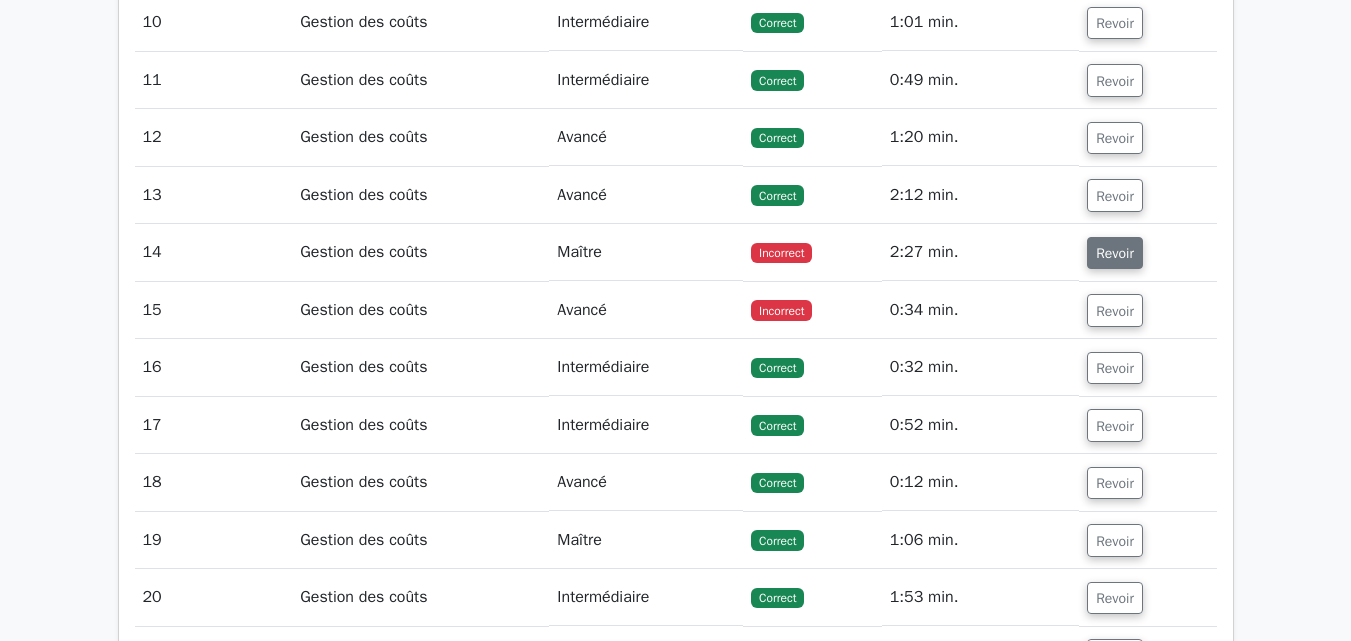click on "Revoir" at bounding box center (1115, 253) 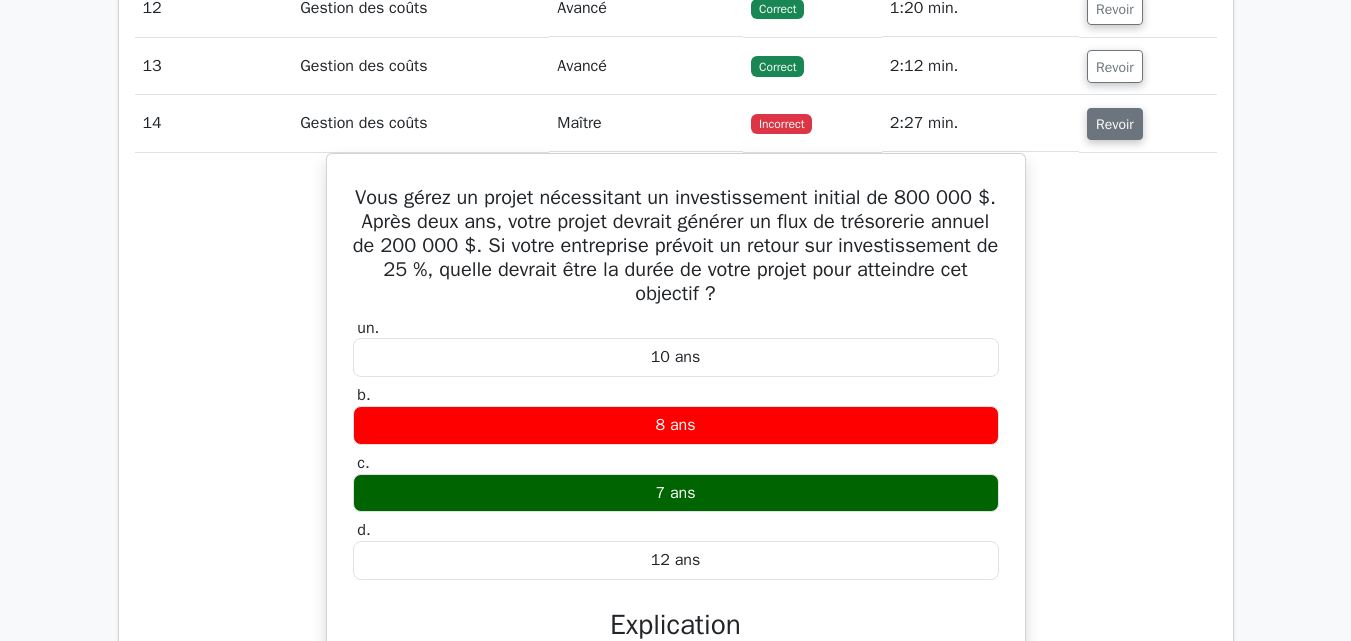 scroll, scrollTop: 2251, scrollLeft: 0, axis: vertical 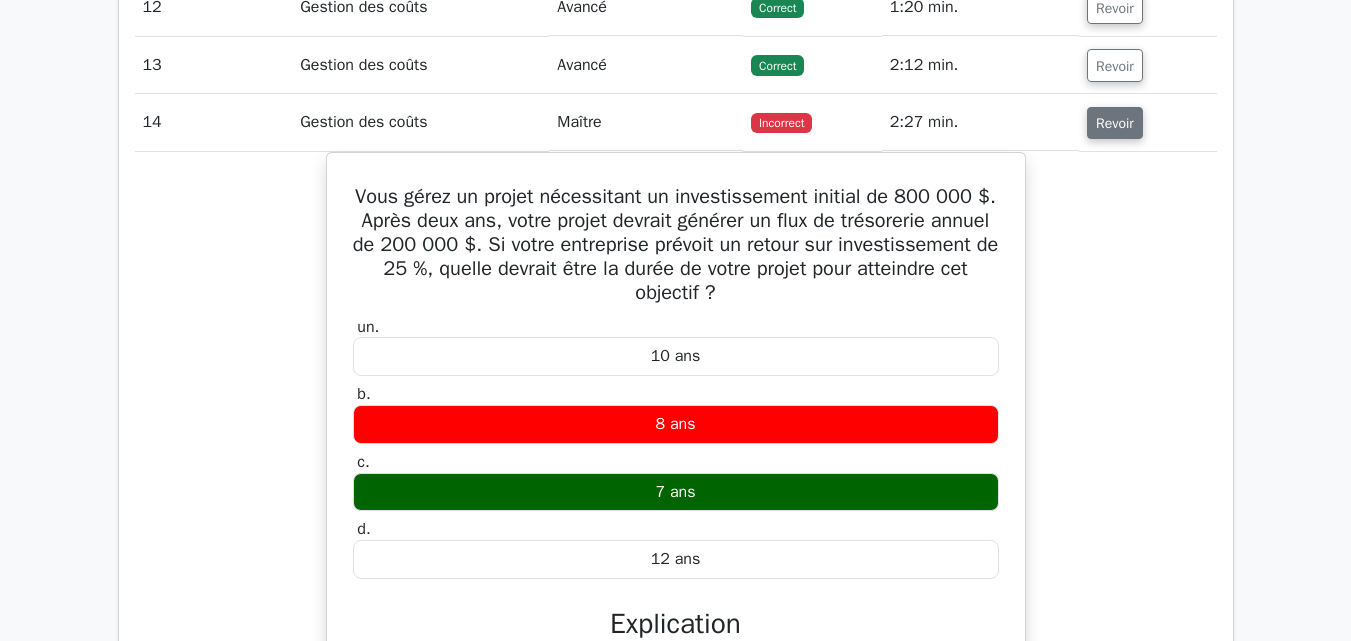 click on "Revoir" at bounding box center (1115, 123) 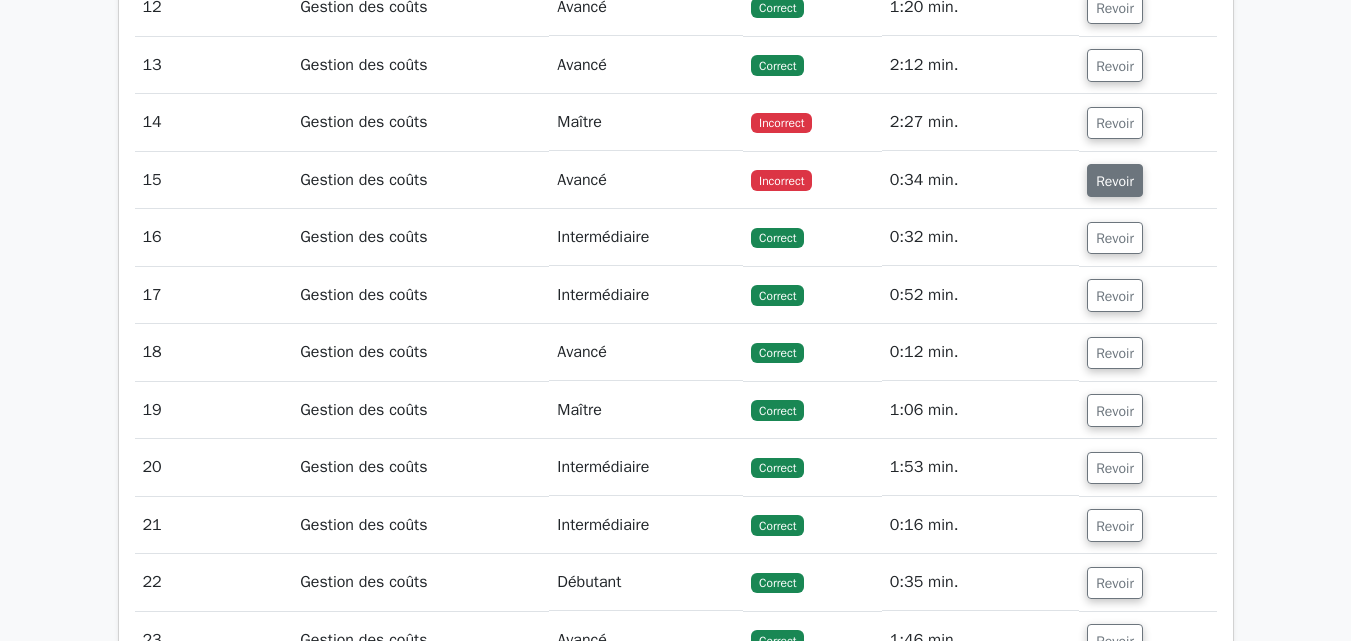 click on "Revoir" at bounding box center (1115, 180) 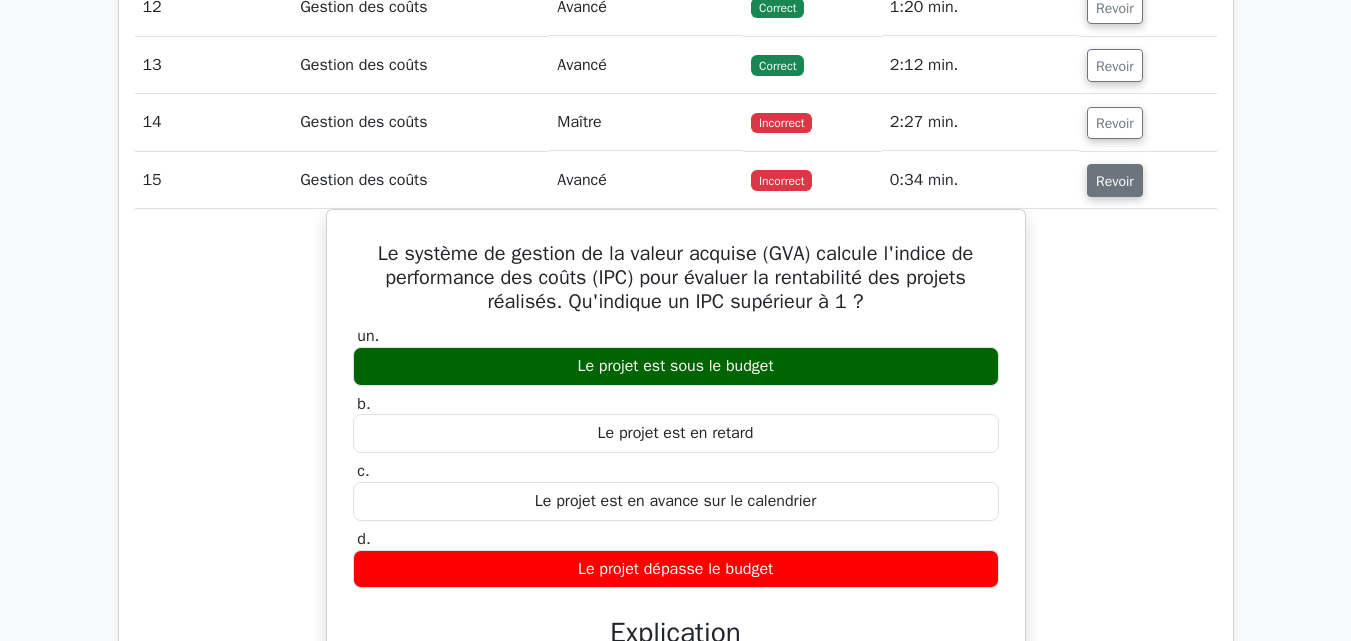 click on "Revoir" at bounding box center (1115, 180) 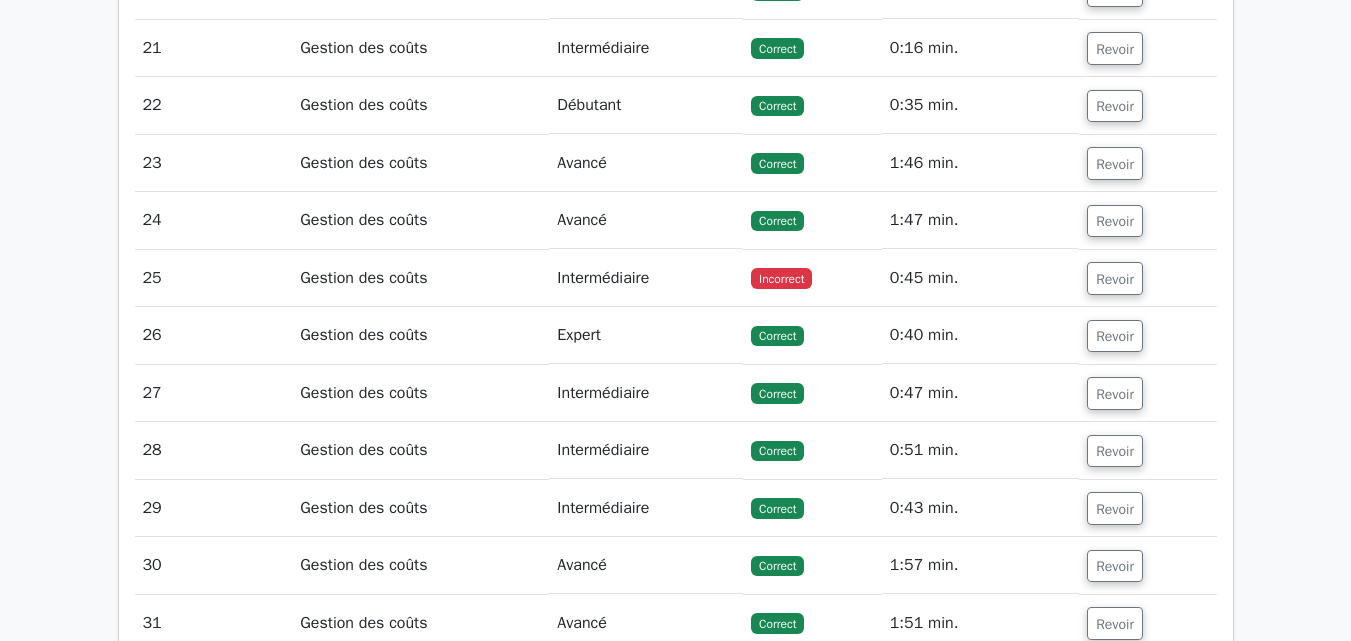 scroll, scrollTop: 2769, scrollLeft: 0, axis: vertical 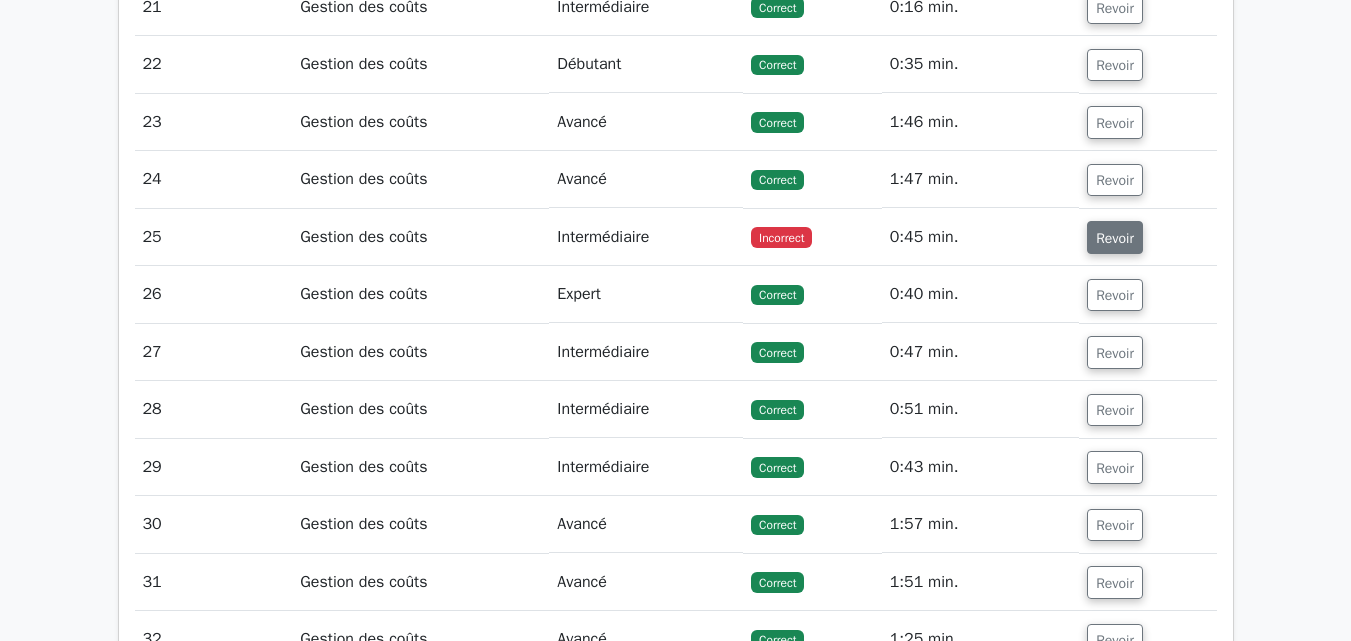click on "Revoir" at bounding box center (1115, 238) 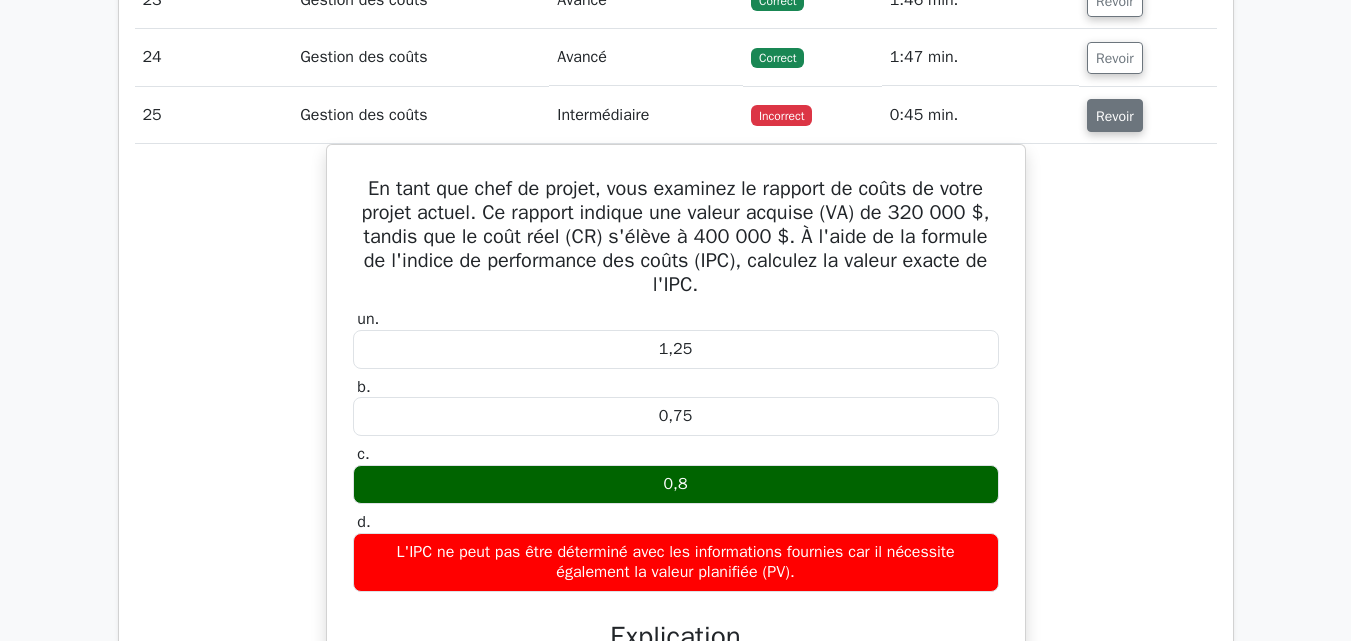 scroll, scrollTop: 2904, scrollLeft: 0, axis: vertical 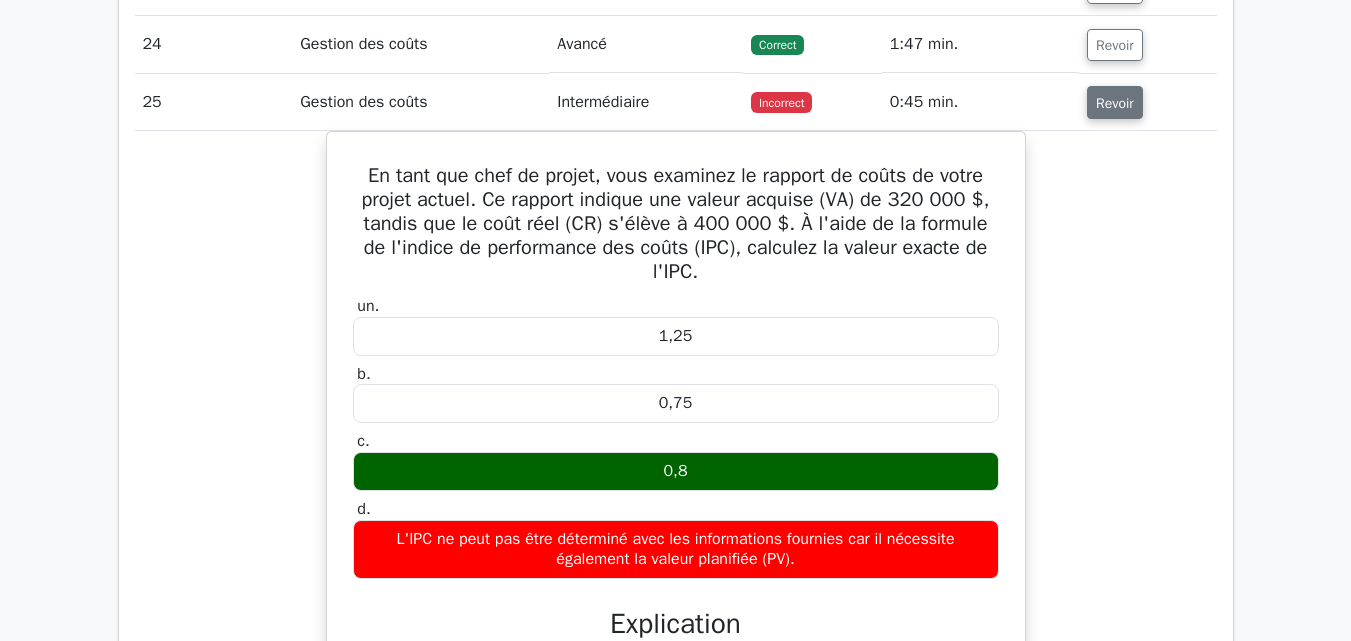 click on "Revoir" at bounding box center [1115, 103] 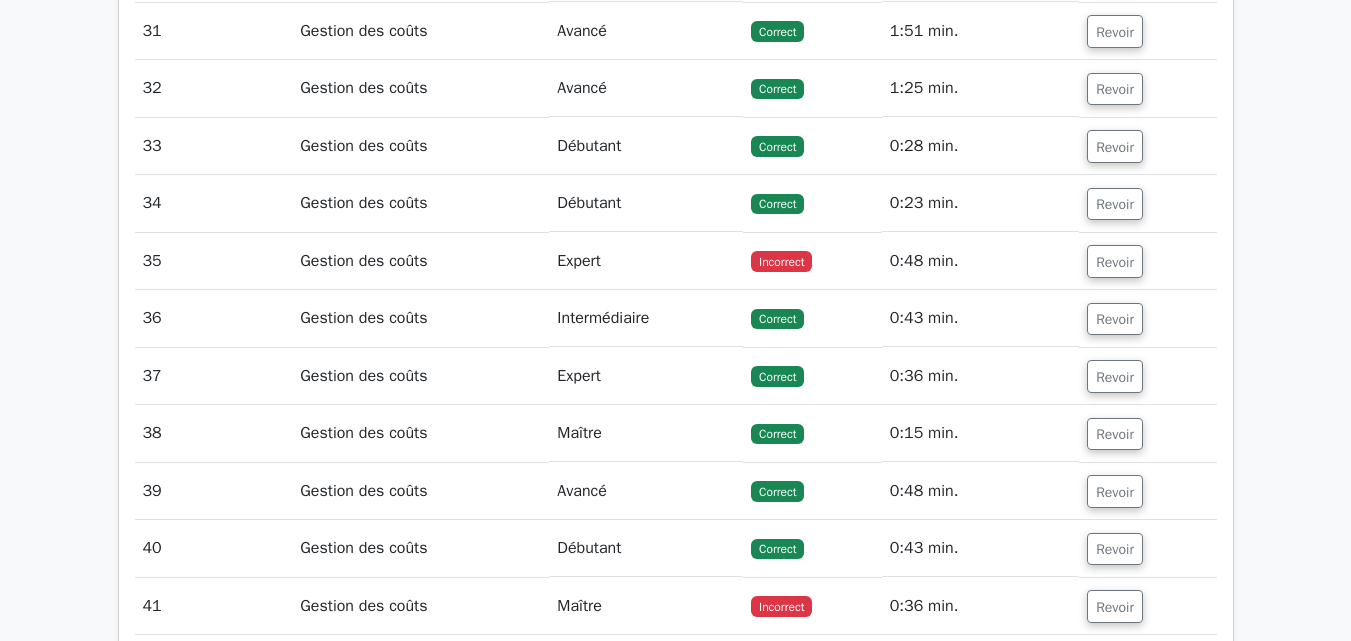 scroll, scrollTop: 3321, scrollLeft: 0, axis: vertical 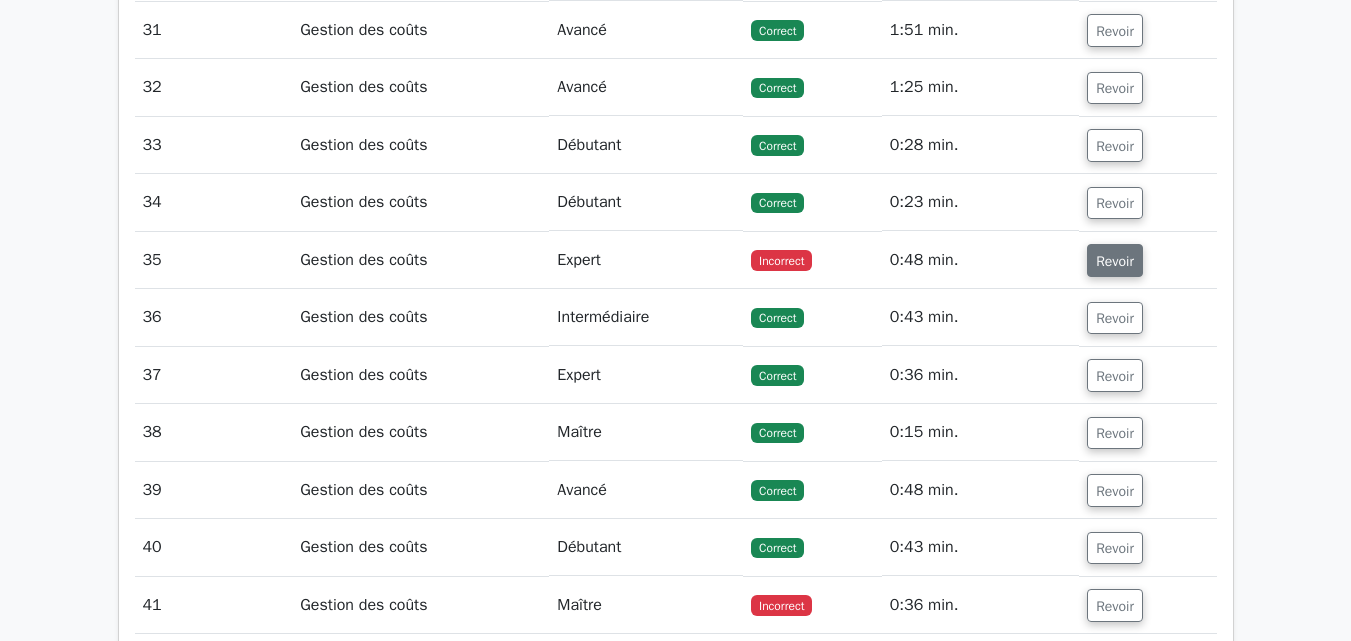click on "Revoir" at bounding box center [1115, 261] 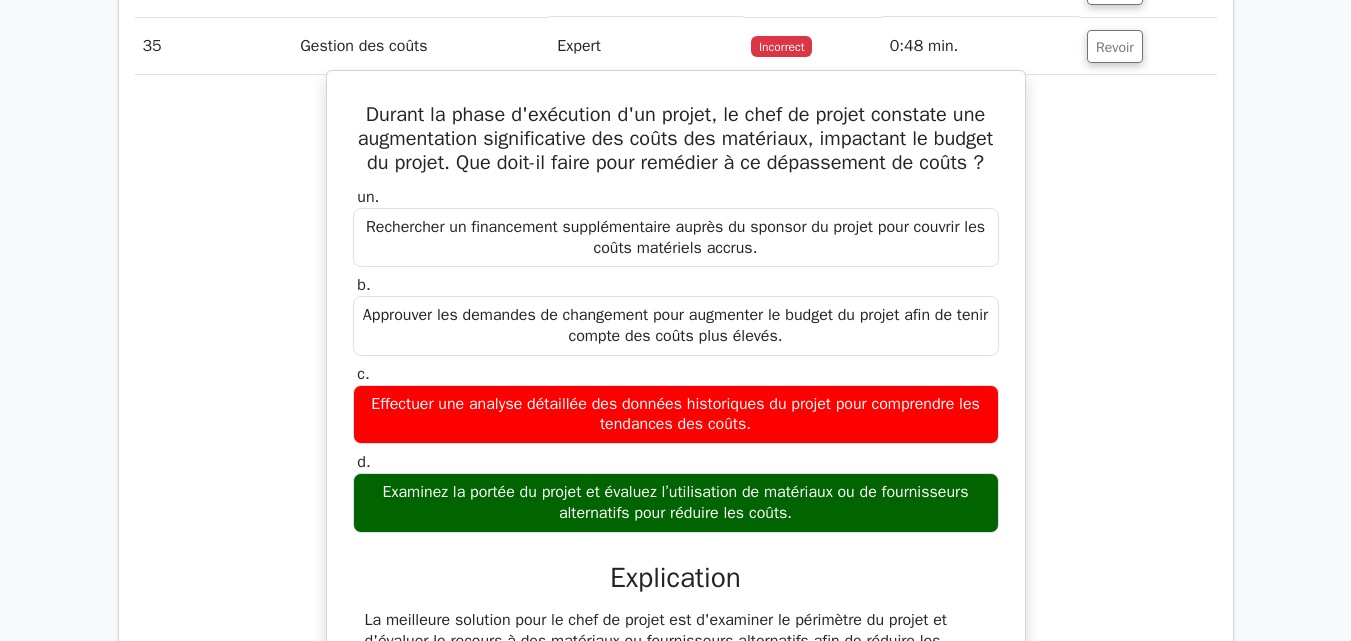 scroll, scrollTop: 3536, scrollLeft: 0, axis: vertical 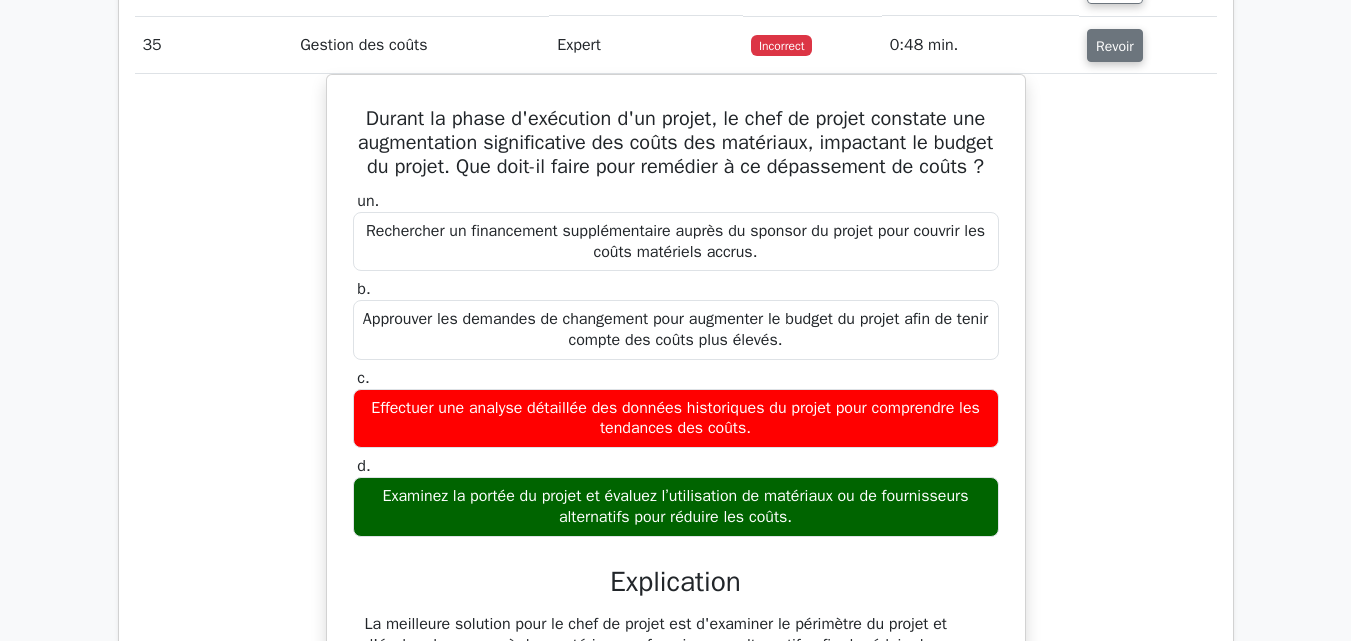 click on "Revoir" at bounding box center (1115, 46) 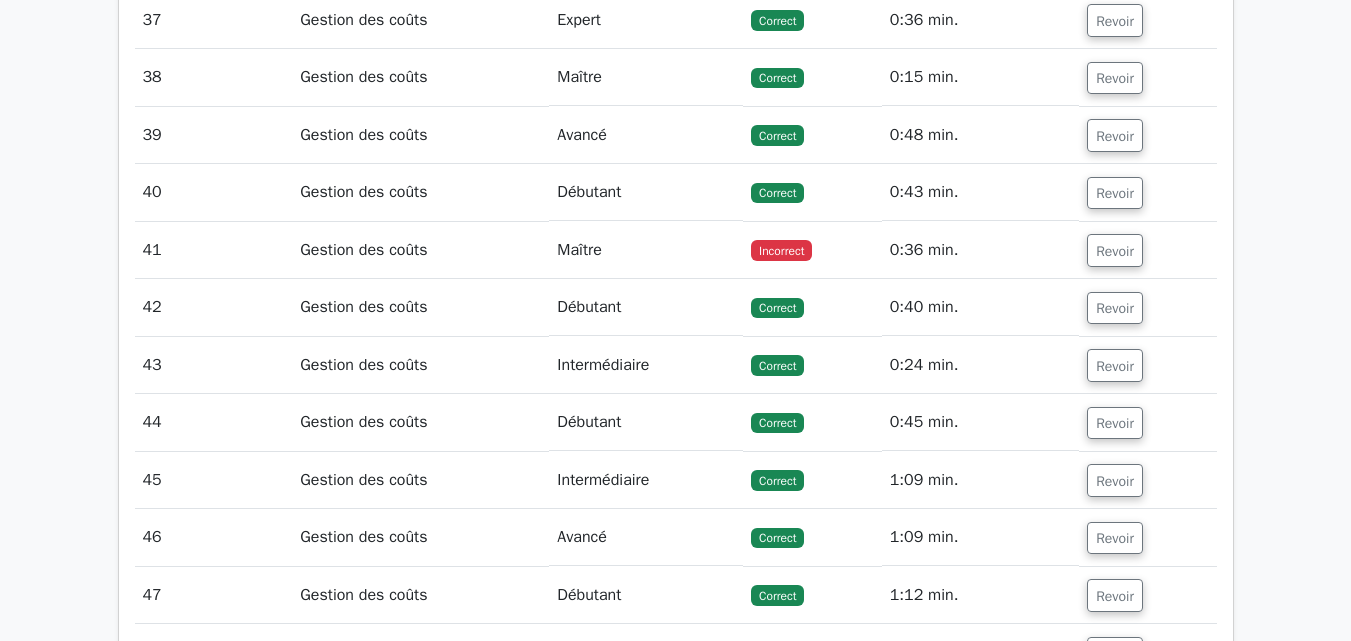 scroll, scrollTop: 3730, scrollLeft: 0, axis: vertical 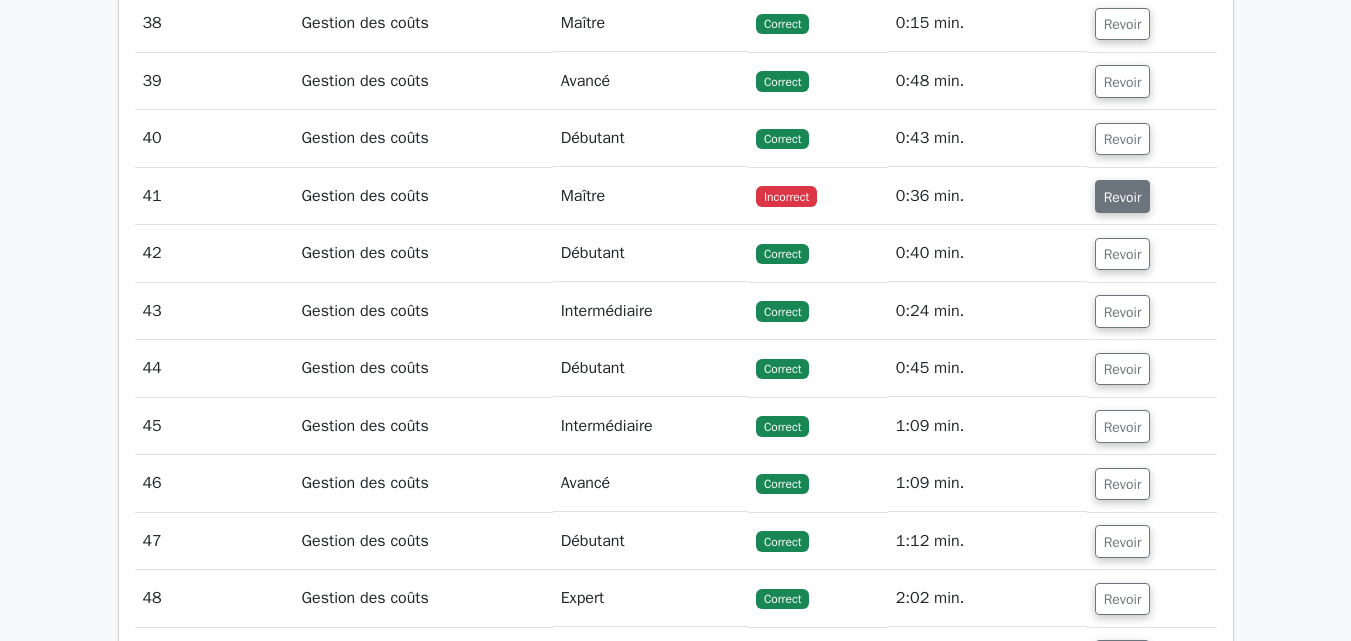 click on "Revoir" at bounding box center [1123, 197] 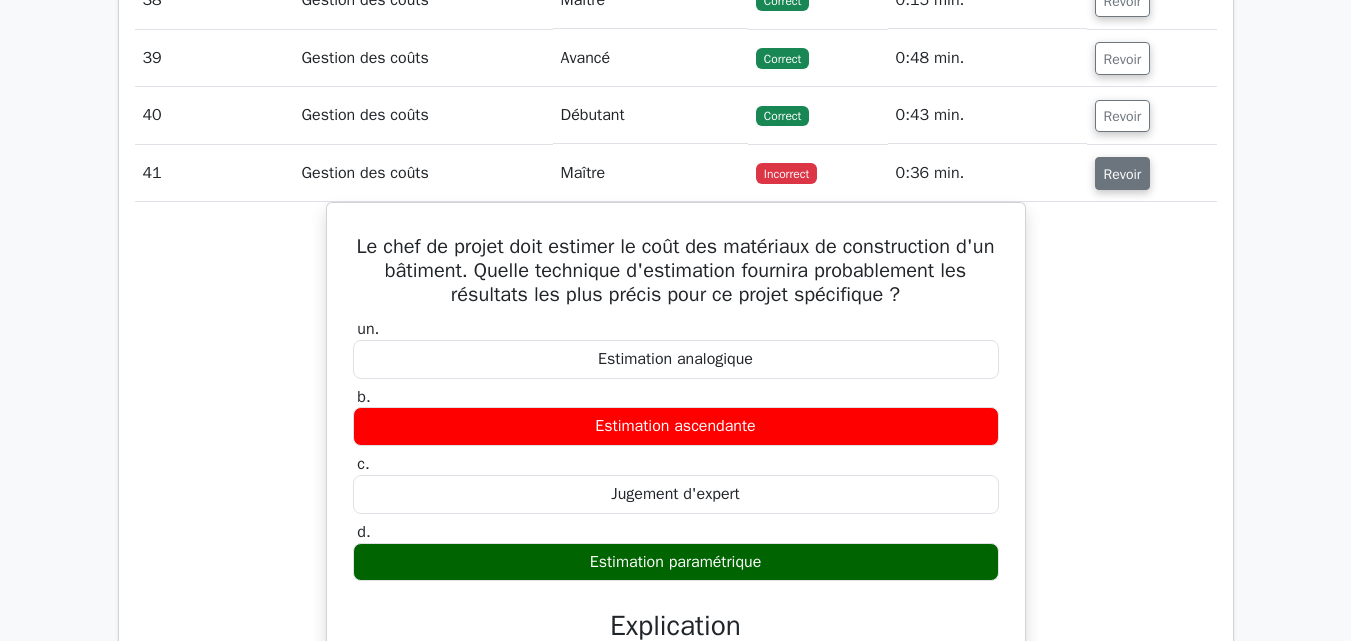 scroll, scrollTop: 3752, scrollLeft: 0, axis: vertical 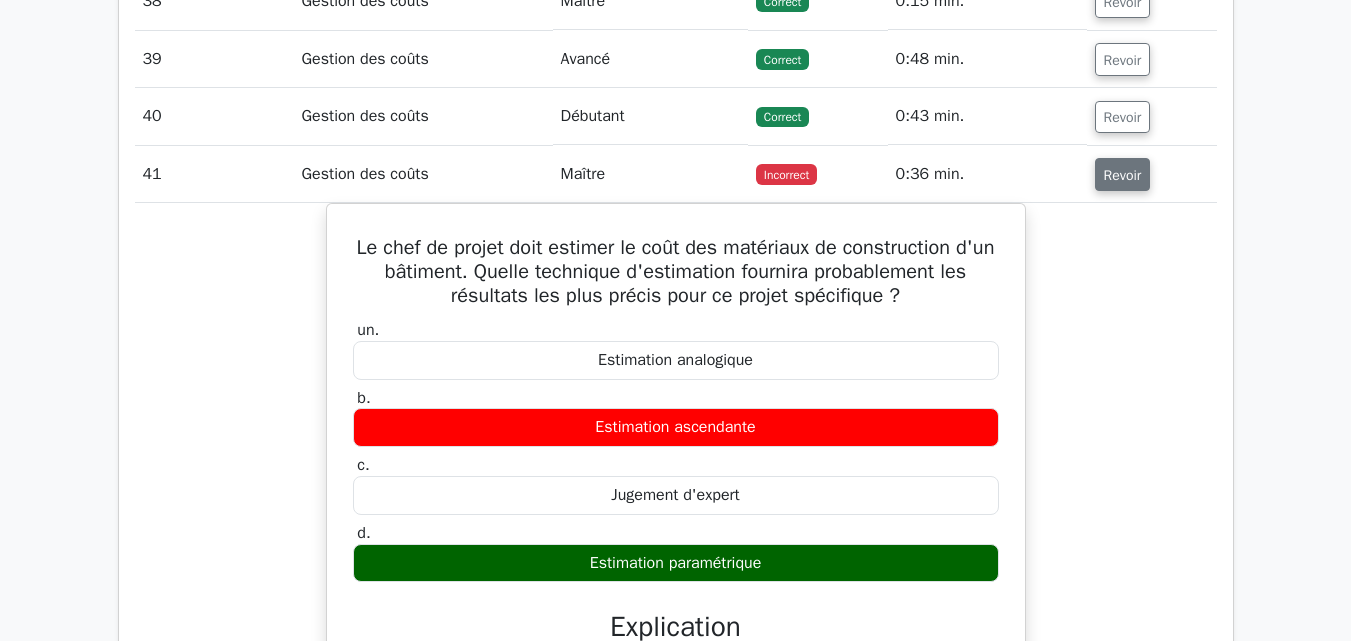 click on "Revoir" at bounding box center [1123, 175] 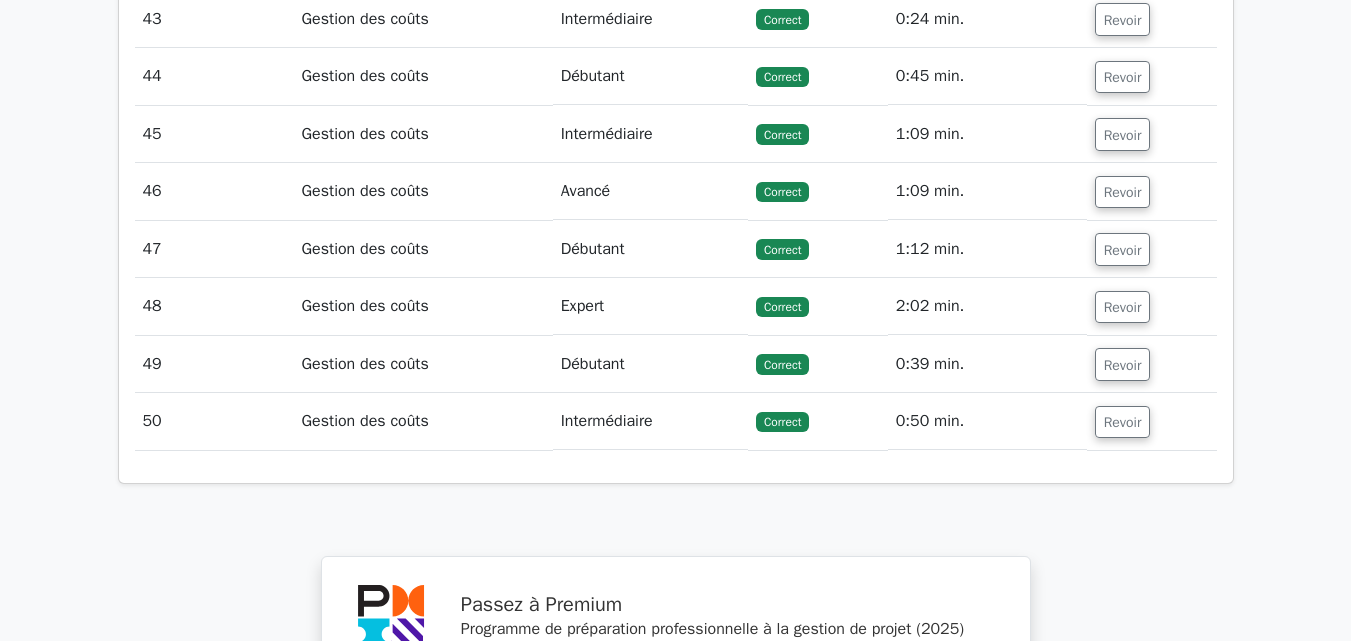 scroll, scrollTop: 4894, scrollLeft: 0, axis: vertical 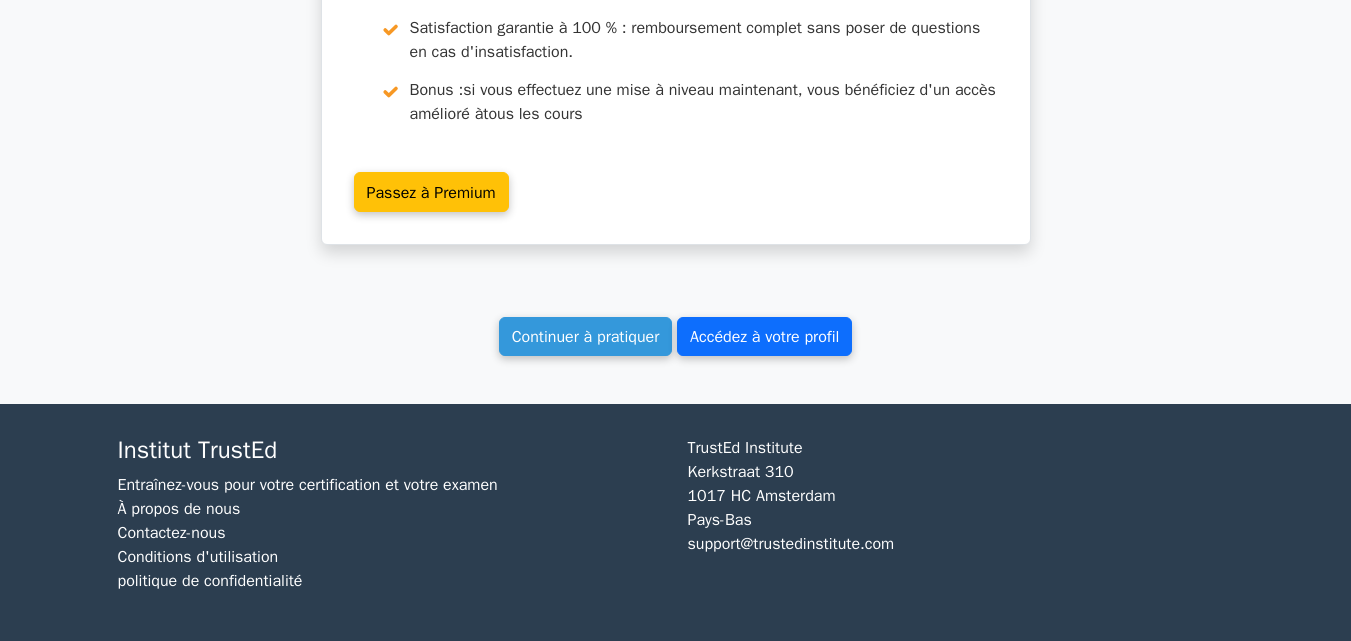 click on "Accédez à votre profil" at bounding box center (764, 337) 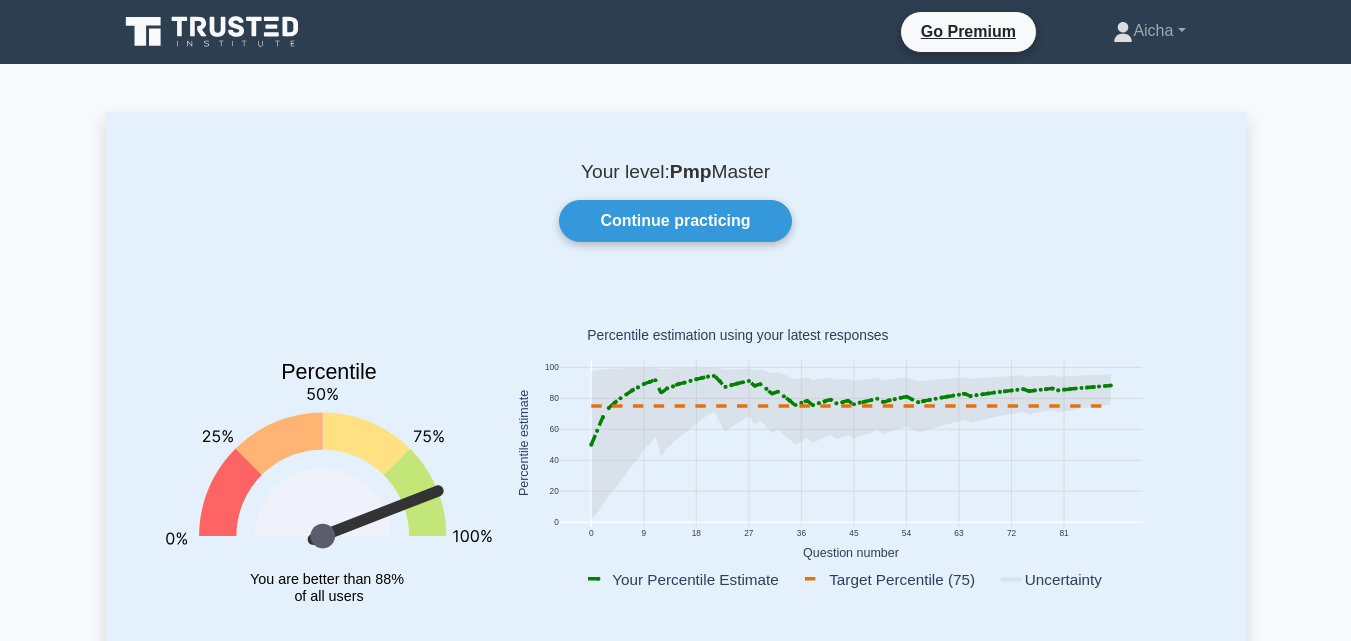 scroll, scrollTop: 0, scrollLeft: 0, axis: both 